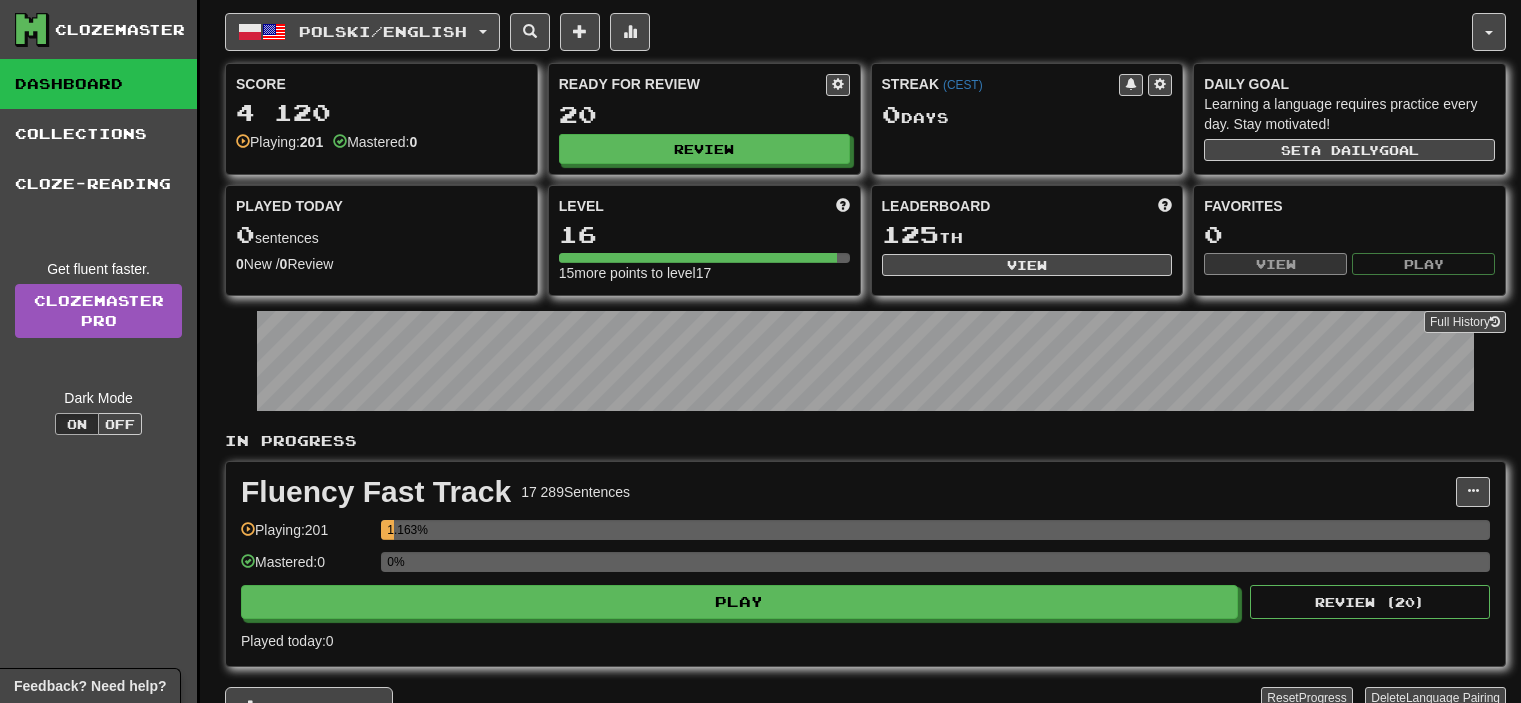 scroll, scrollTop: 0, scrollLeft: 0, axis: both 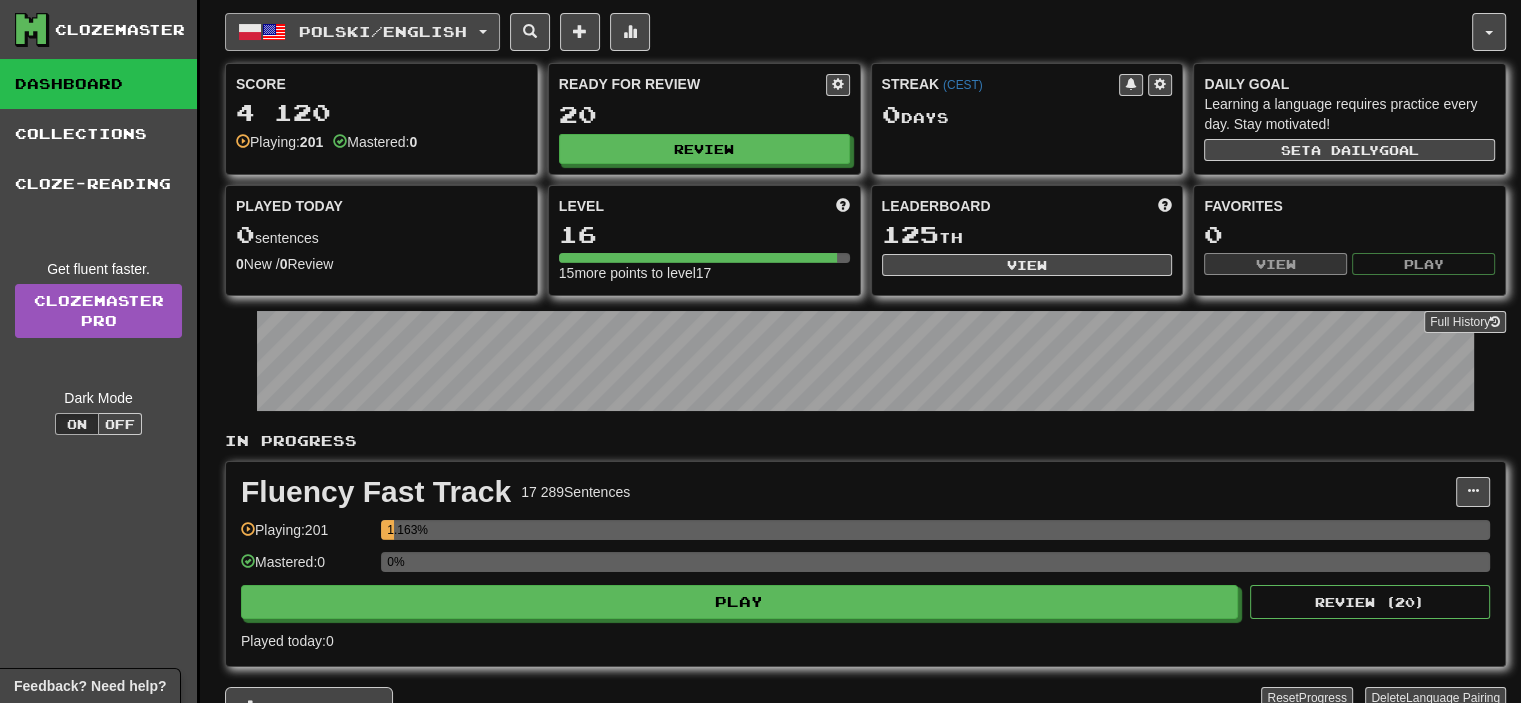 click on "Polski  /  English" at bounding box center (383, 31) 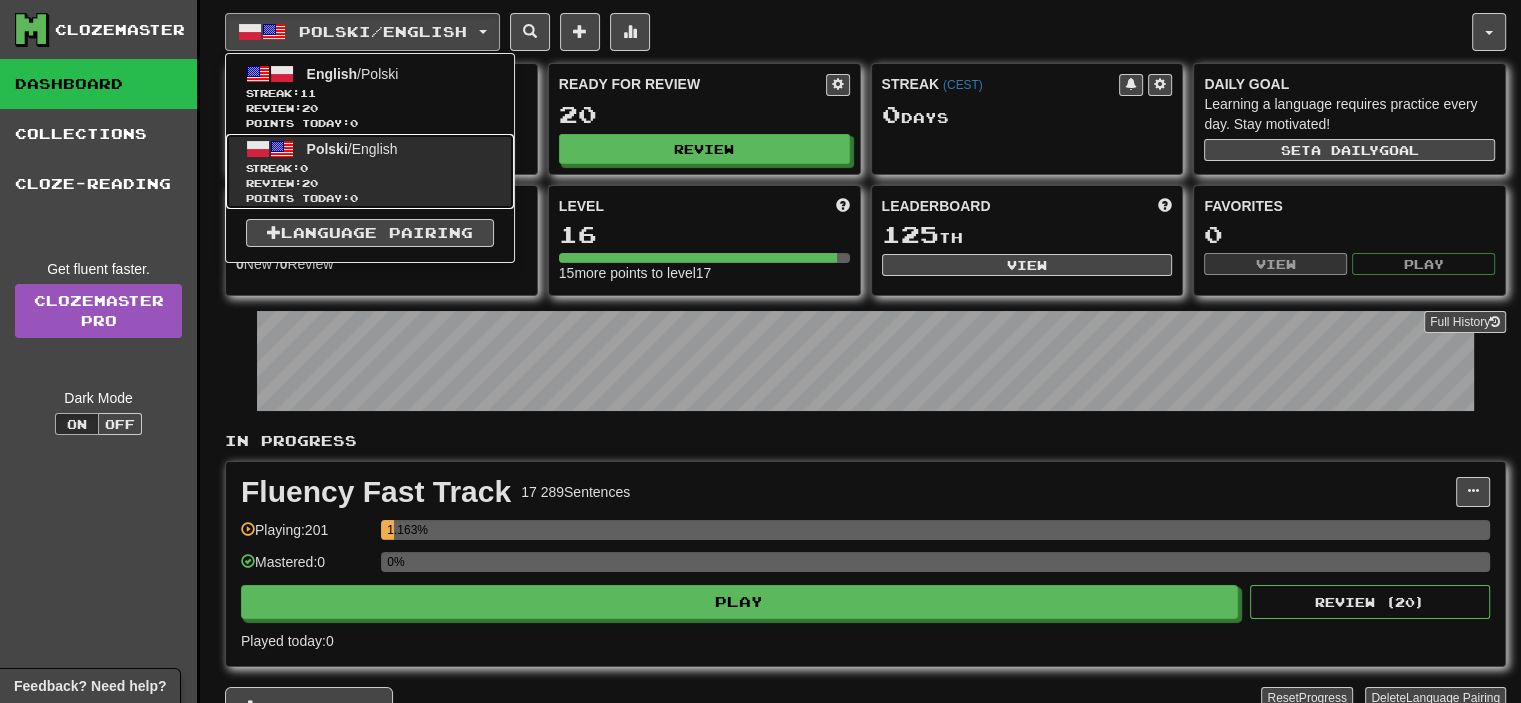 click on "Polski  /  English Streak:  0   Review:  20 Points today:  0" at bounding box center (370, 171) 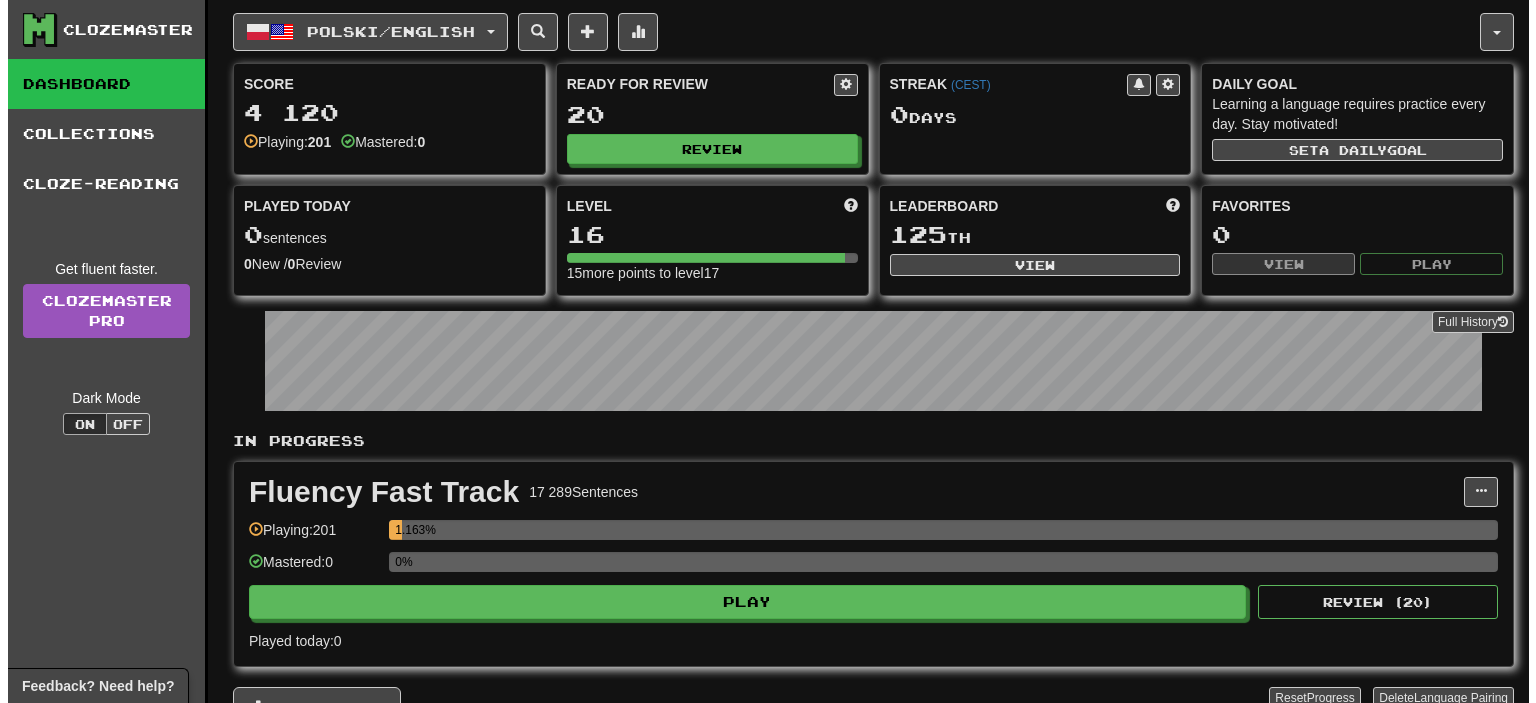 scroll, scrollTop: 0, scrollLeft: 0, axis: both 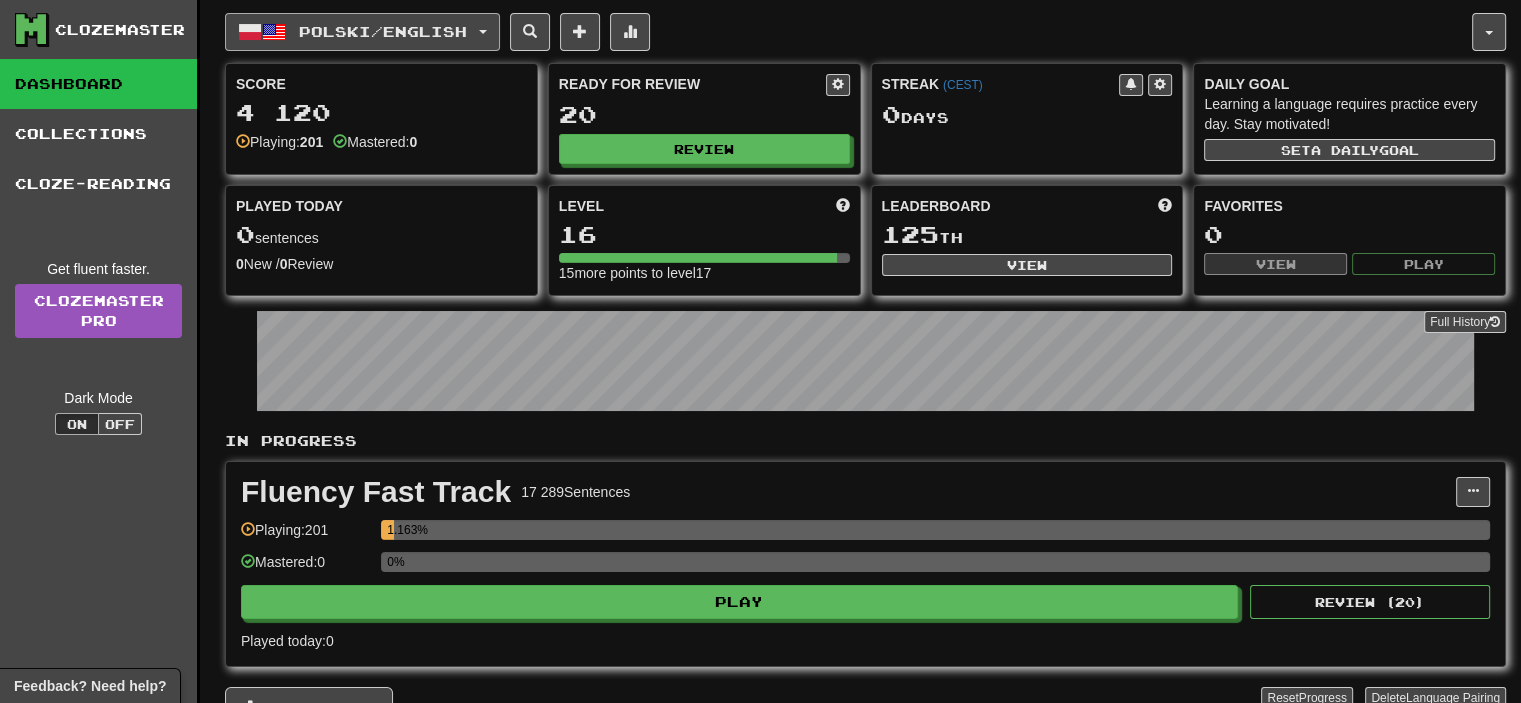 click on "Polski  /  English" at bounding box center (383, 31) 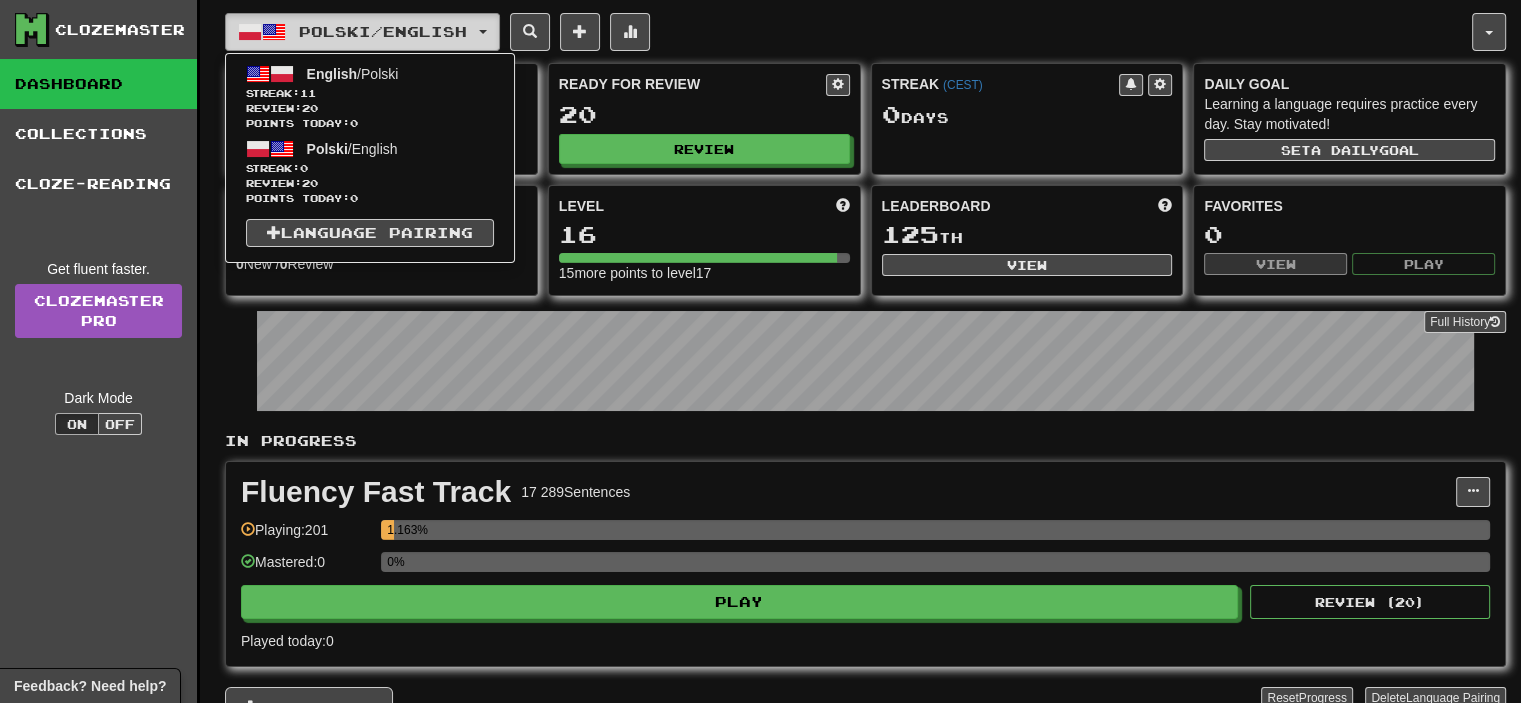 click on "Polski  /  English" at bounding box center [383, 31] 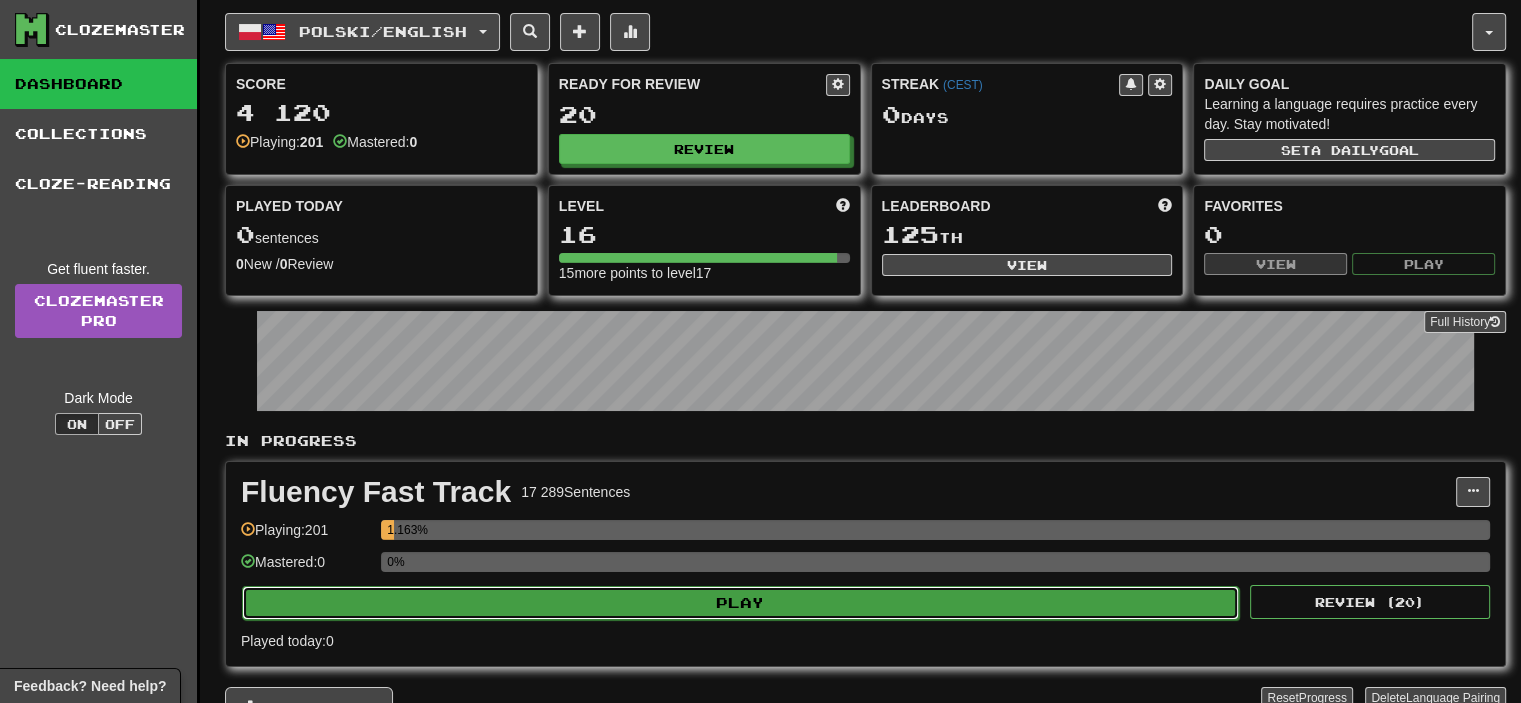 click on "Play" at bounding box center [740, 603] 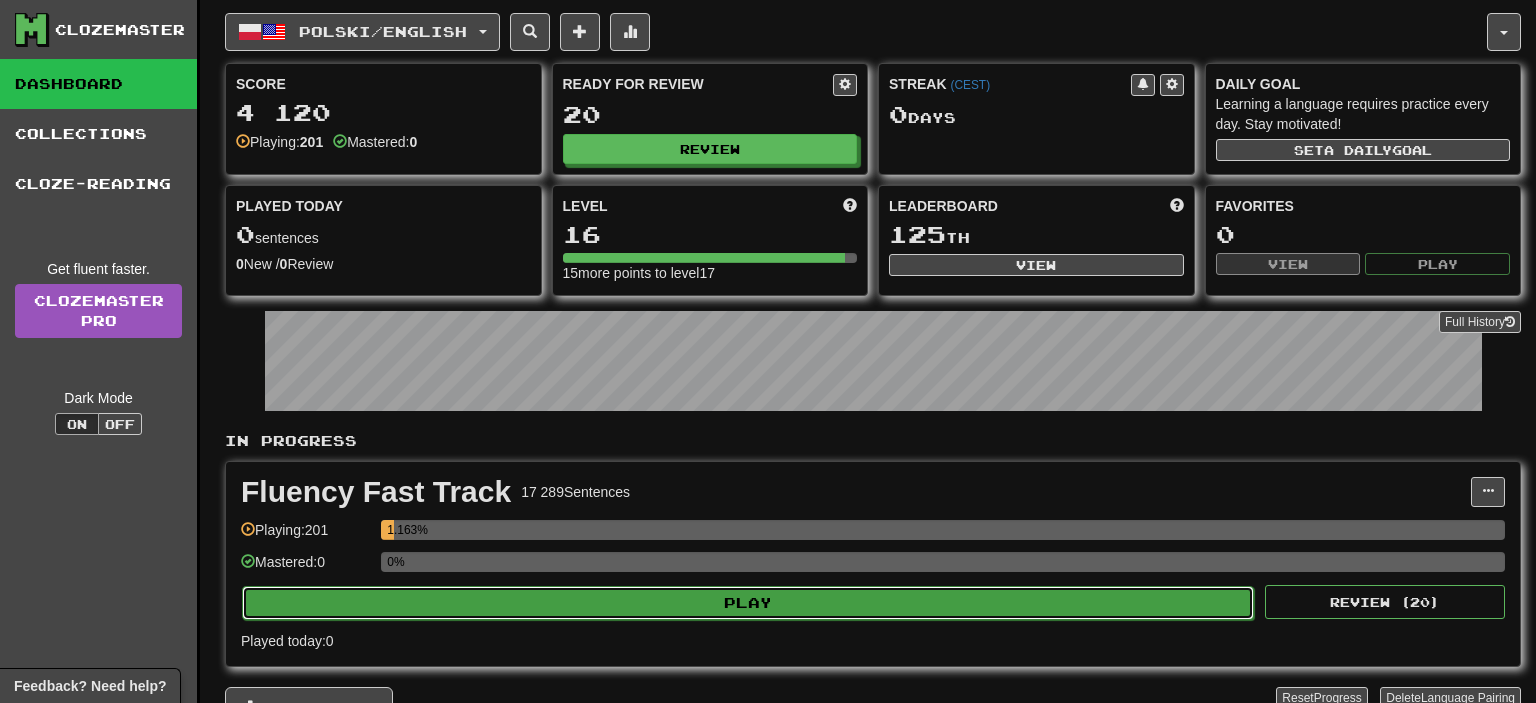 select on "**" 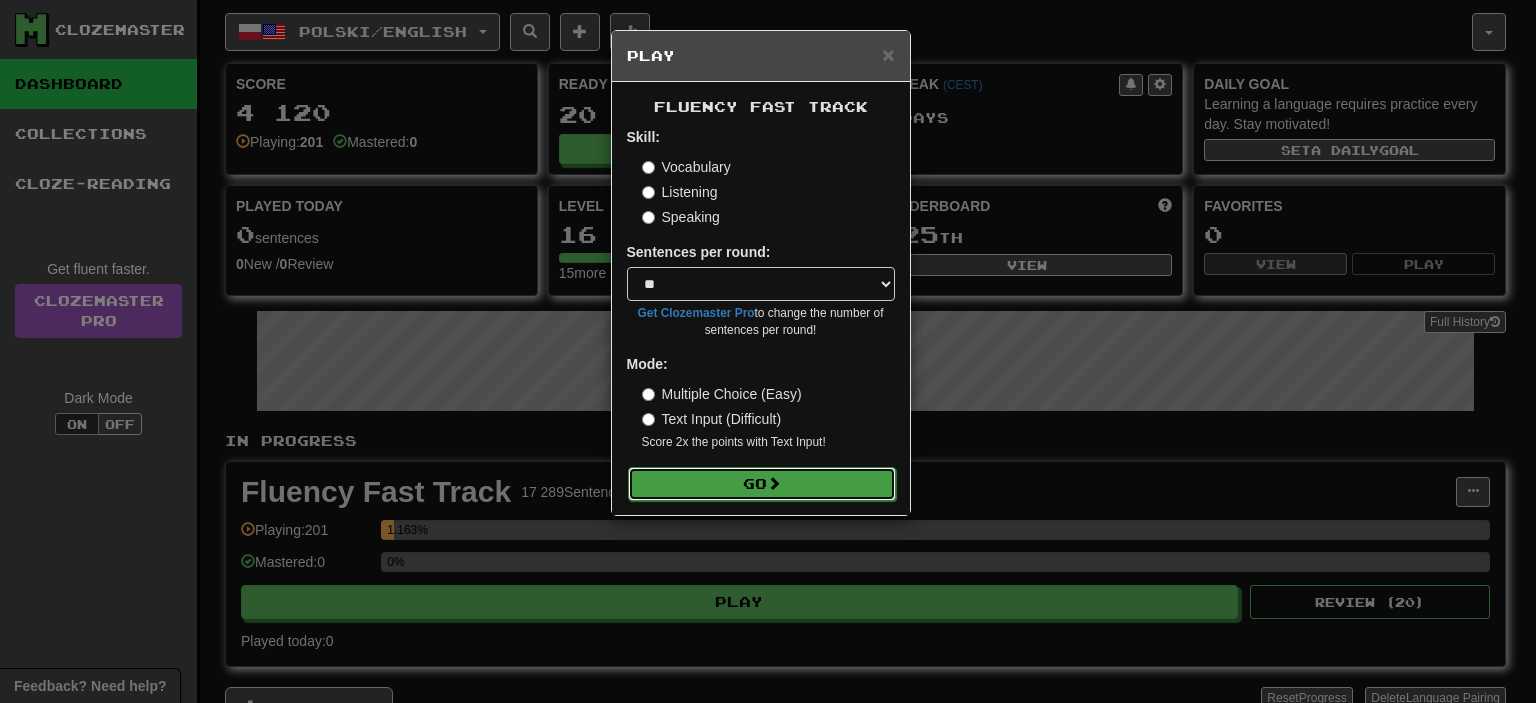 click on "Go" at bounding box center [762, 484] 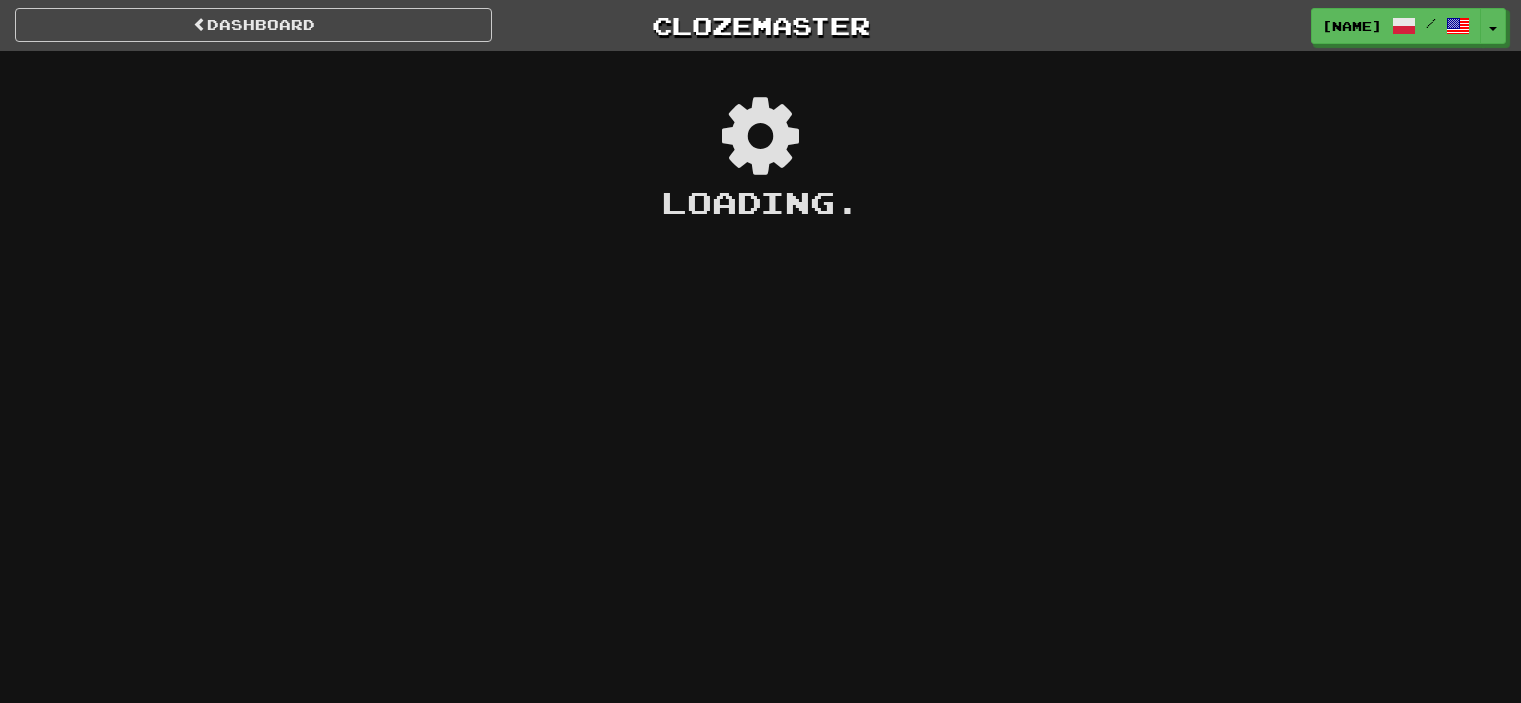 scroll, scrollTop: 0, scrollLeft: 0, axis: both 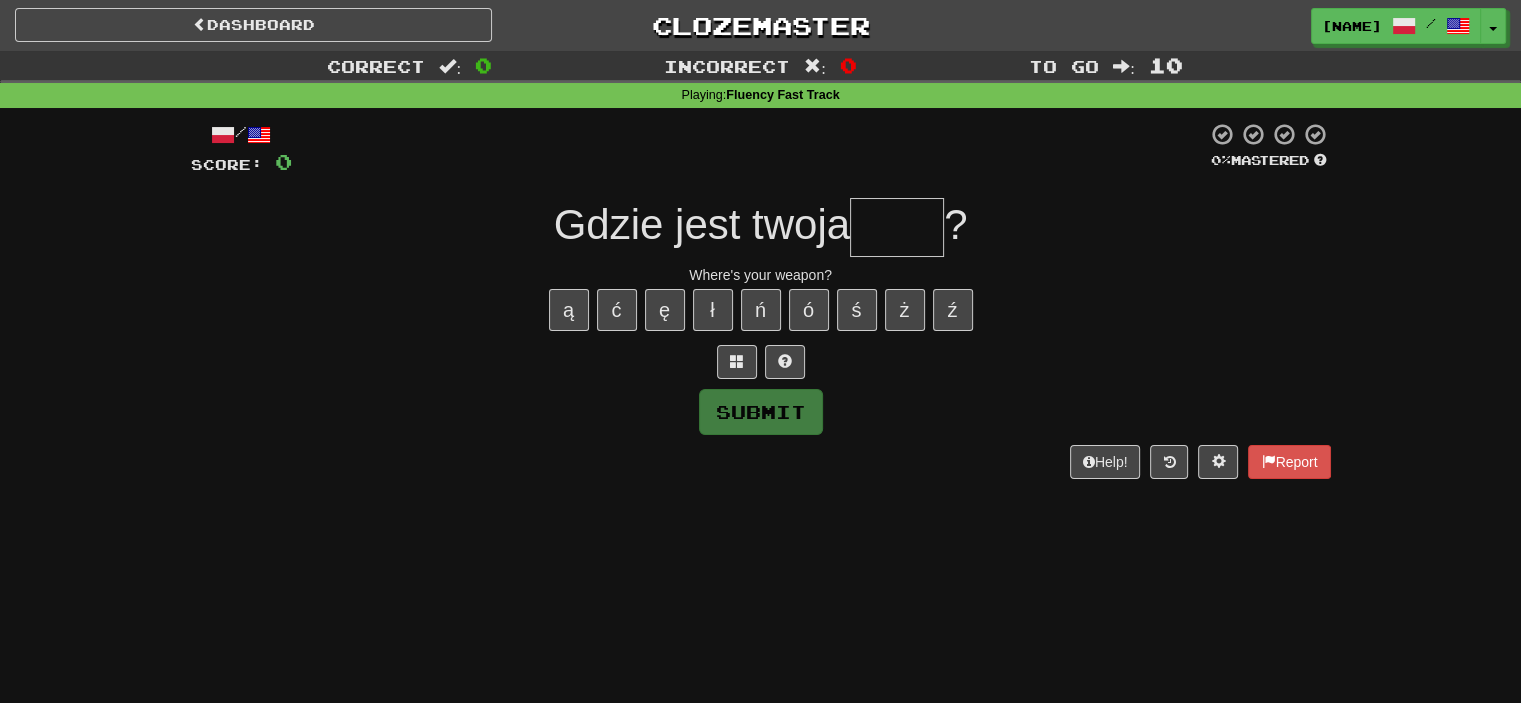 click on "Gdzie jest twoja" at bounding box center (702, 224) 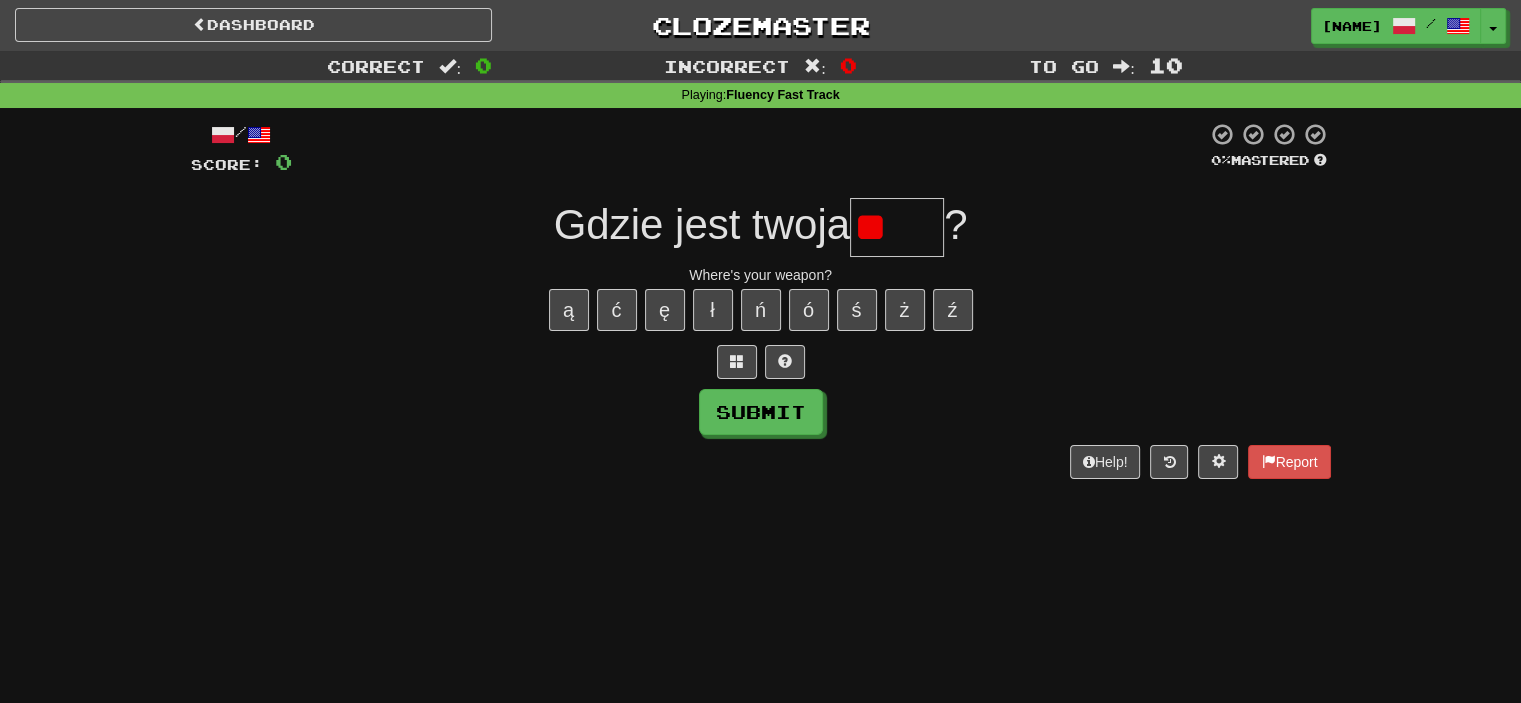type on "*" 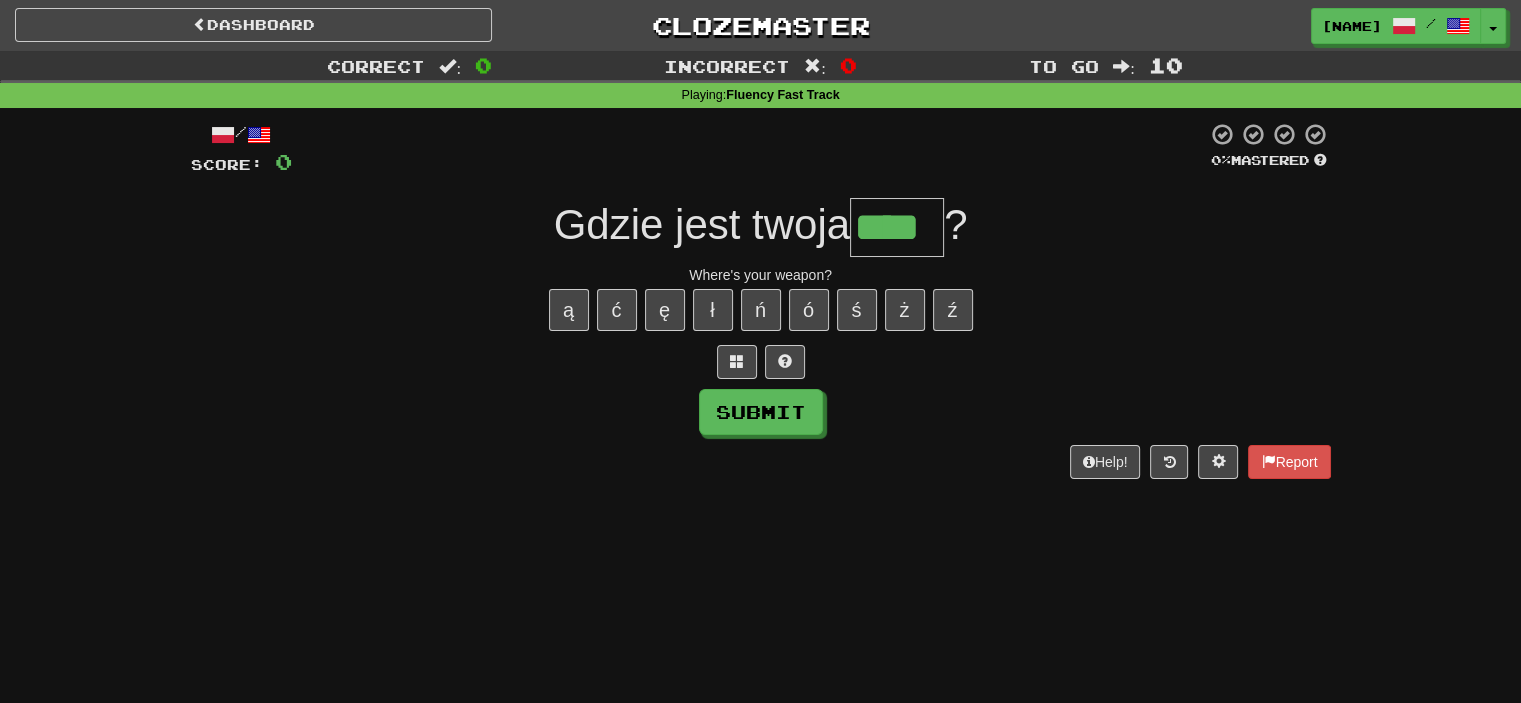 type on "****" 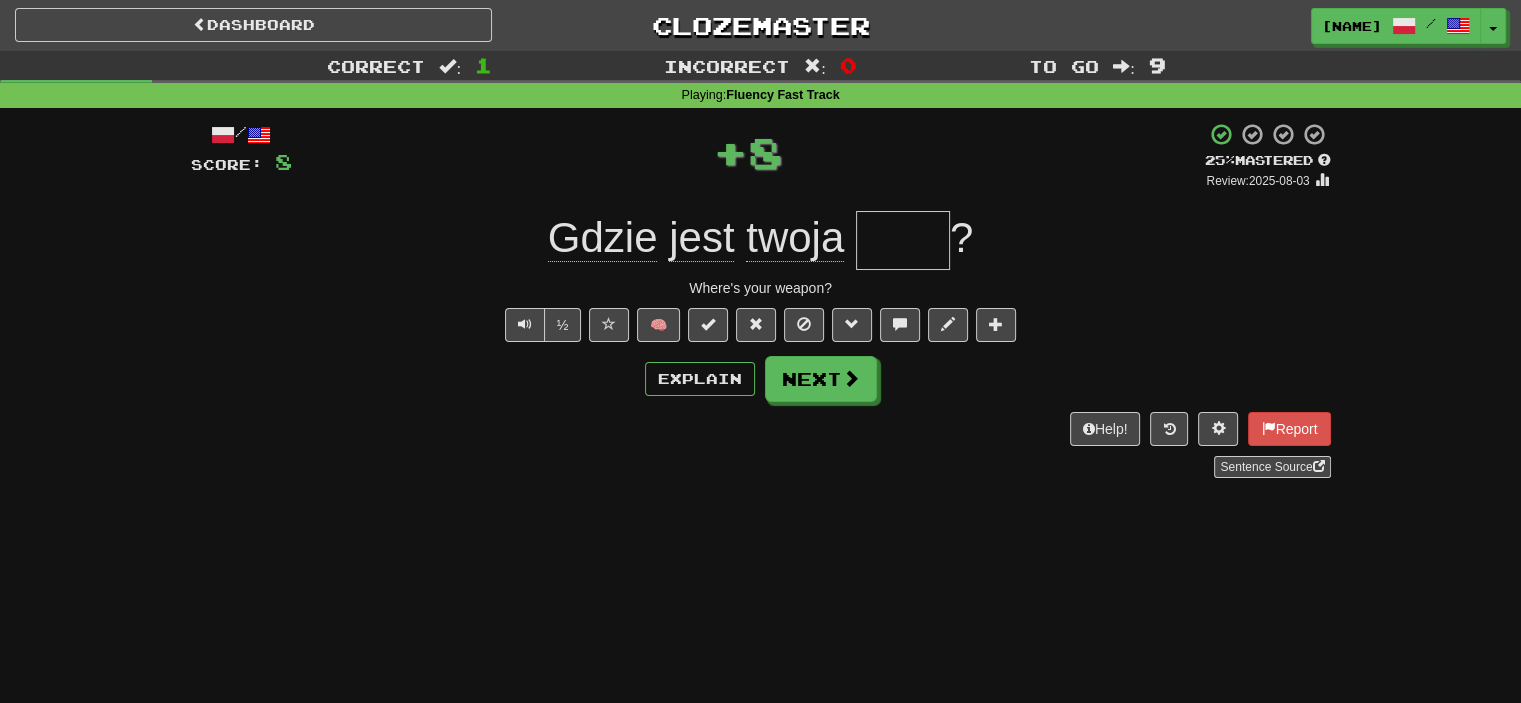 type on "****" 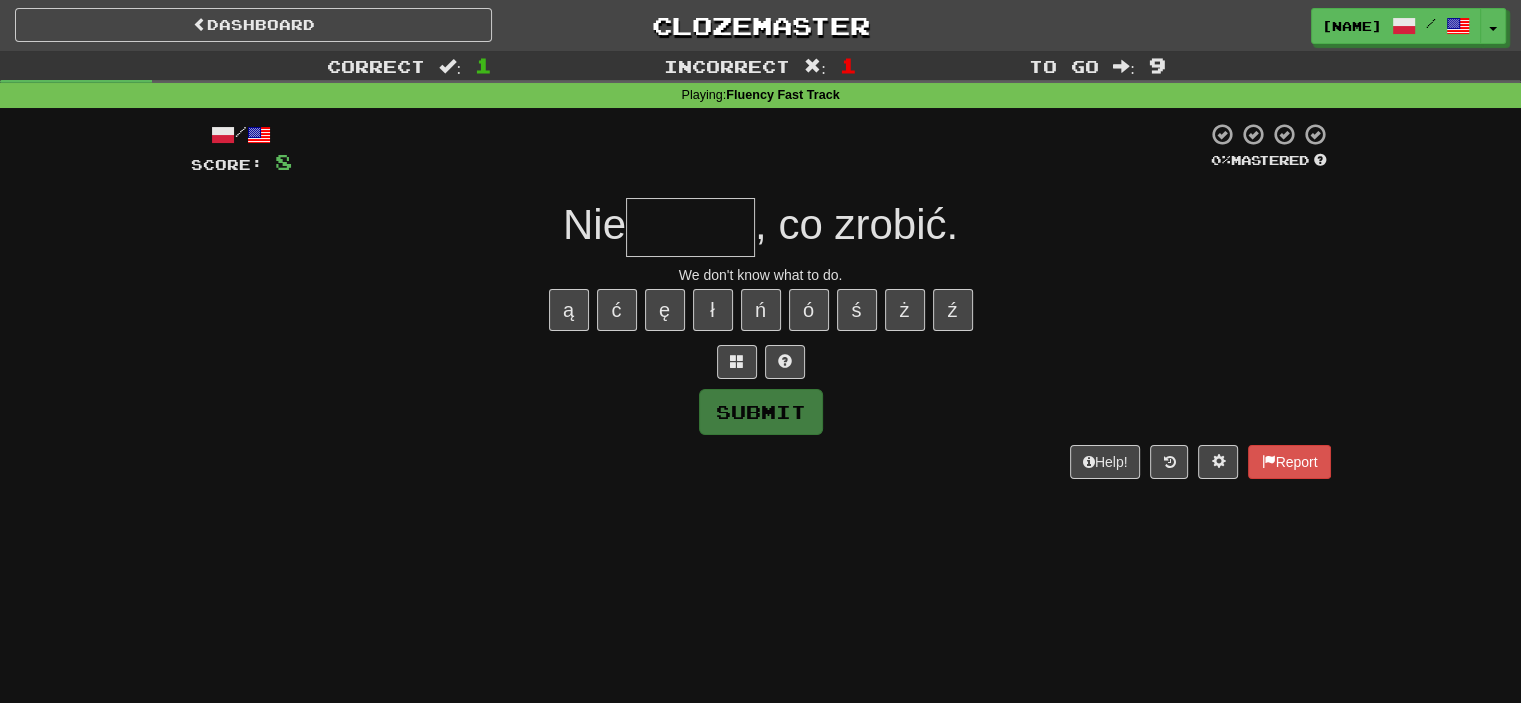 type on "*****" 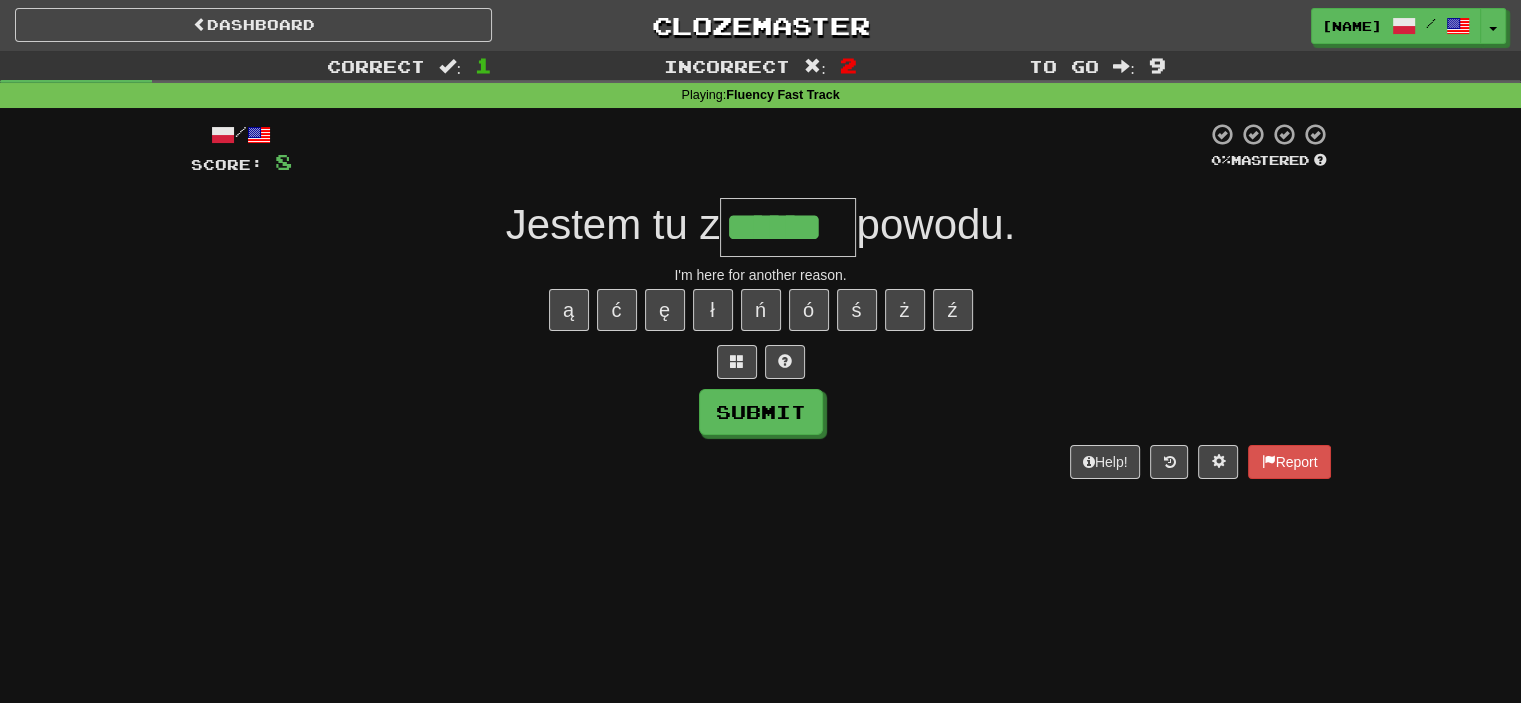 type on "******" 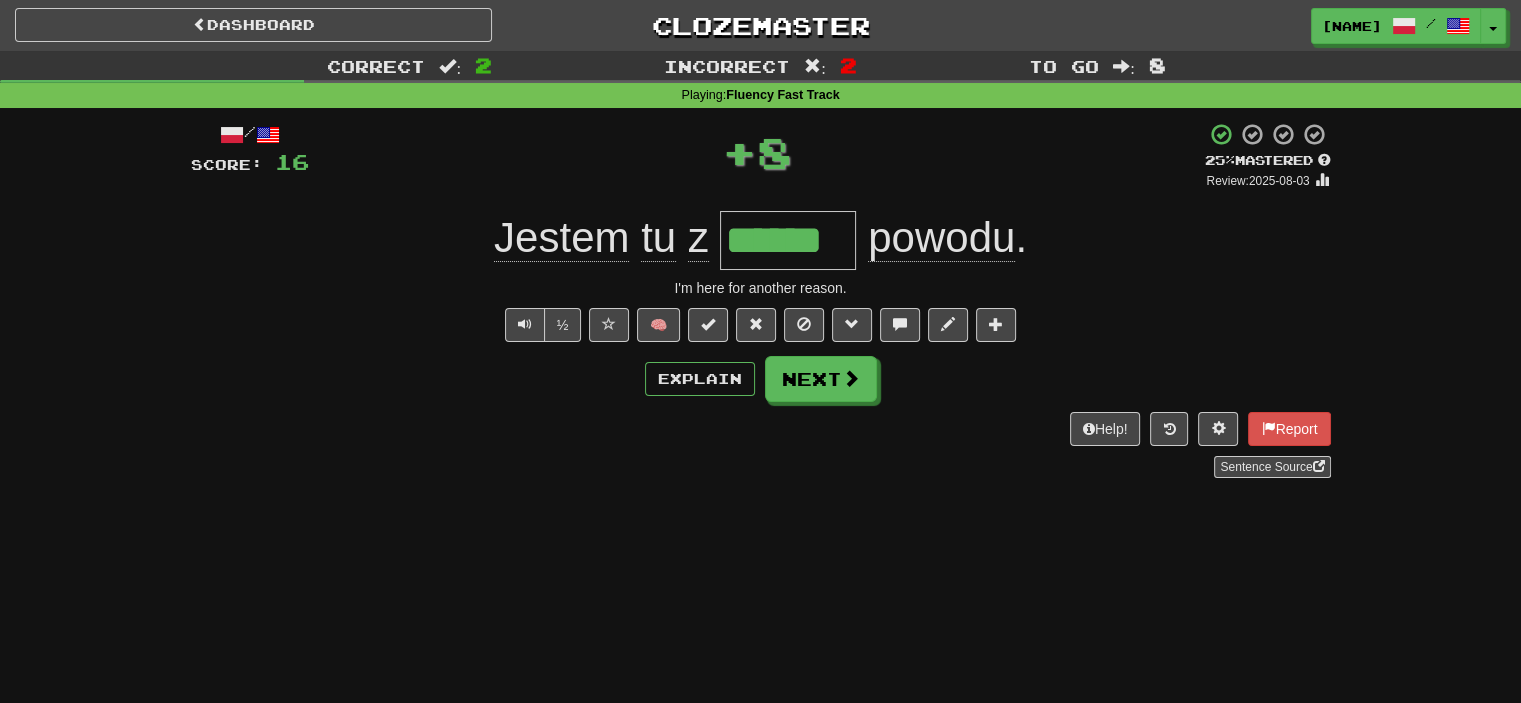 type 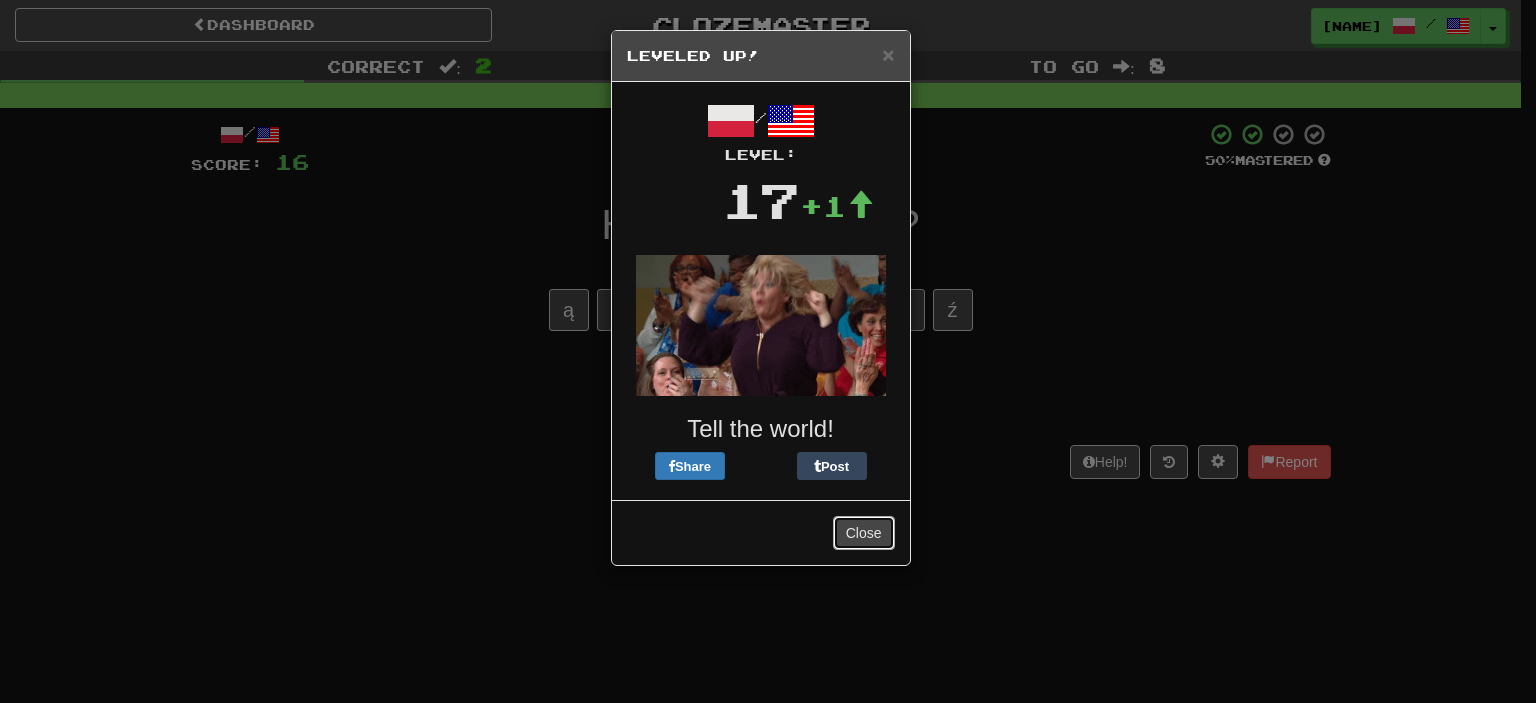 click on "Close" at bounding box center [864, 533] 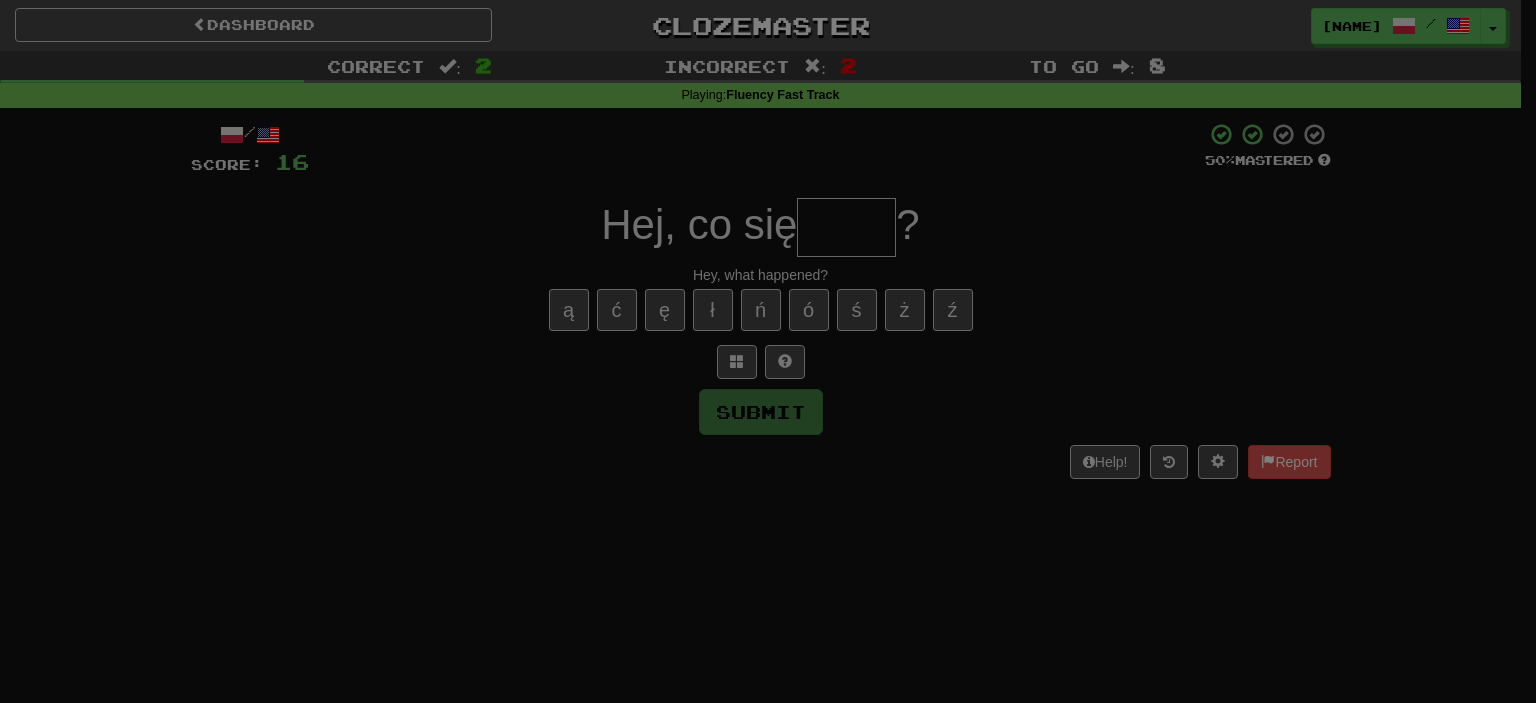 type 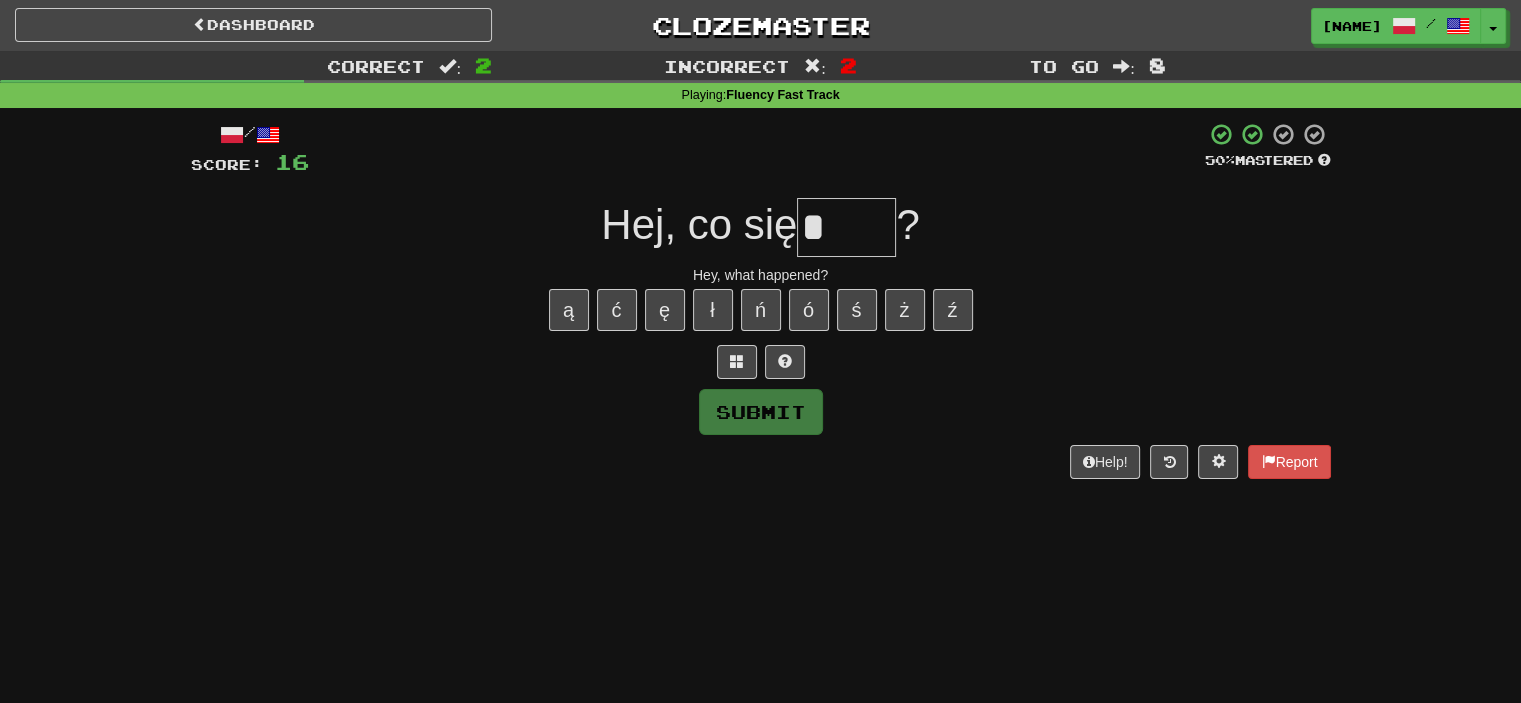 click on "*" at bounding box center (846, 227) 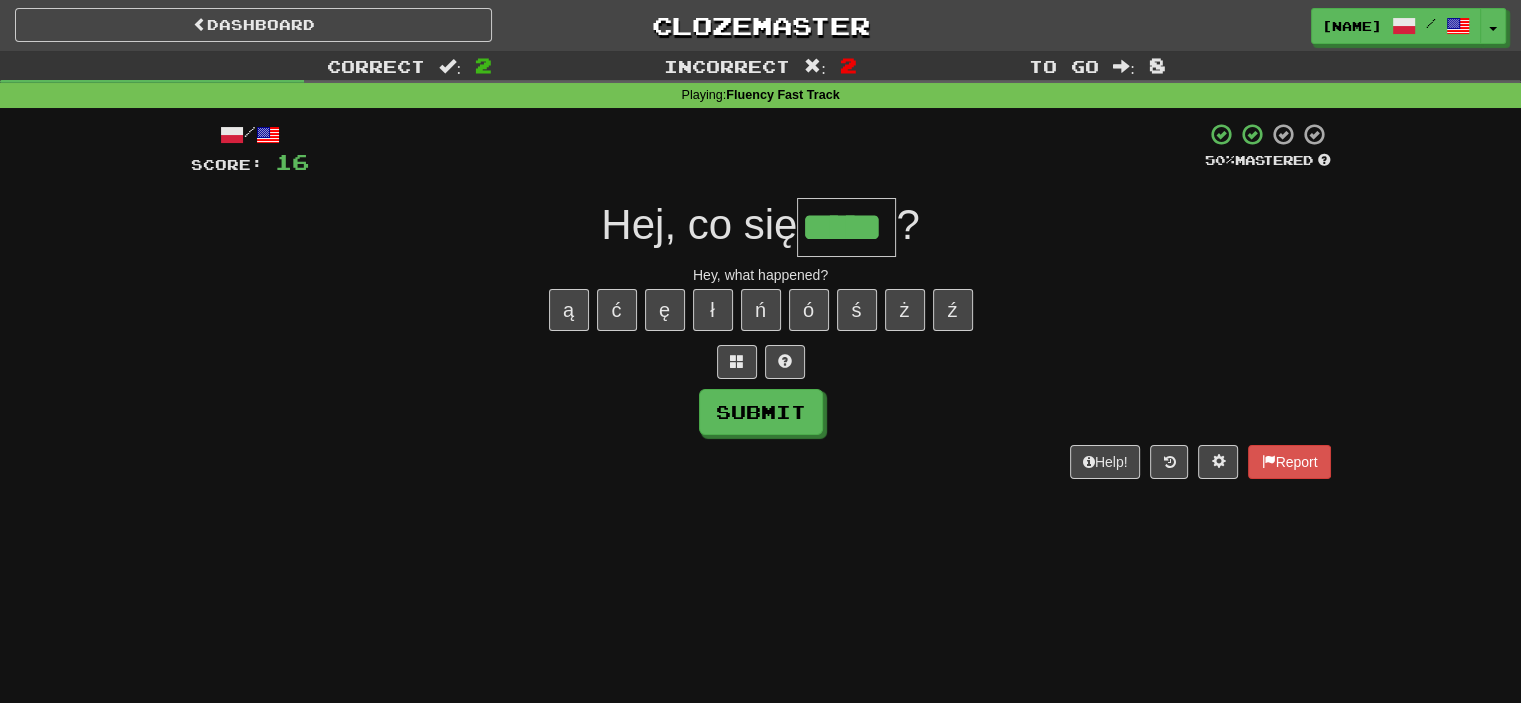 type on "*****" 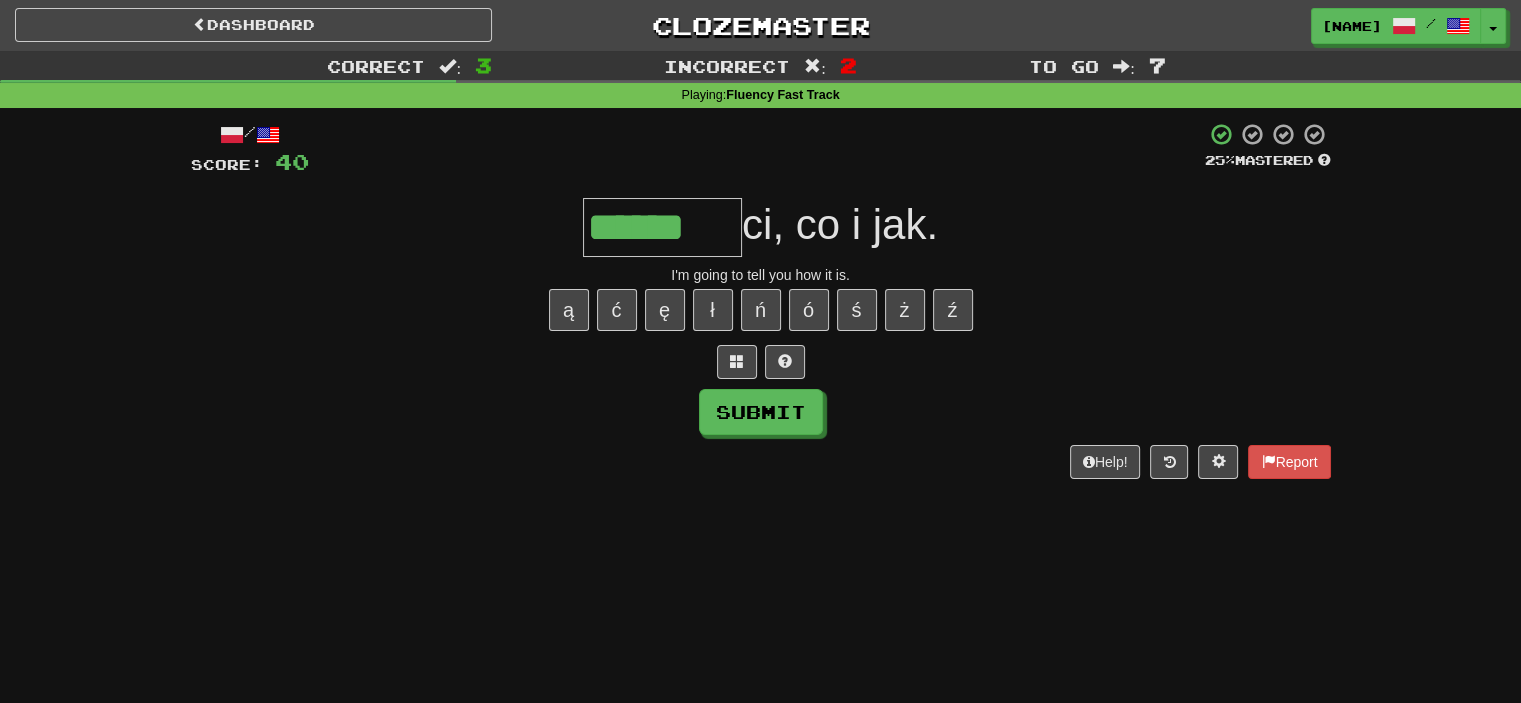 type on "******" 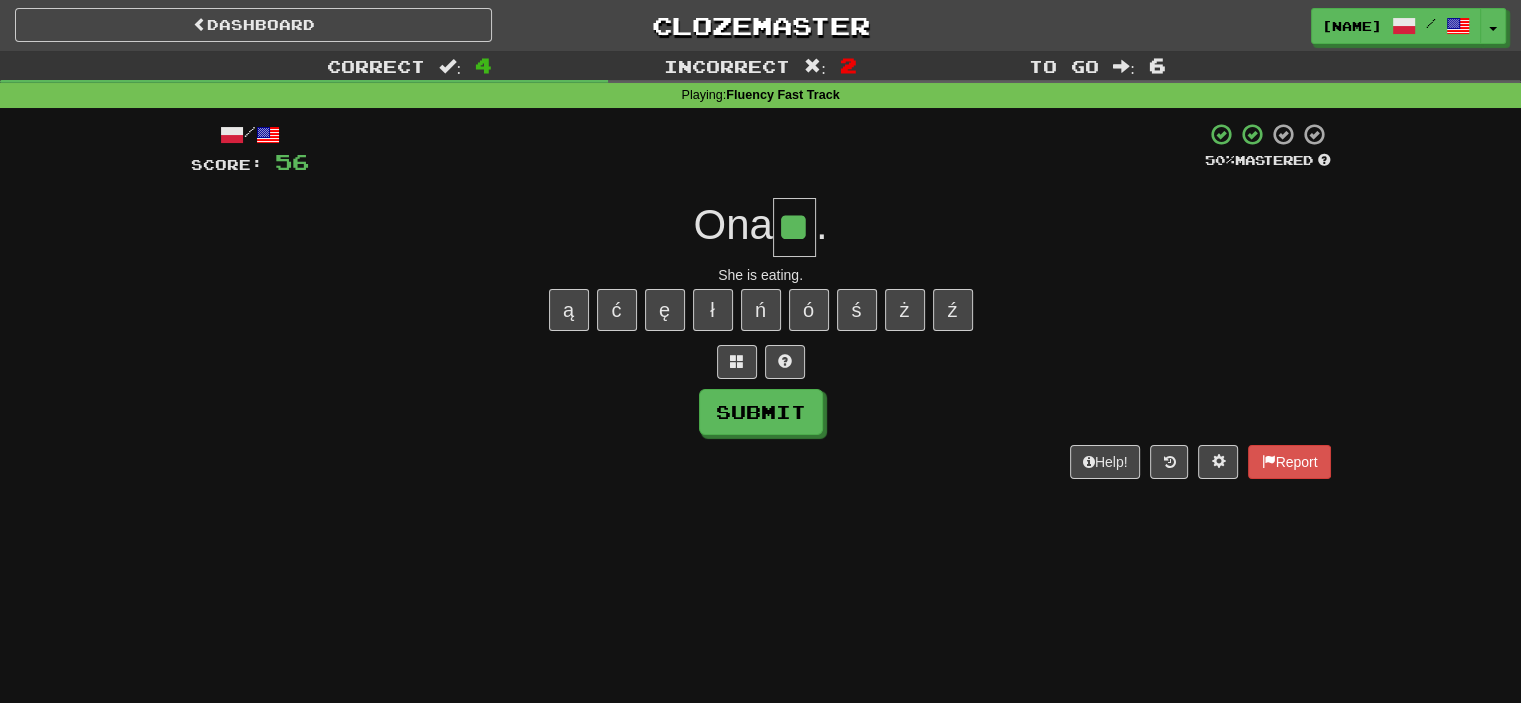 type on "**" 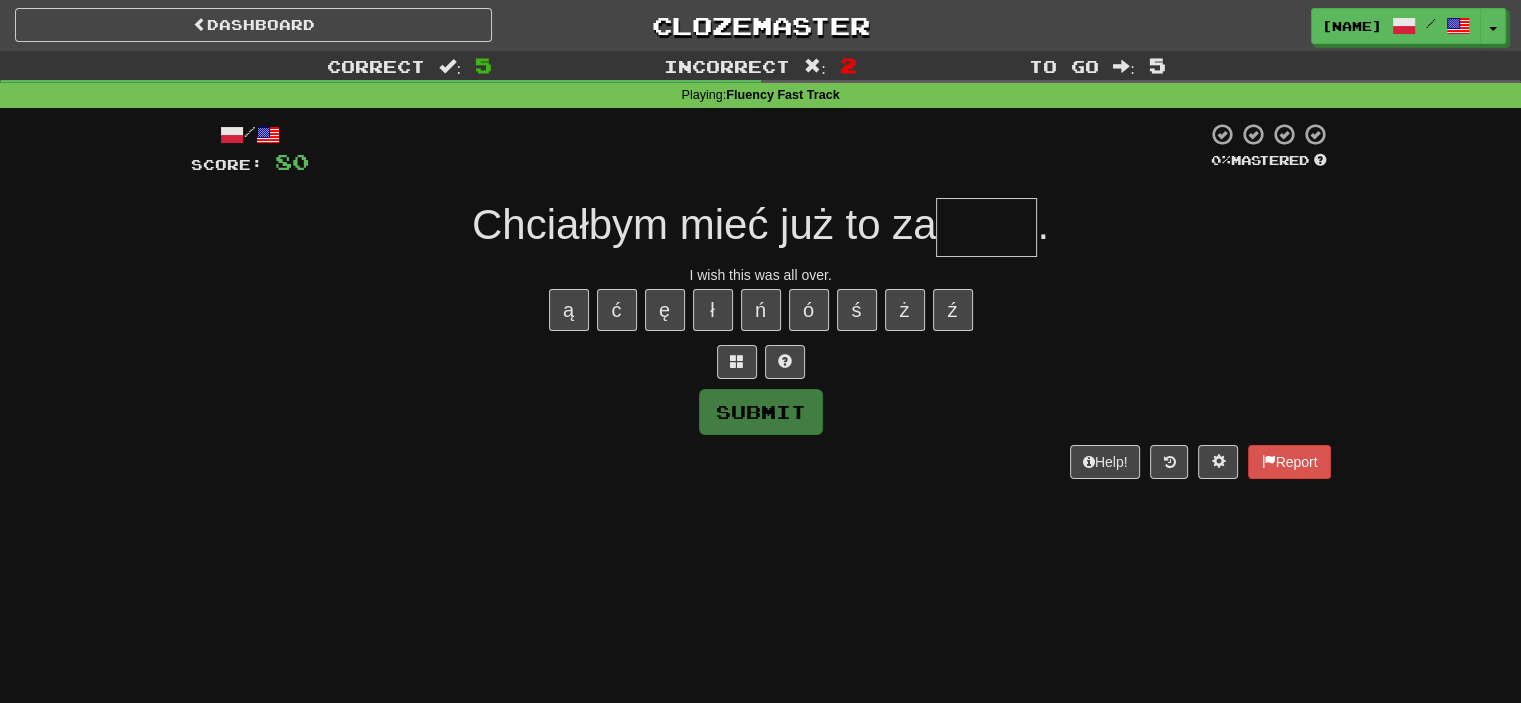 type on "*" 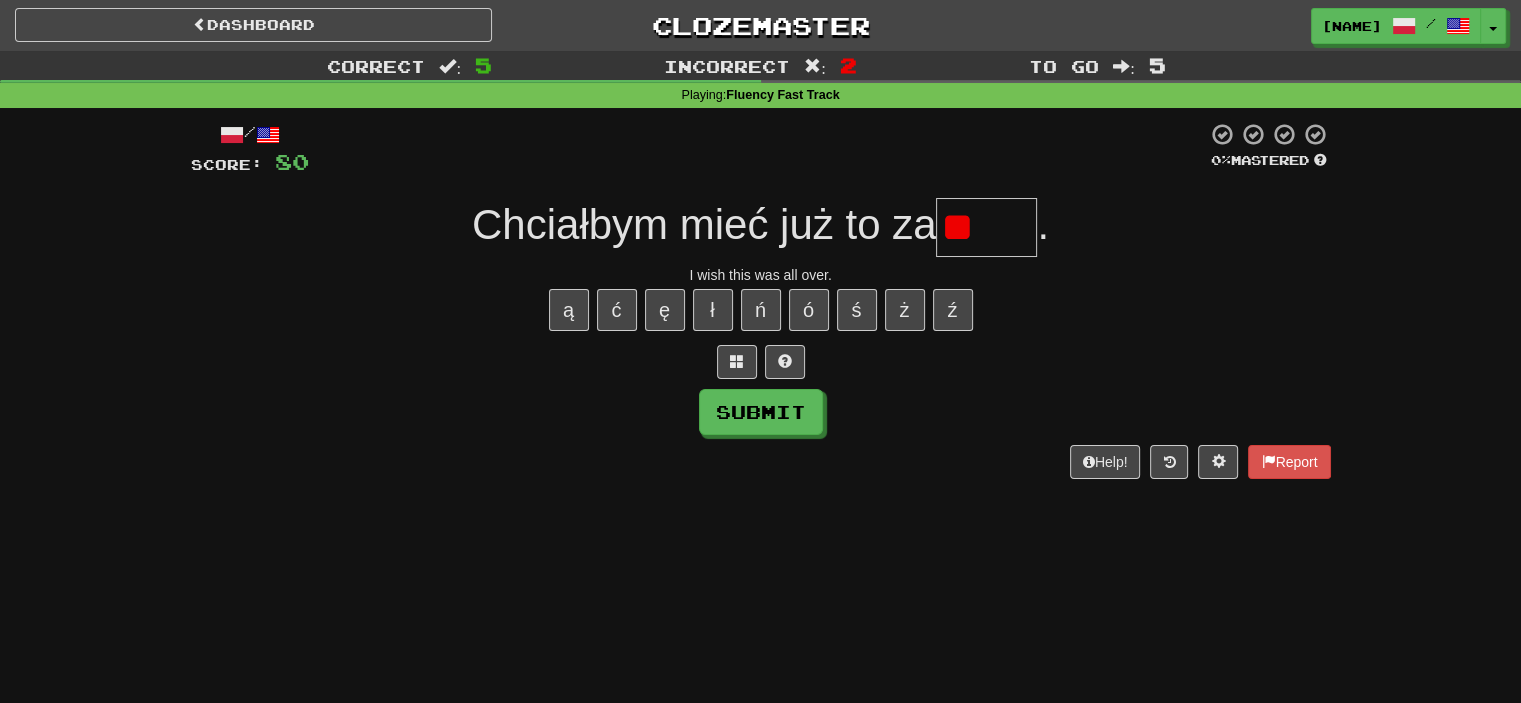 type on "*" 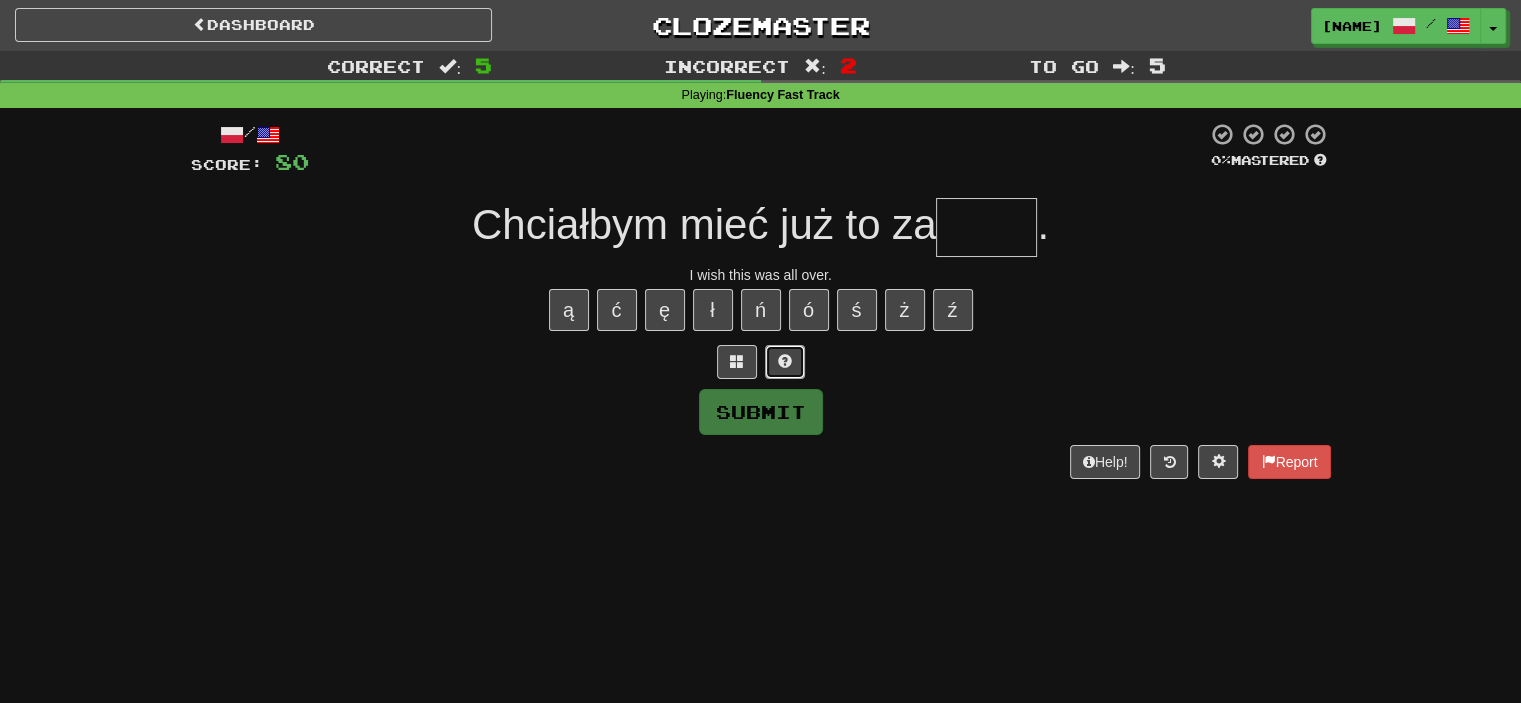 click at bounding box center (785, 361) 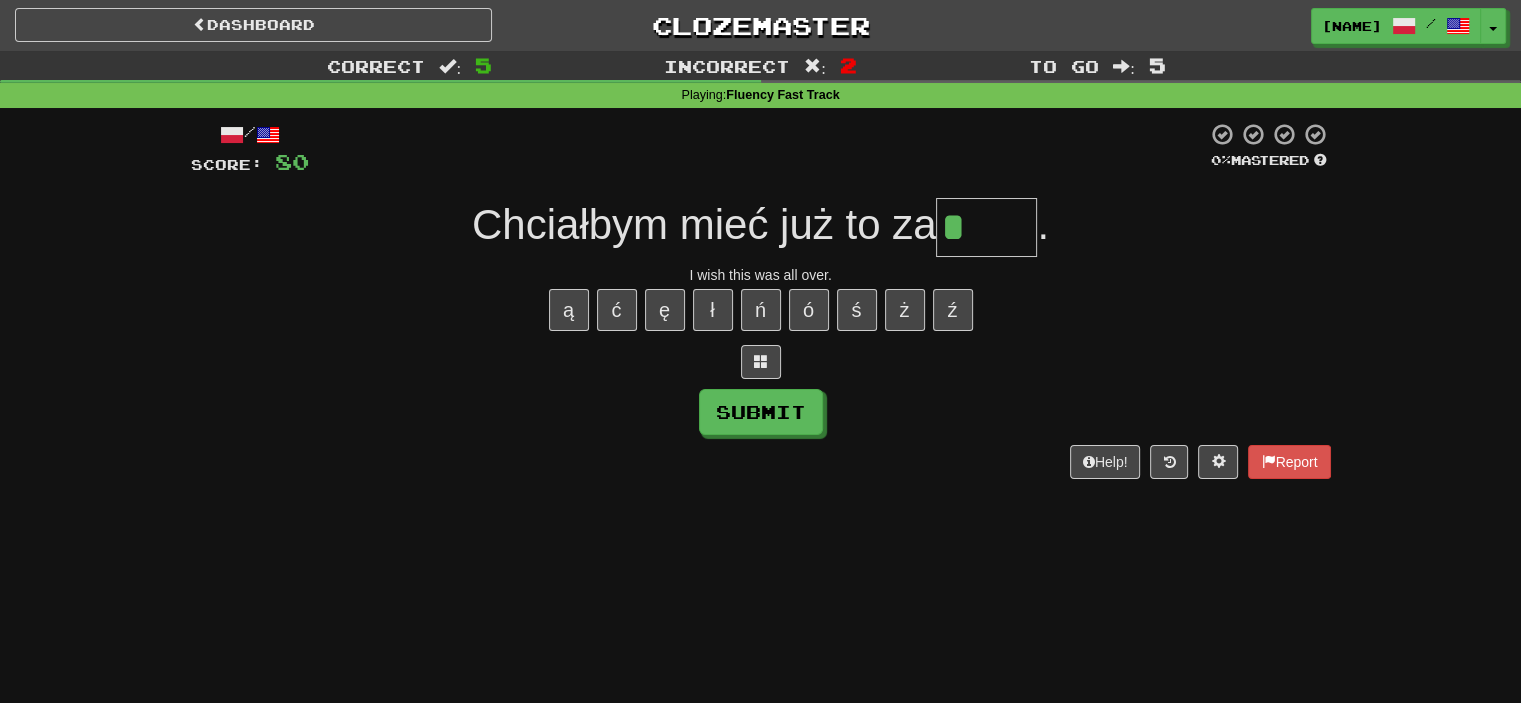 click on "*" at bounding box center (986, 227) 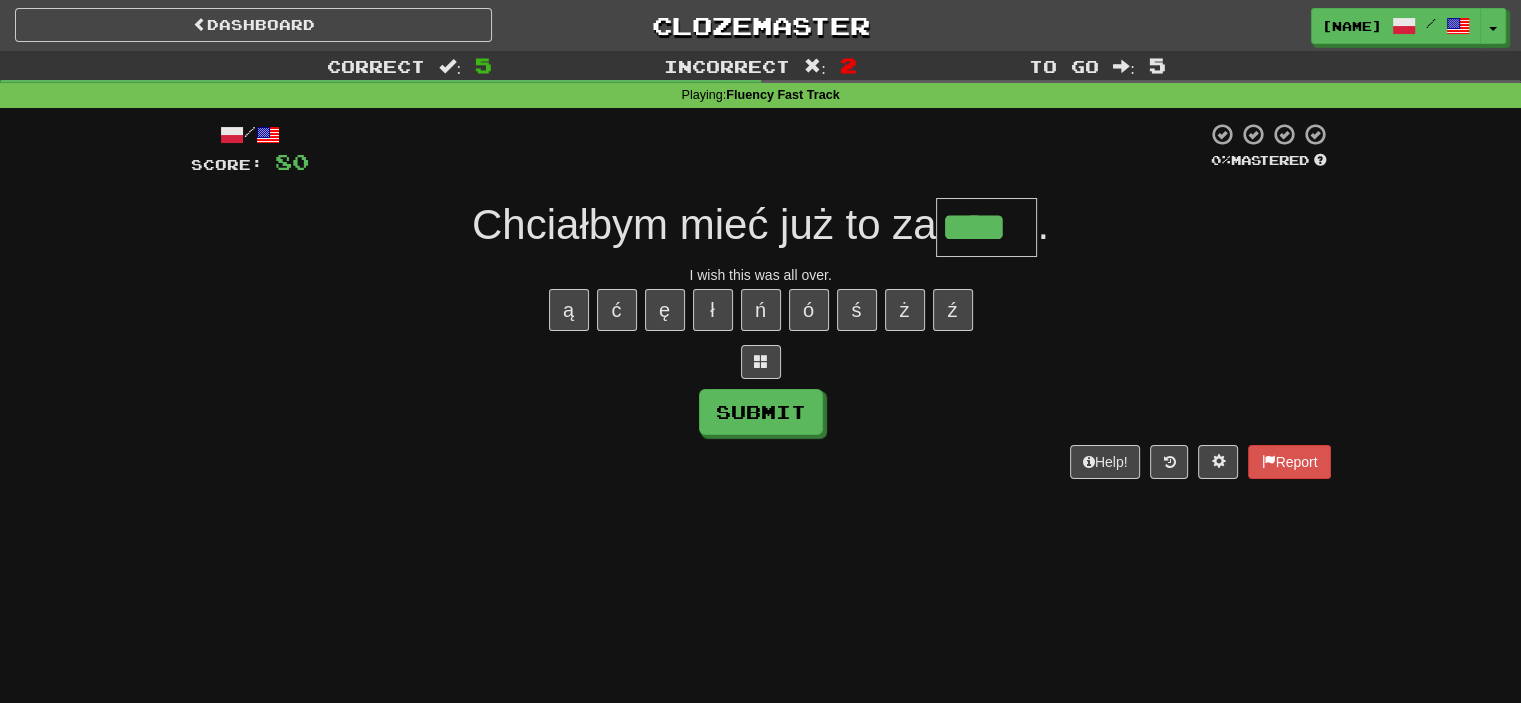 type on "****" 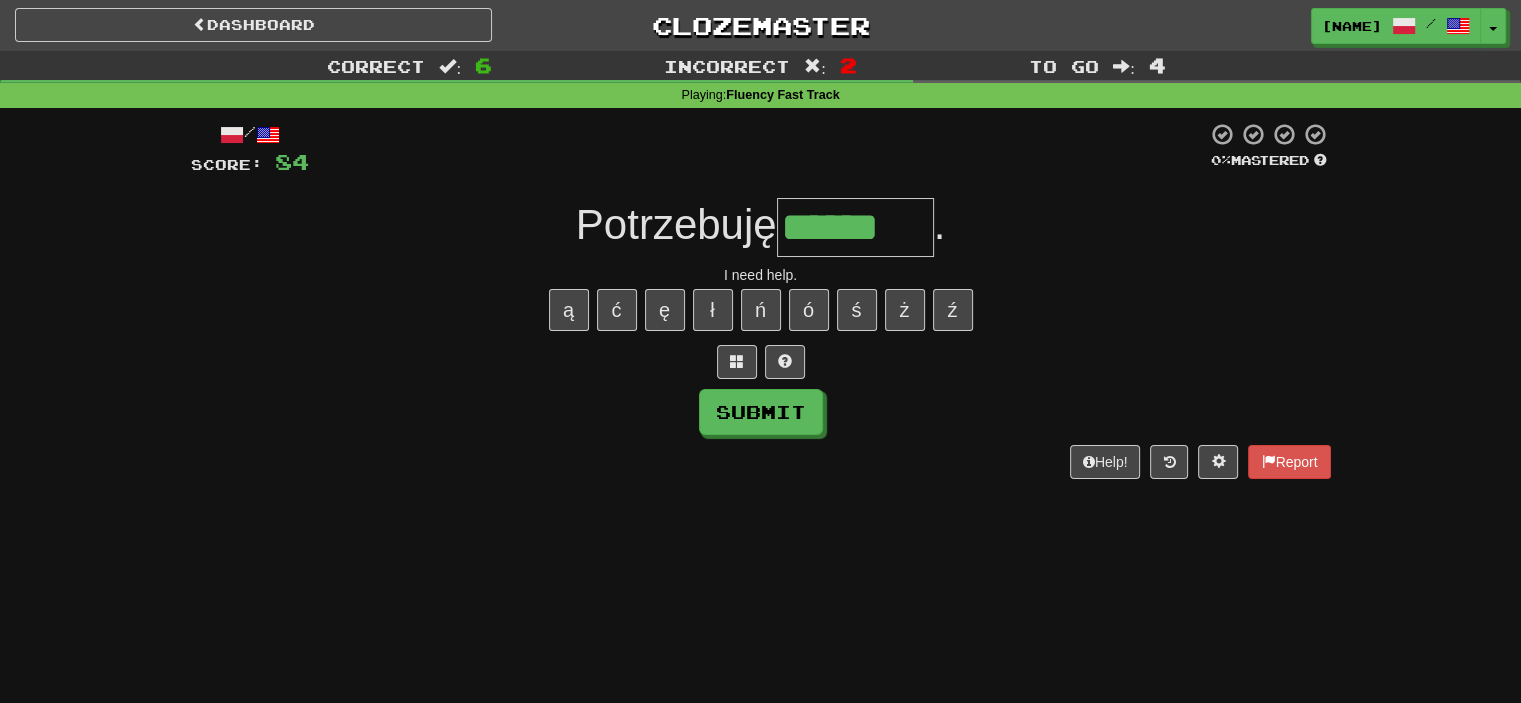 type on "******" 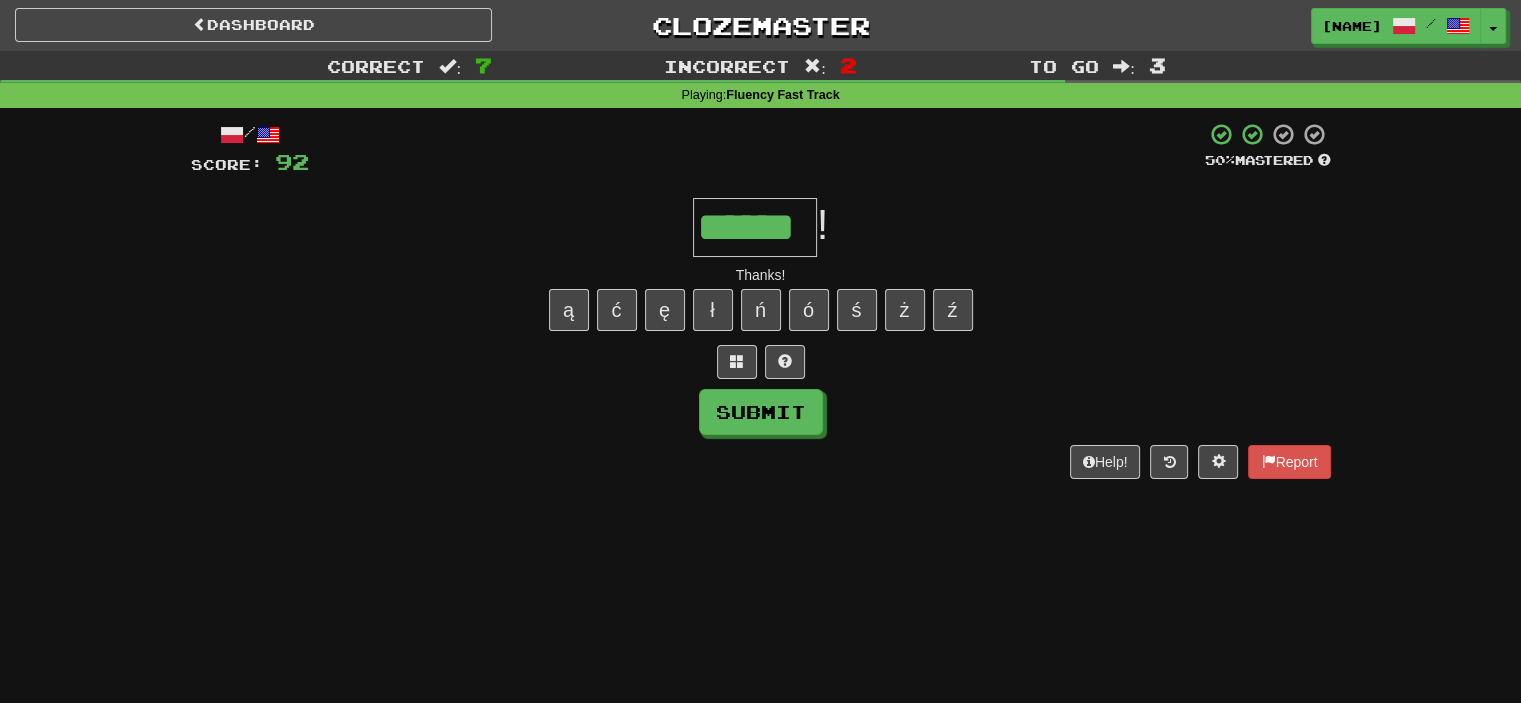 type on "******" 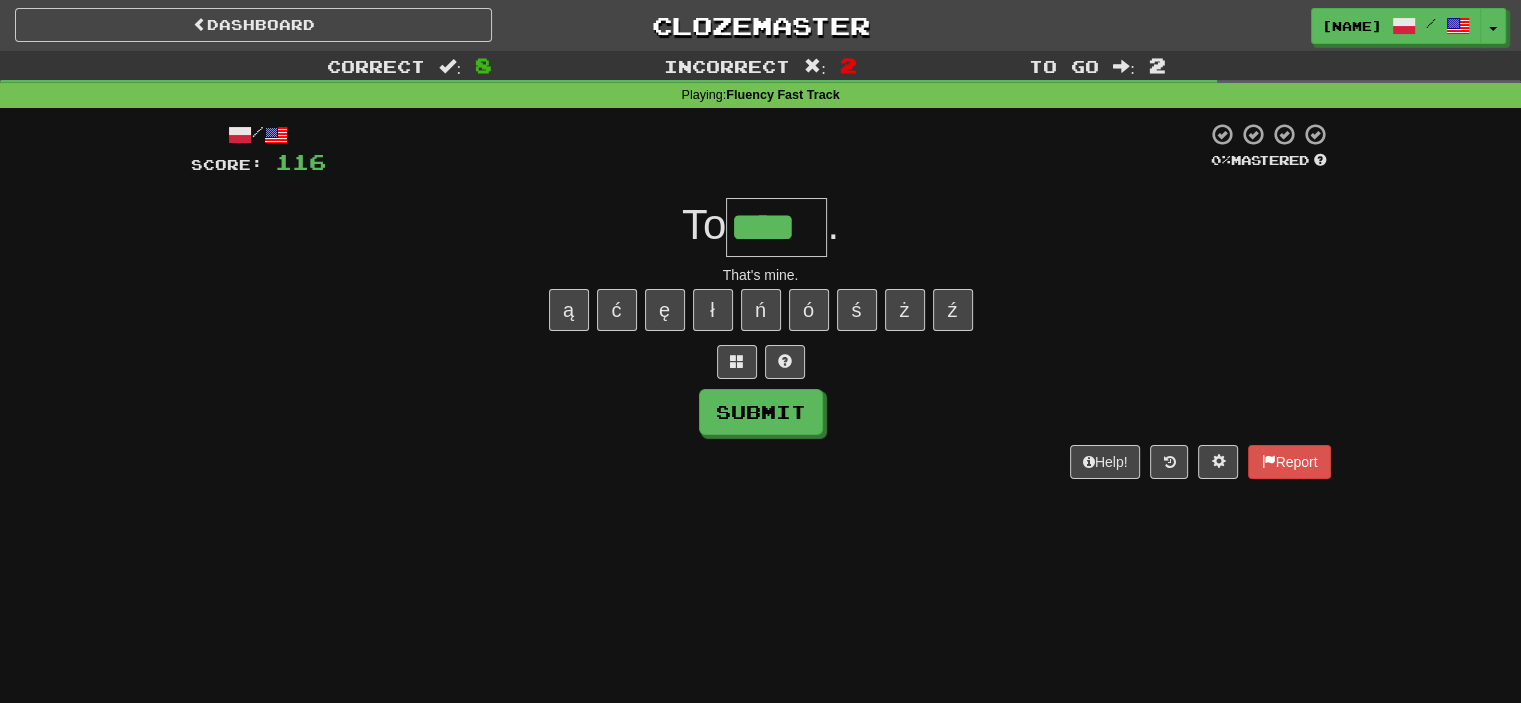type on "****" 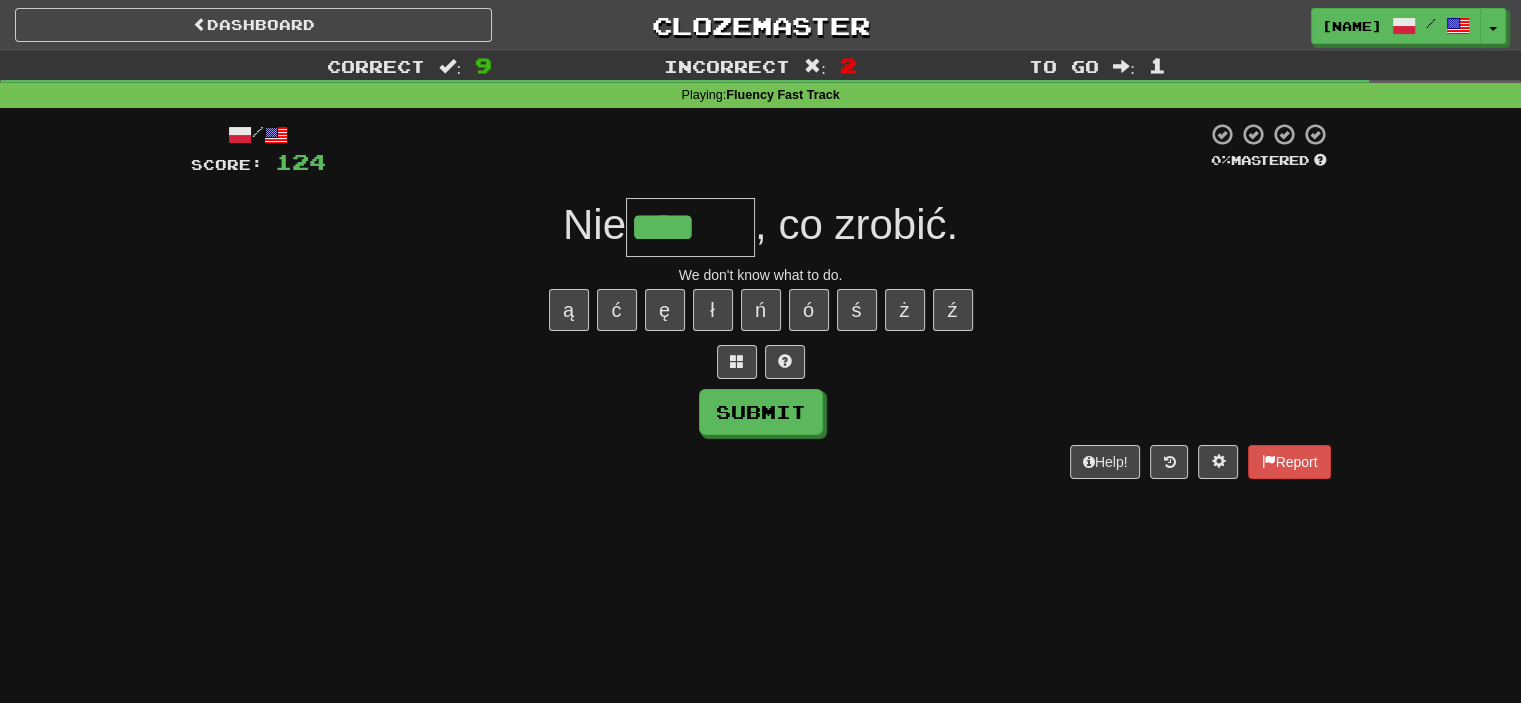 type on "*****" 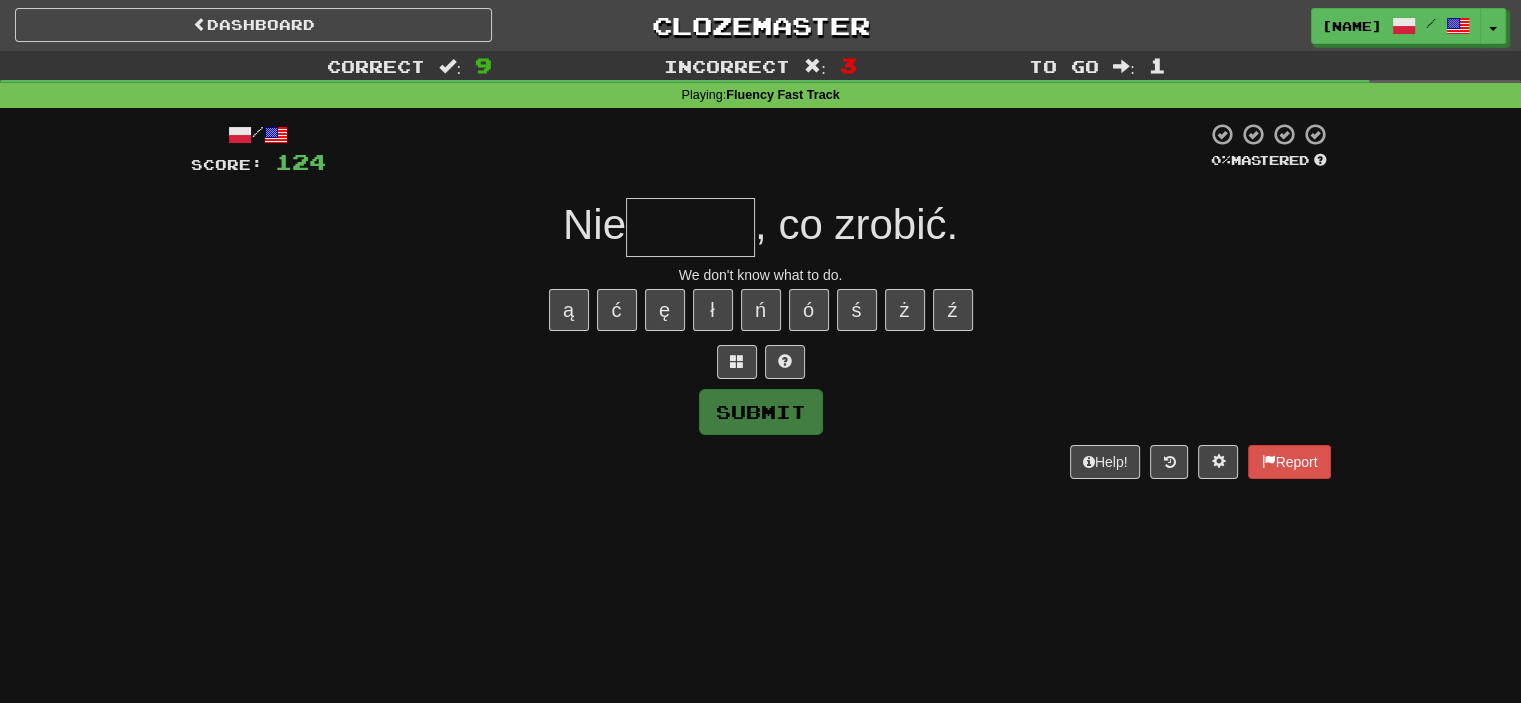 type on "*" 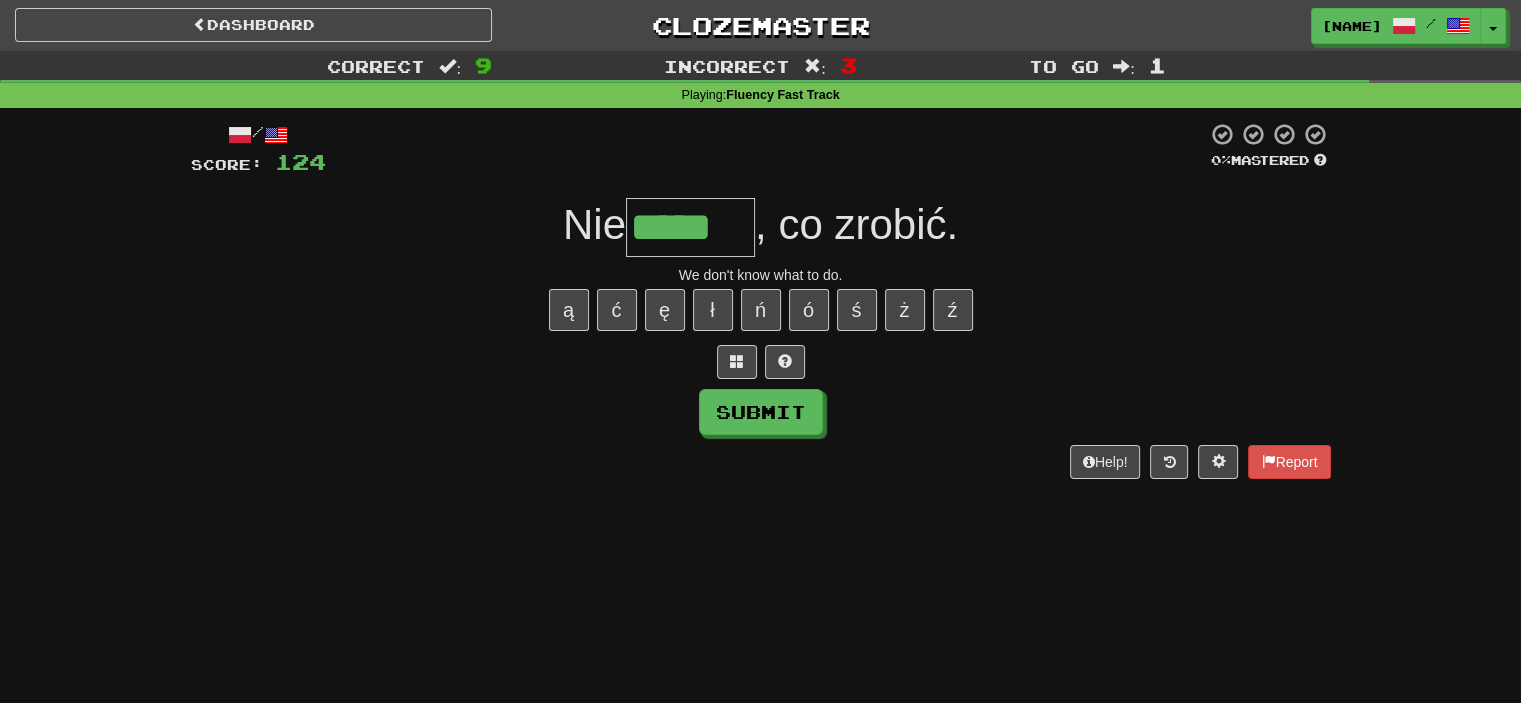 type on "*****" 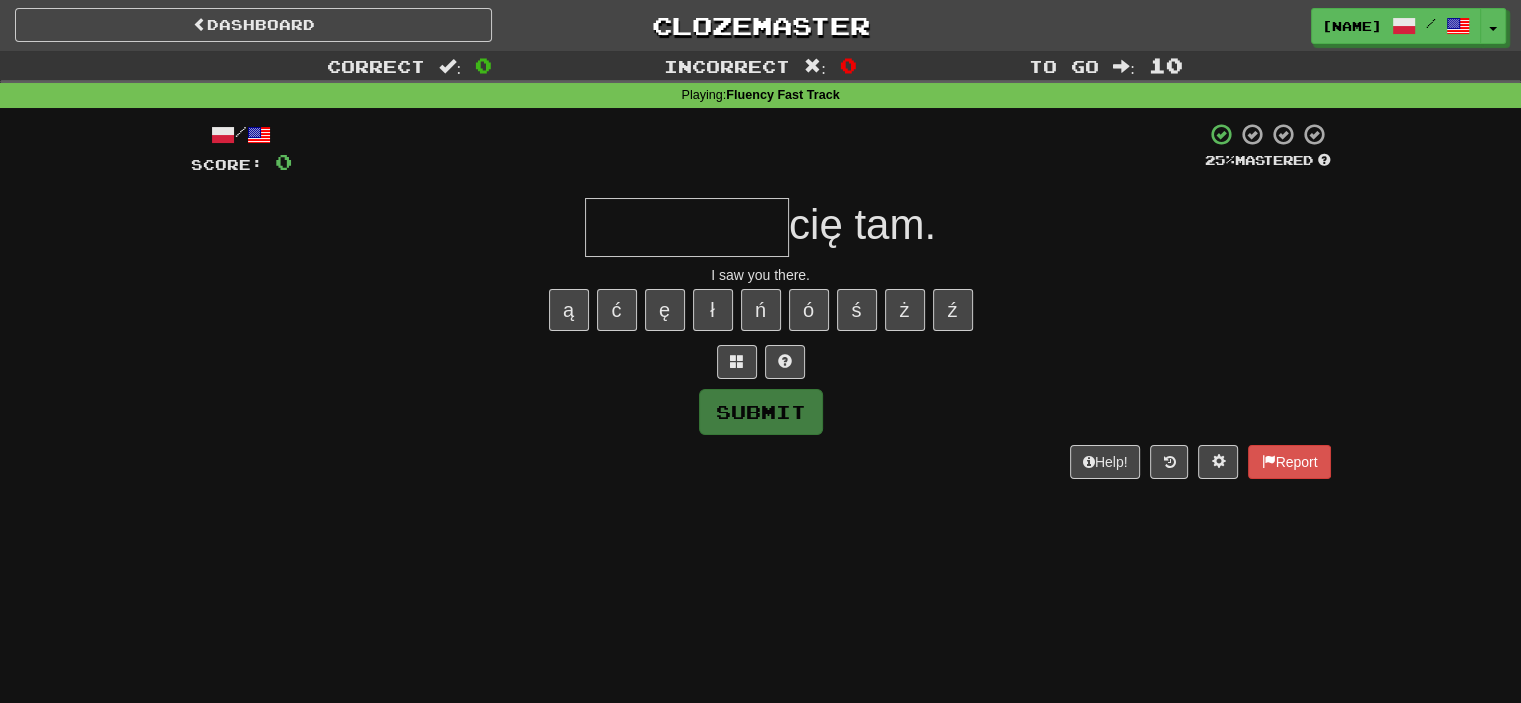 click at bounding box center [687, 227] 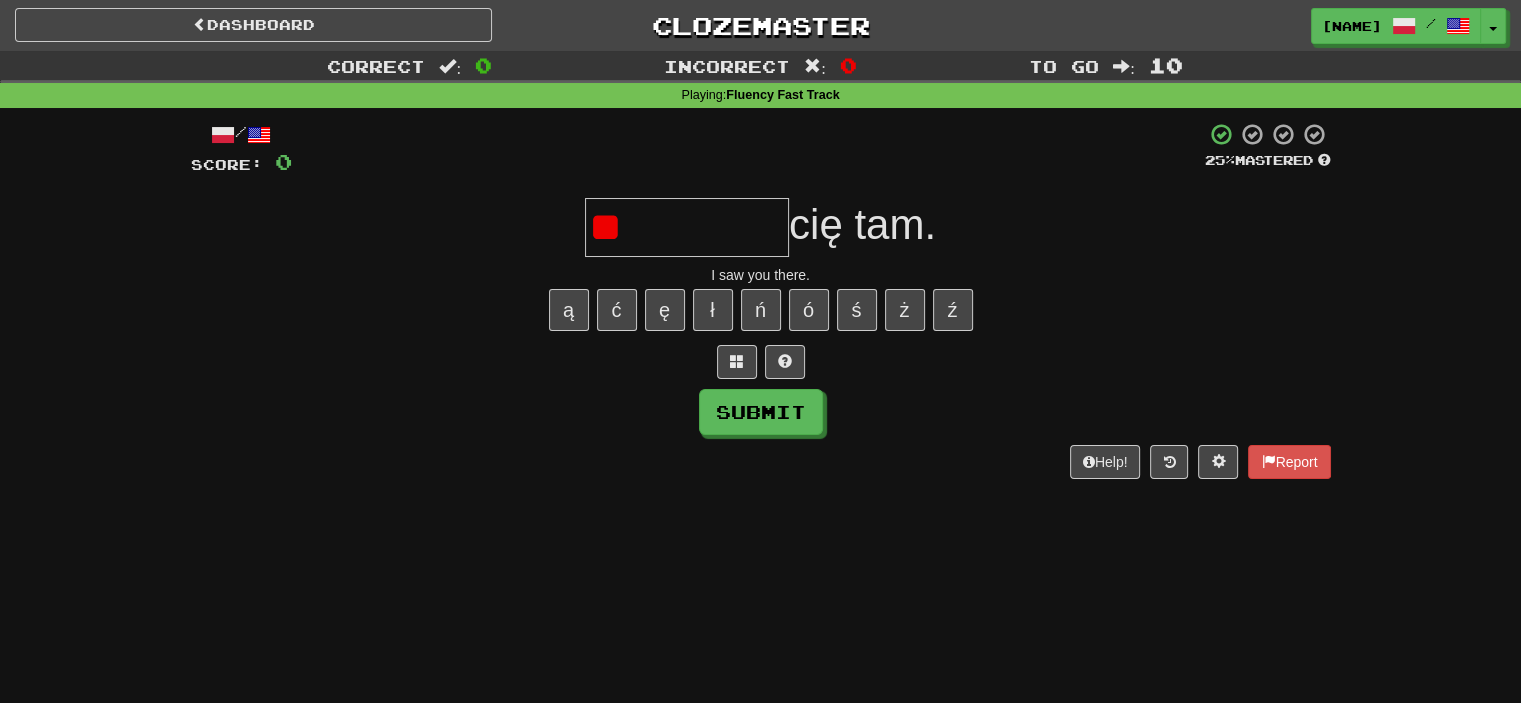 type on "*" 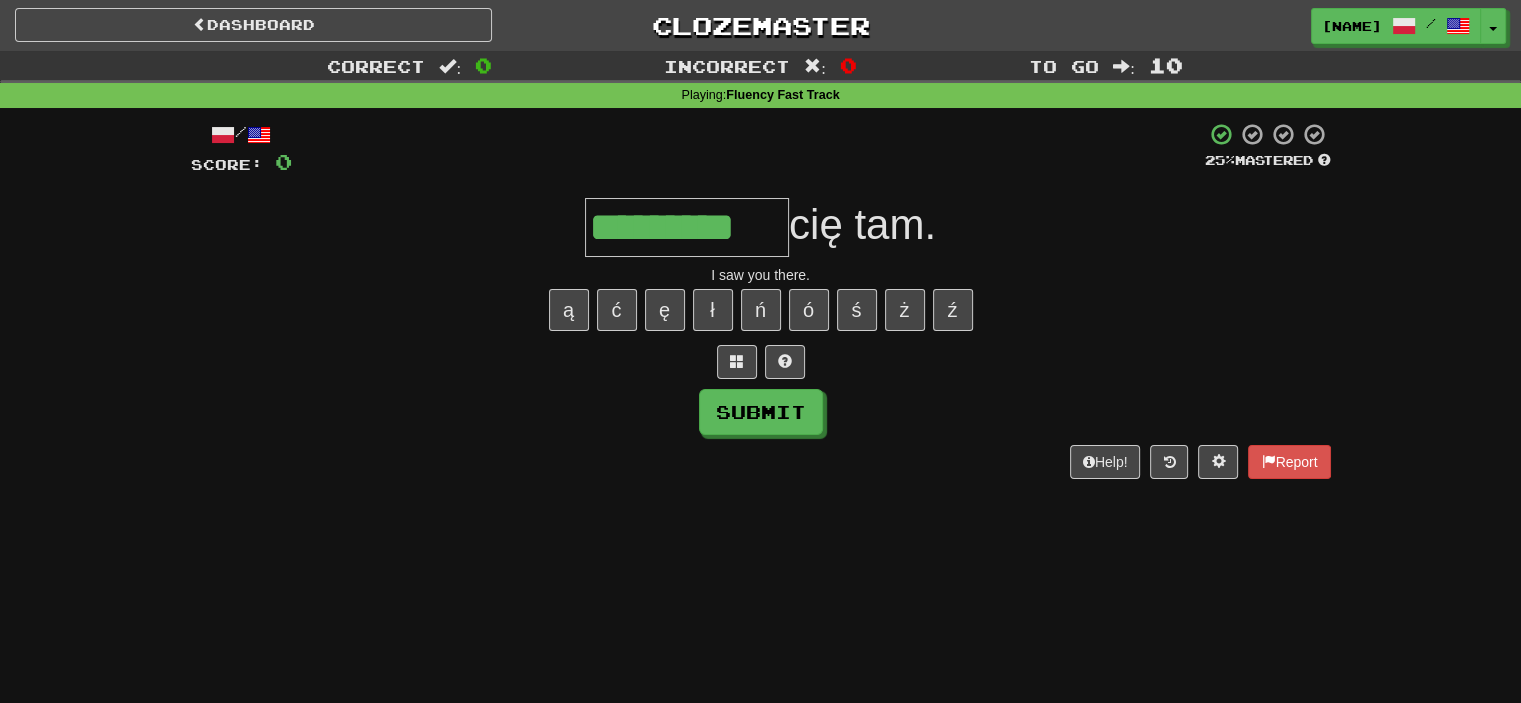 type on "*********" 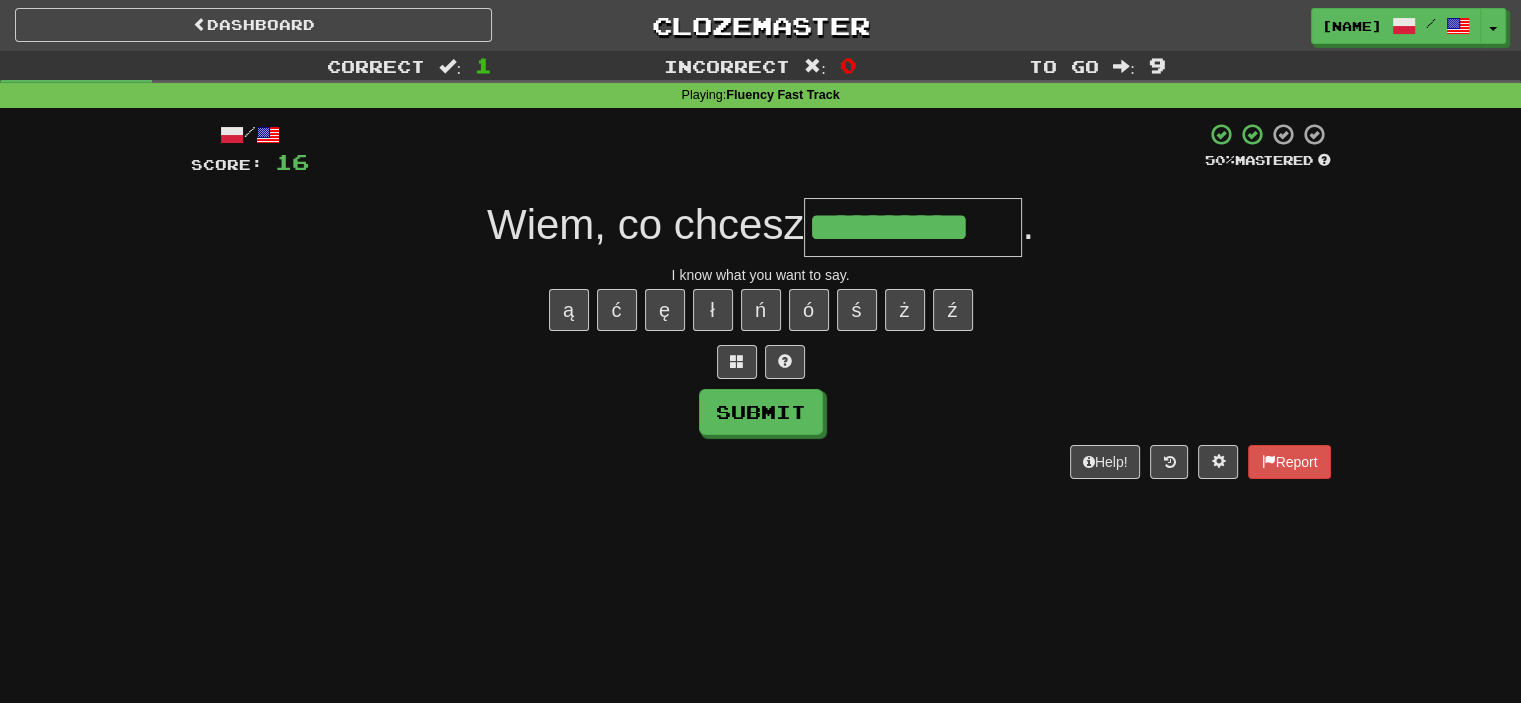 type on "**********" 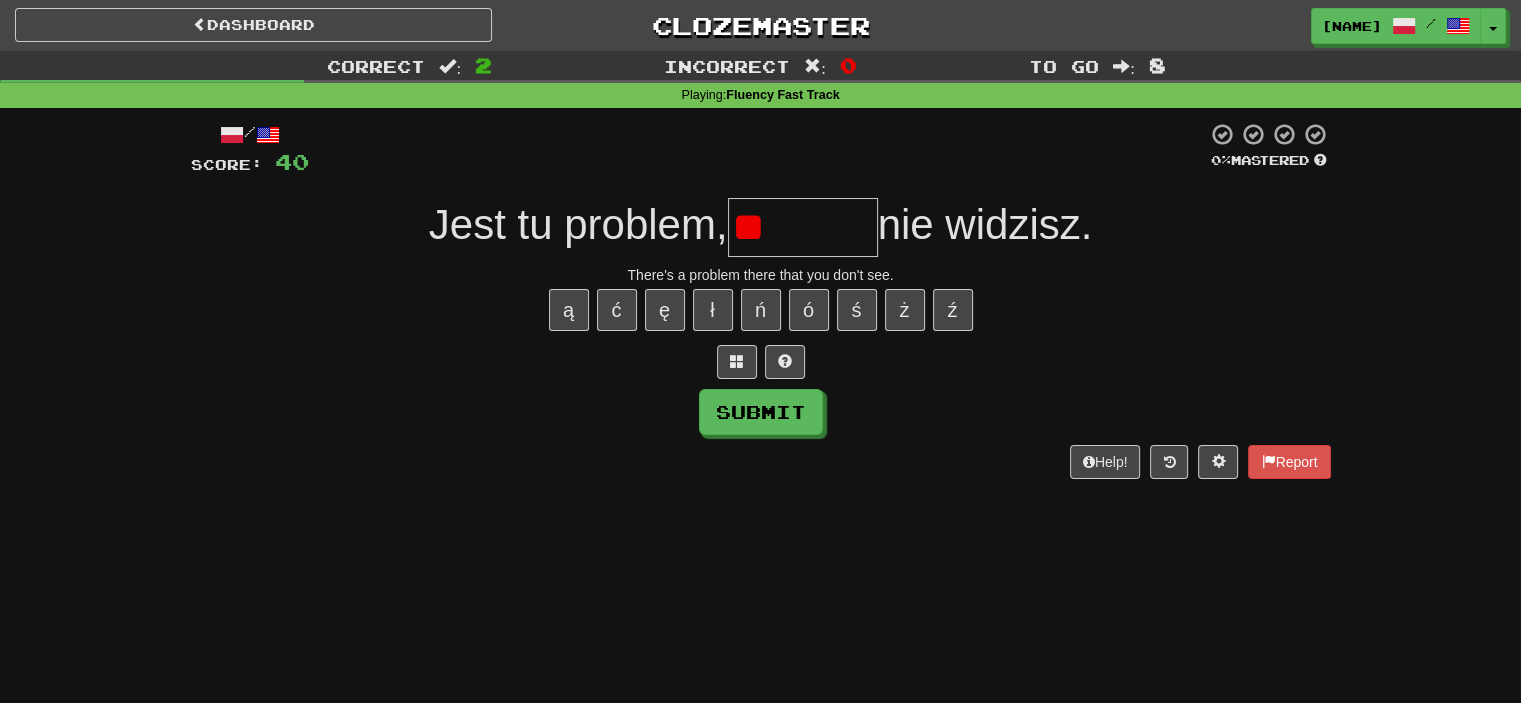 type on "*" 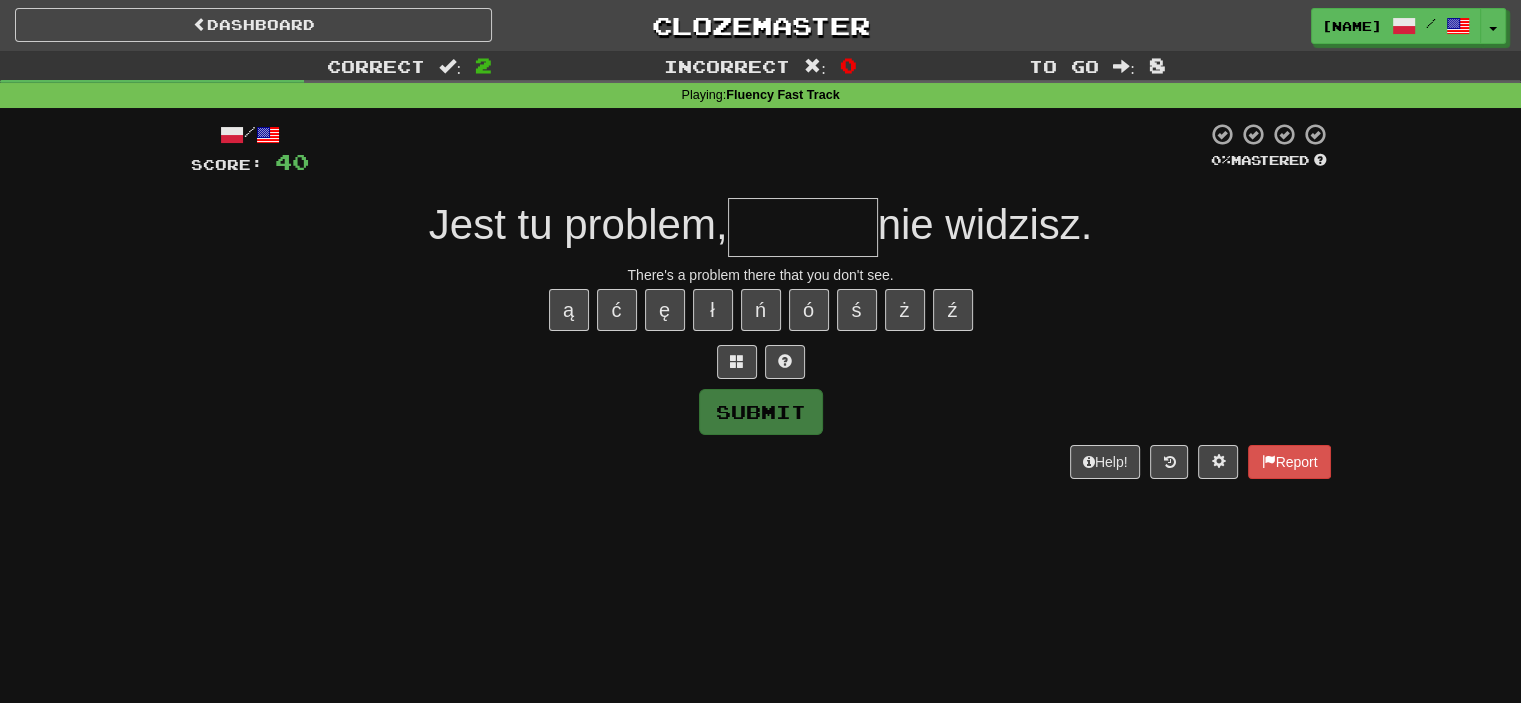type on "*******" 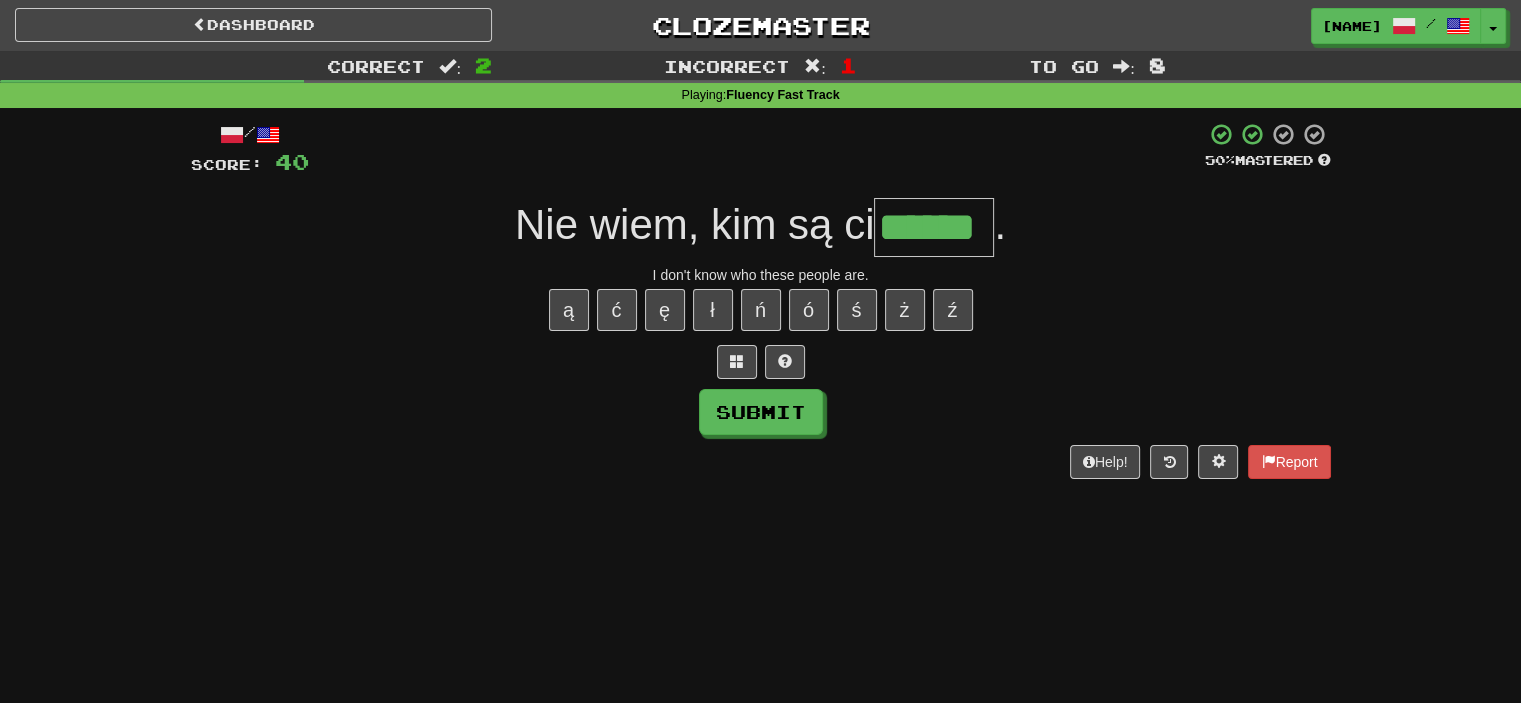type on "******" 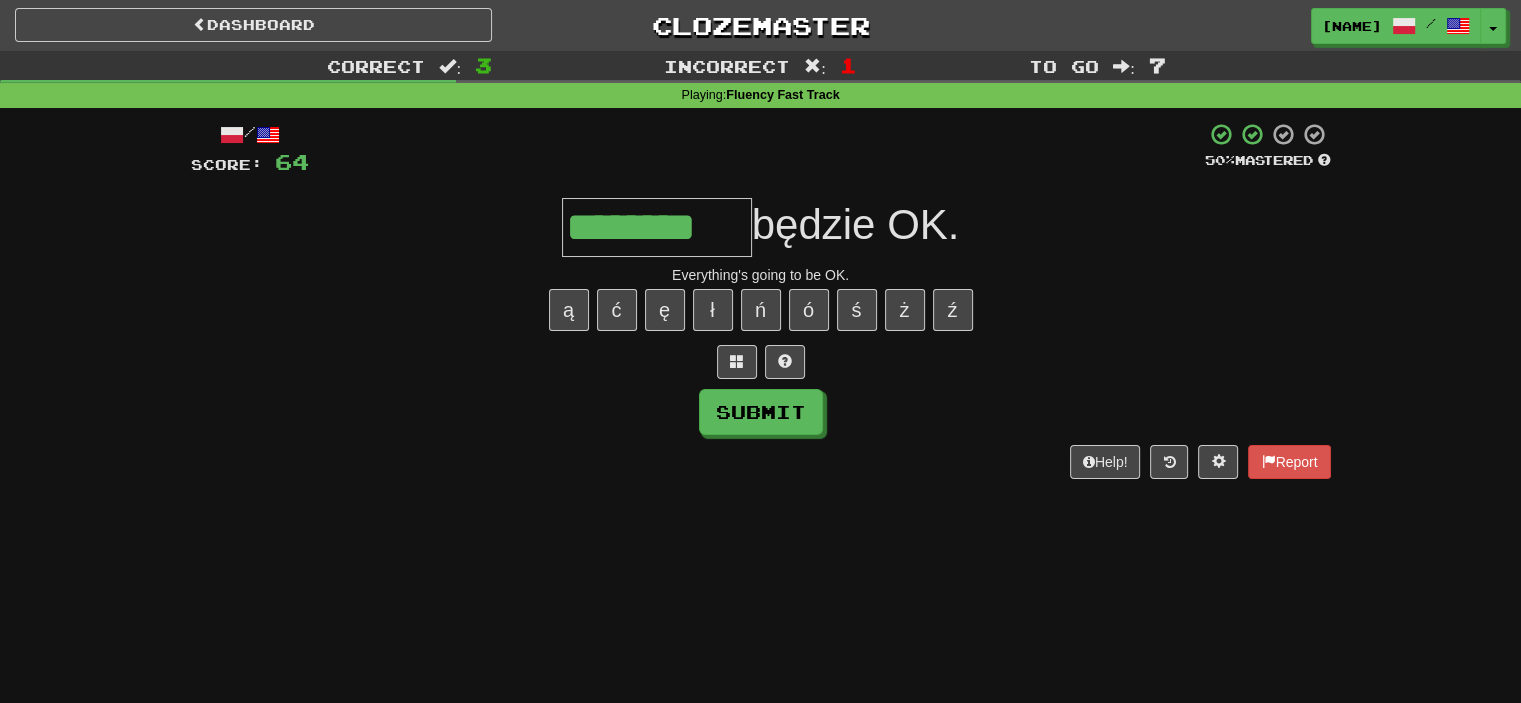 type on "********" 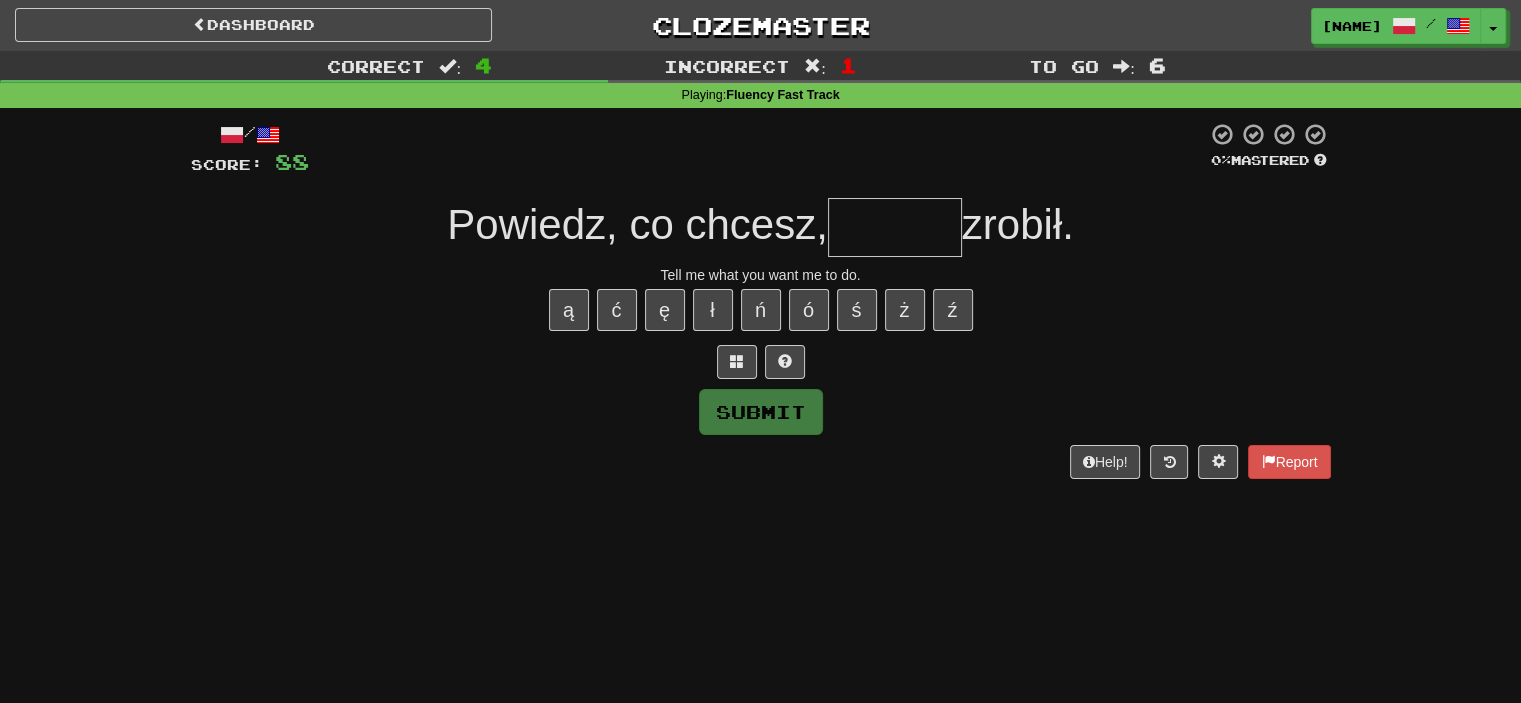 type on "*" 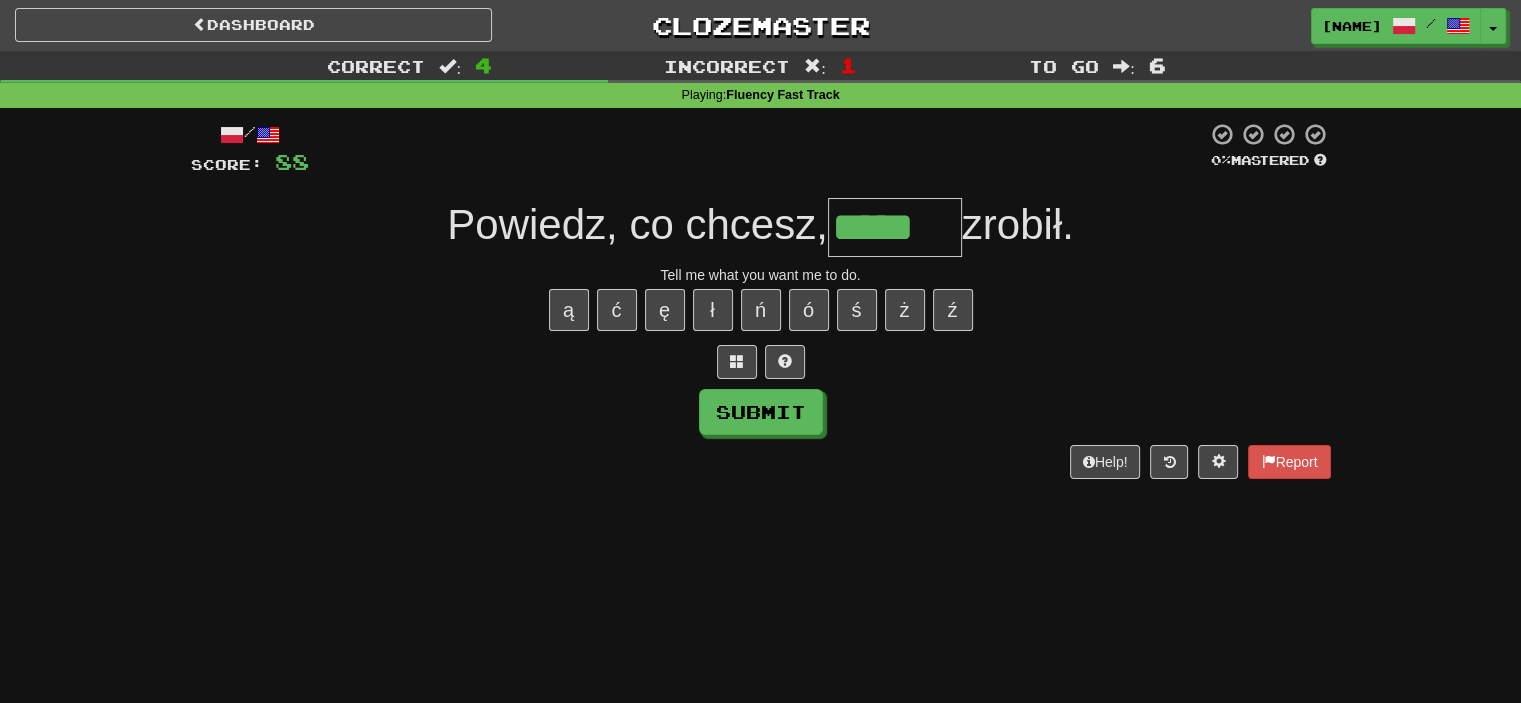 type on "*****" 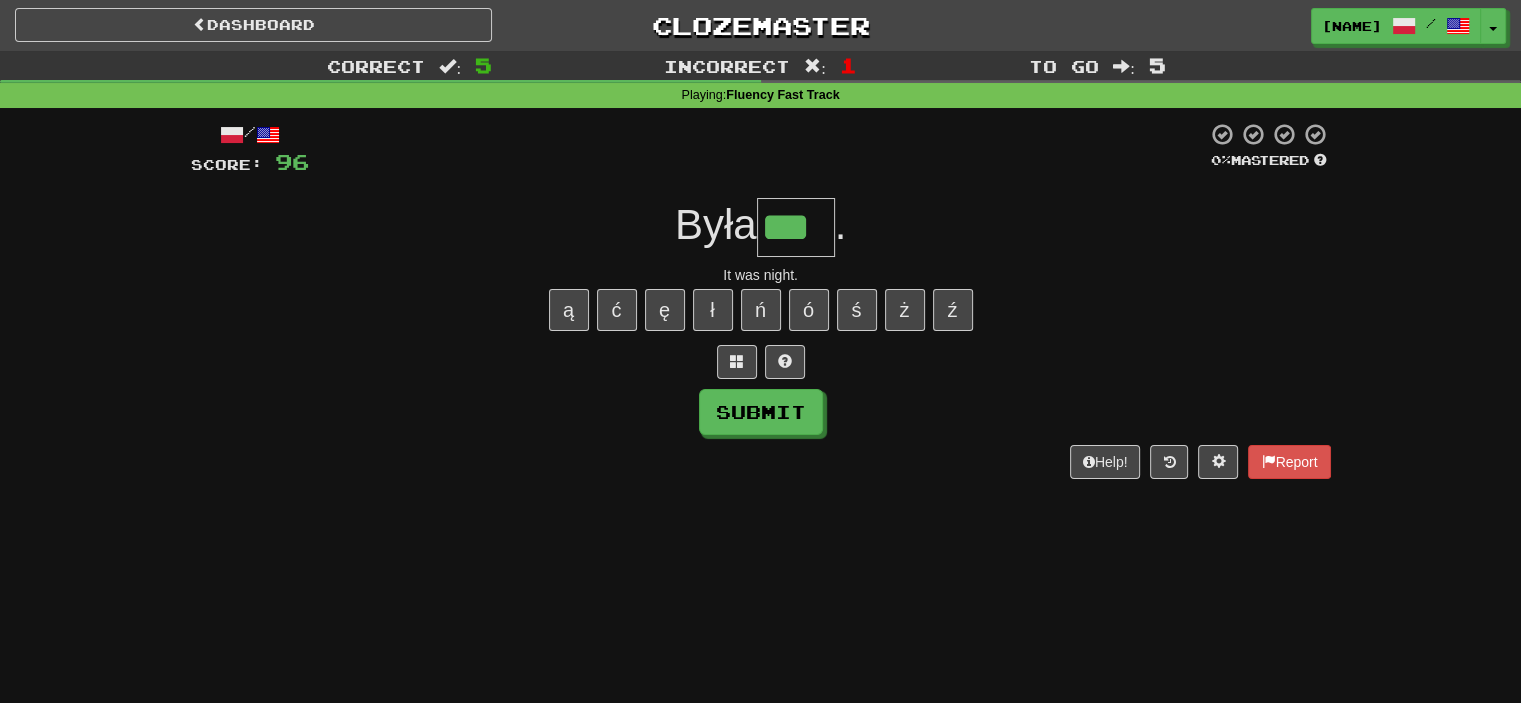 type on "***" 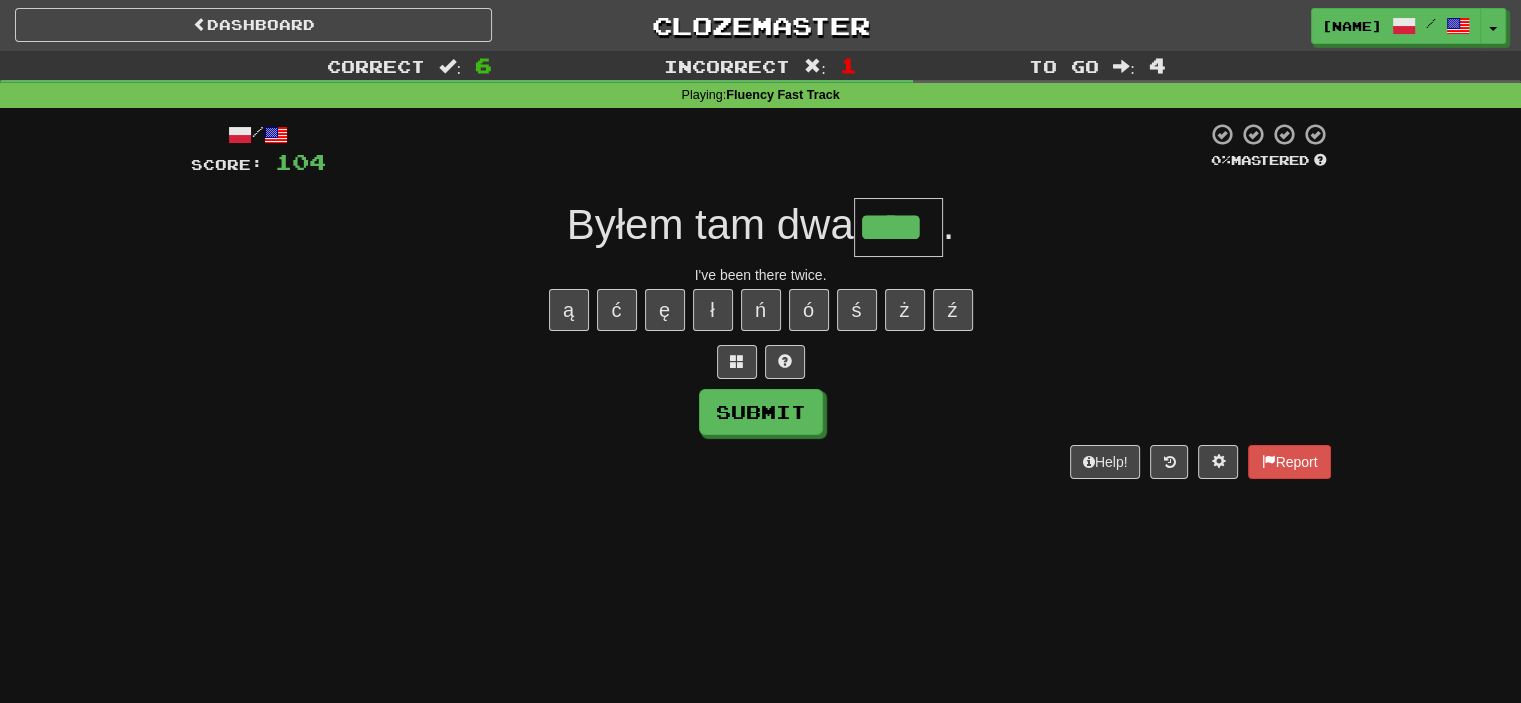 type on "****" 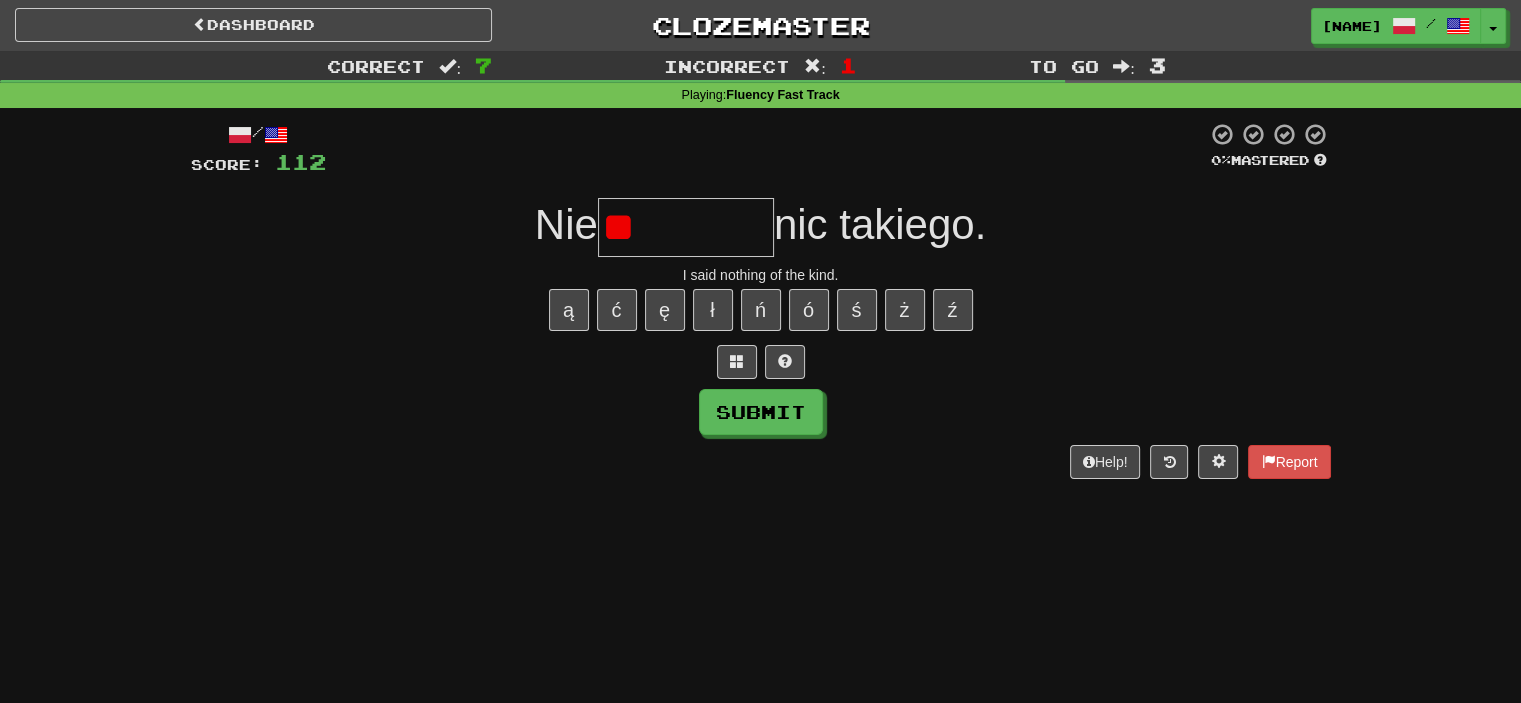 type on "*" 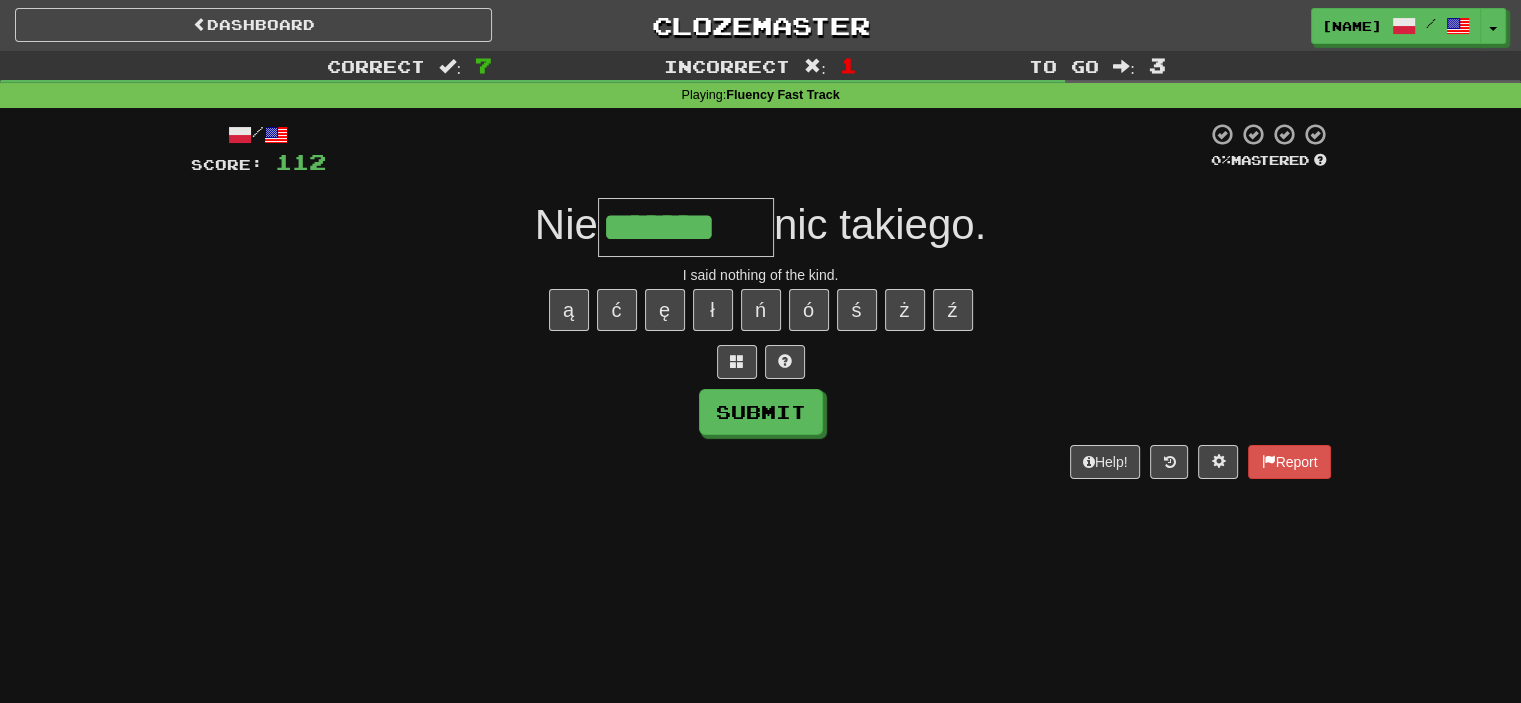 type on "*******" 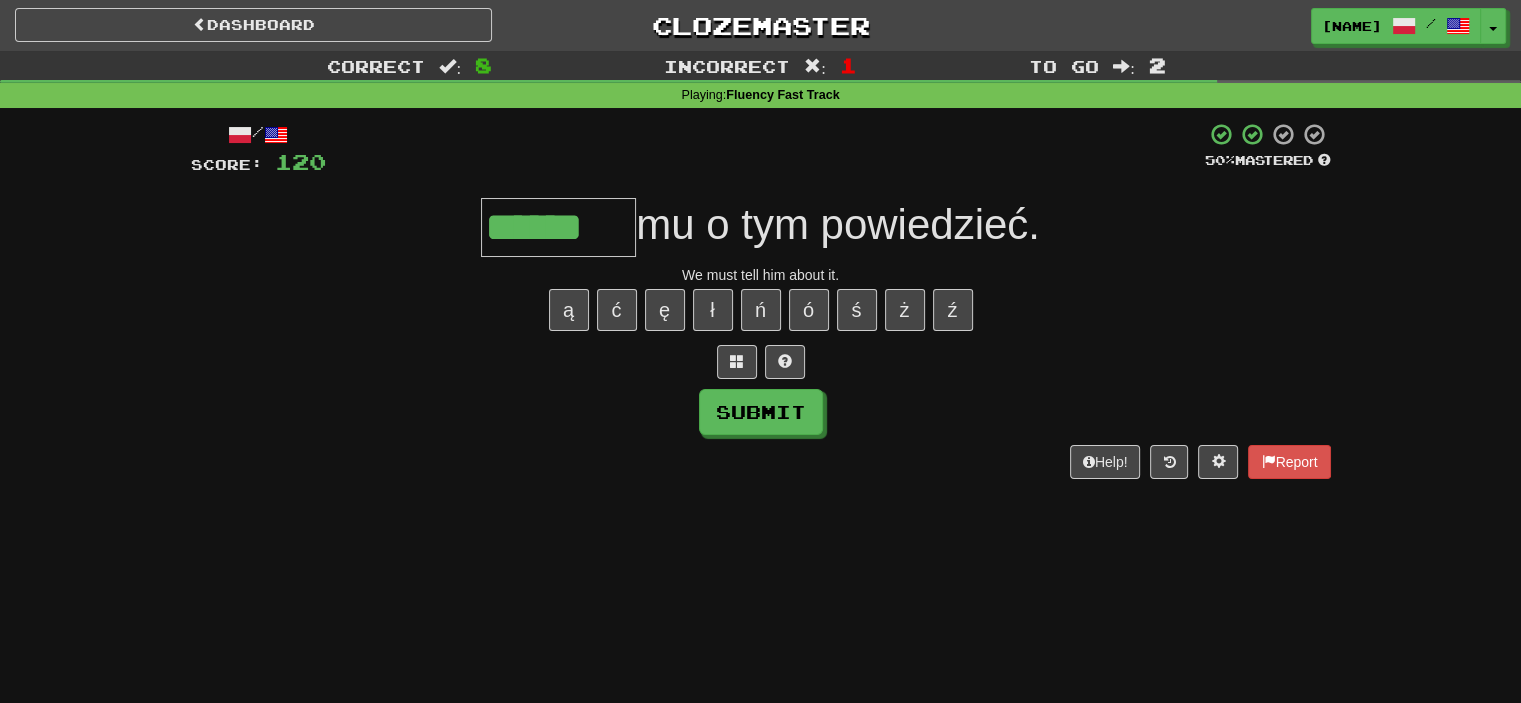 type on "******" 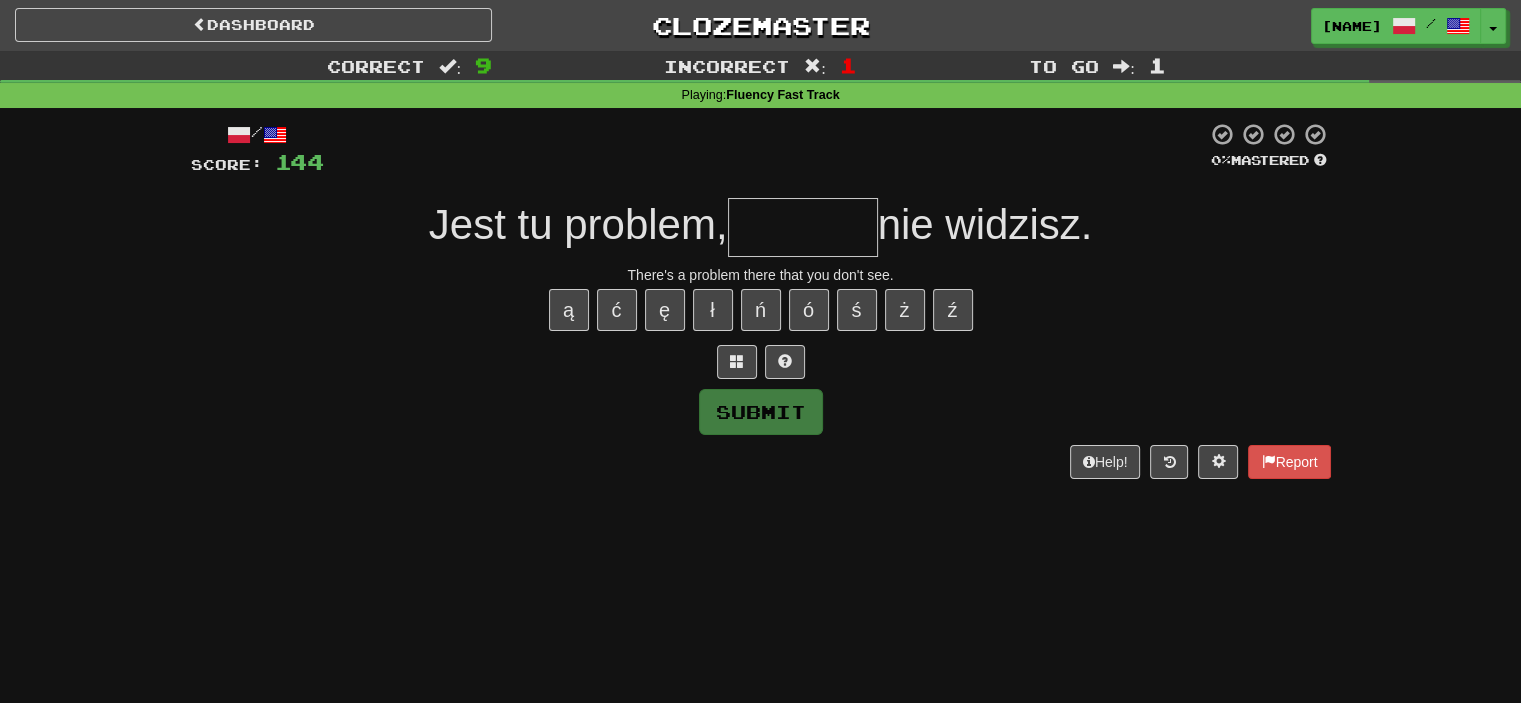 click at bounding box center [803, 227] 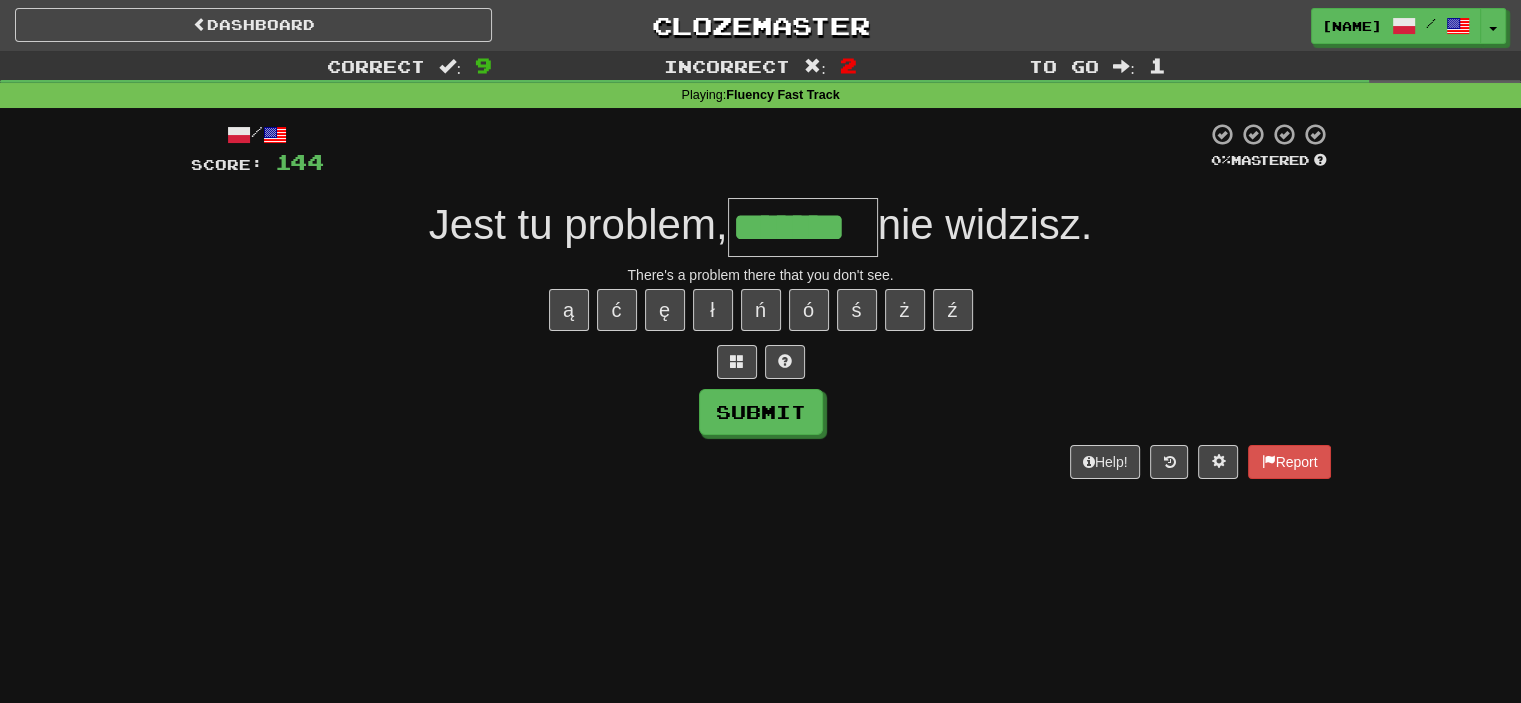 type on "*******" 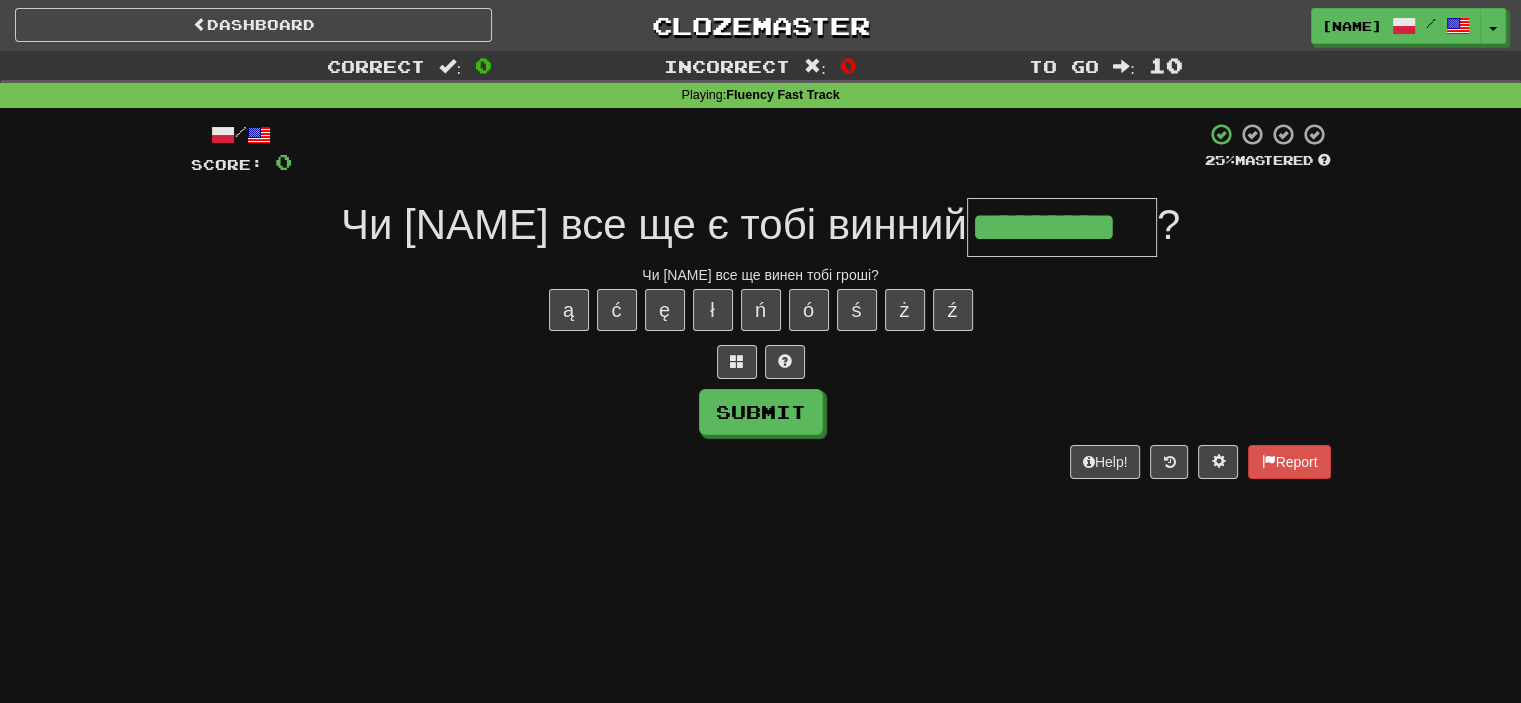 type on "*********" 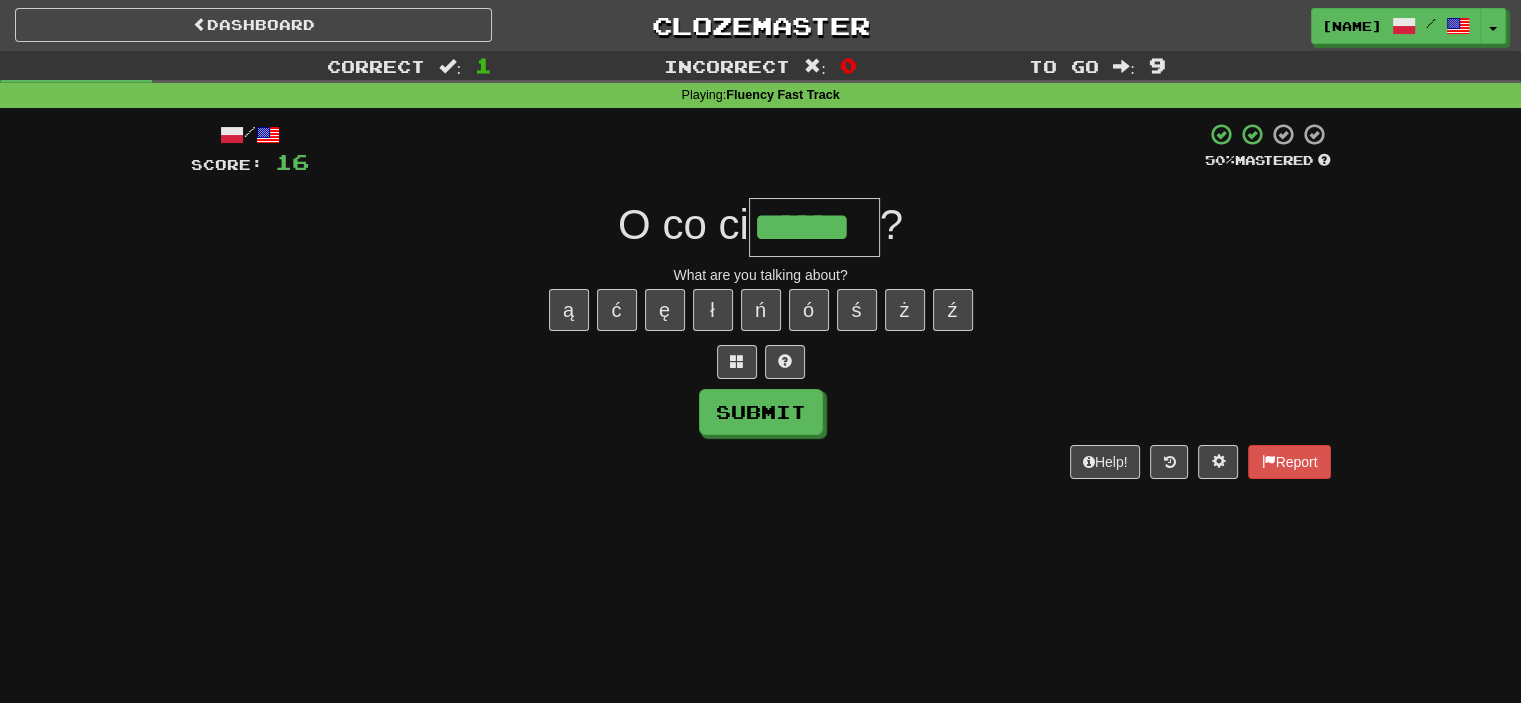 type on "******" 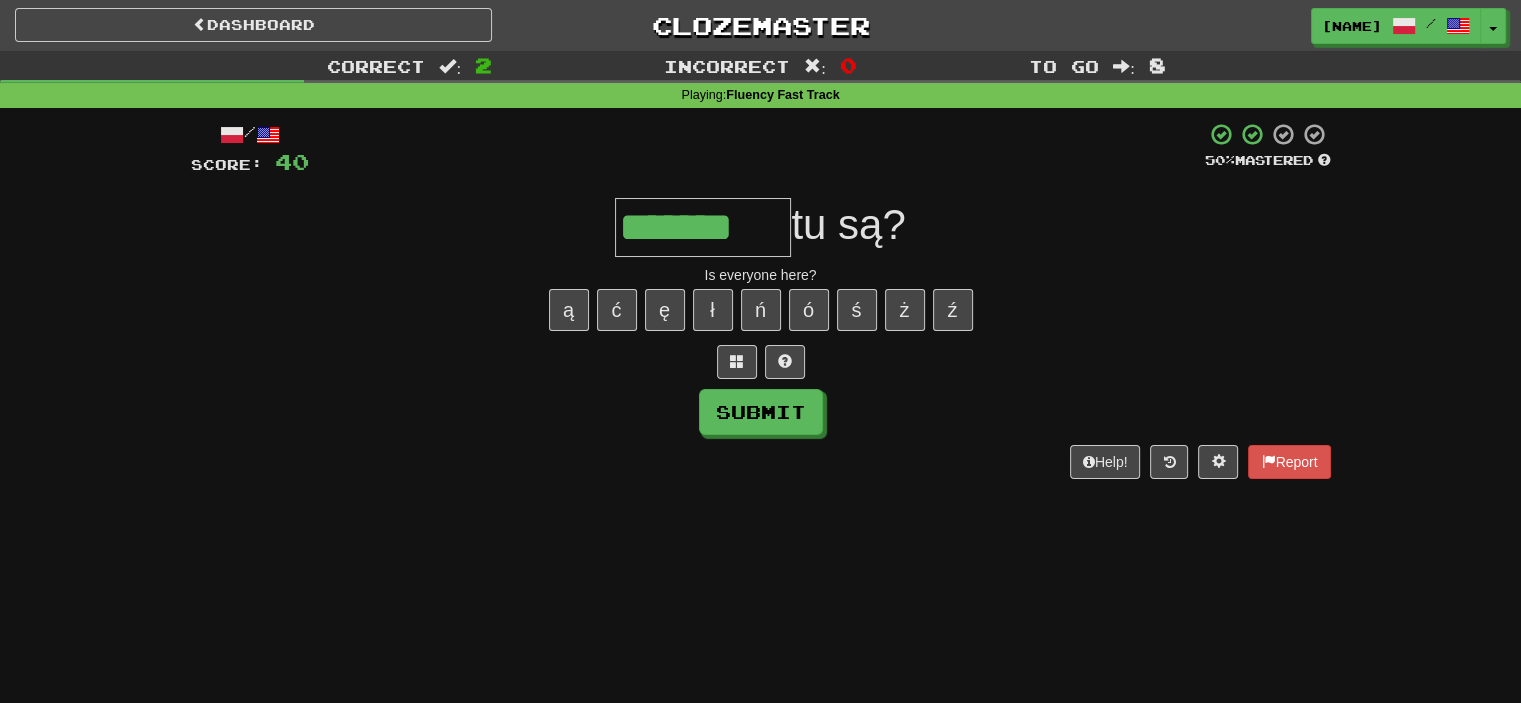 type on "*******" 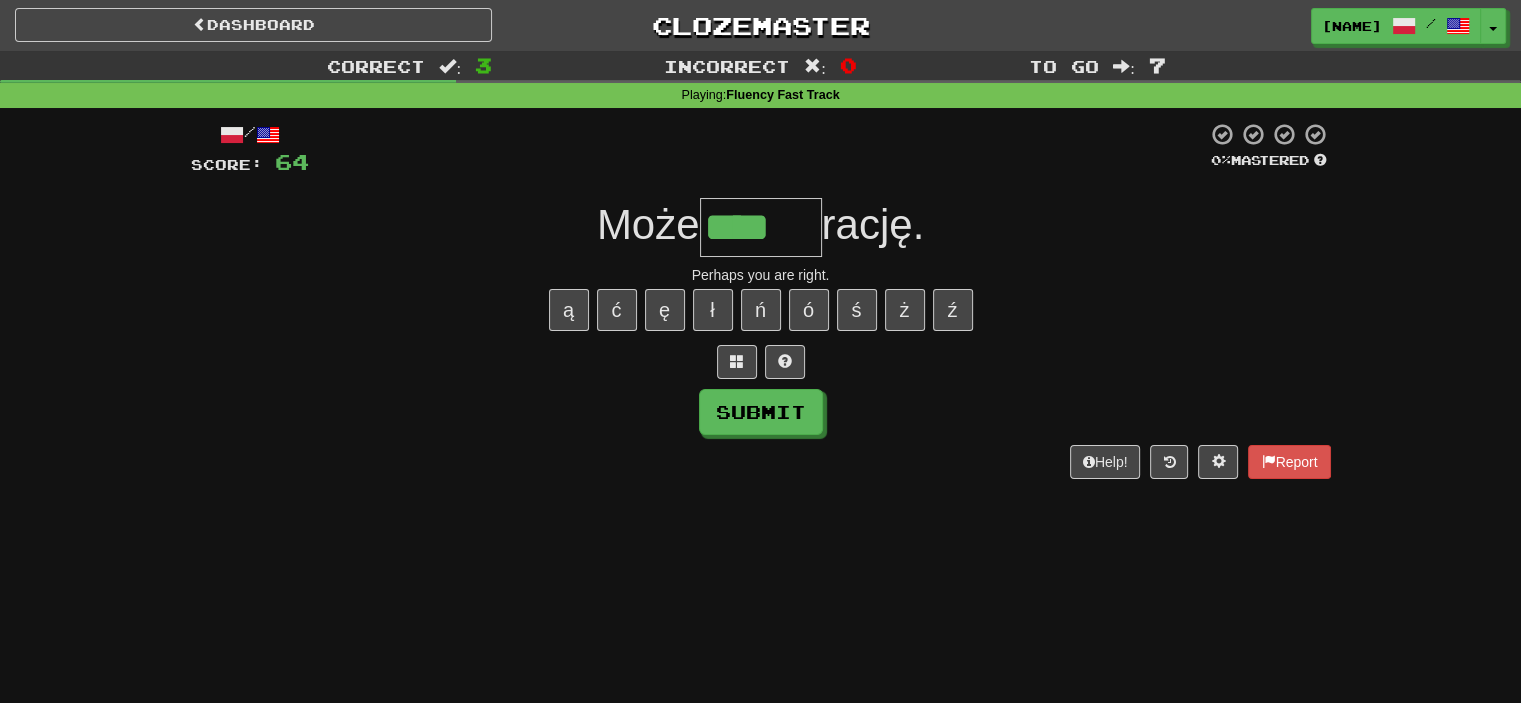 type on "*****" 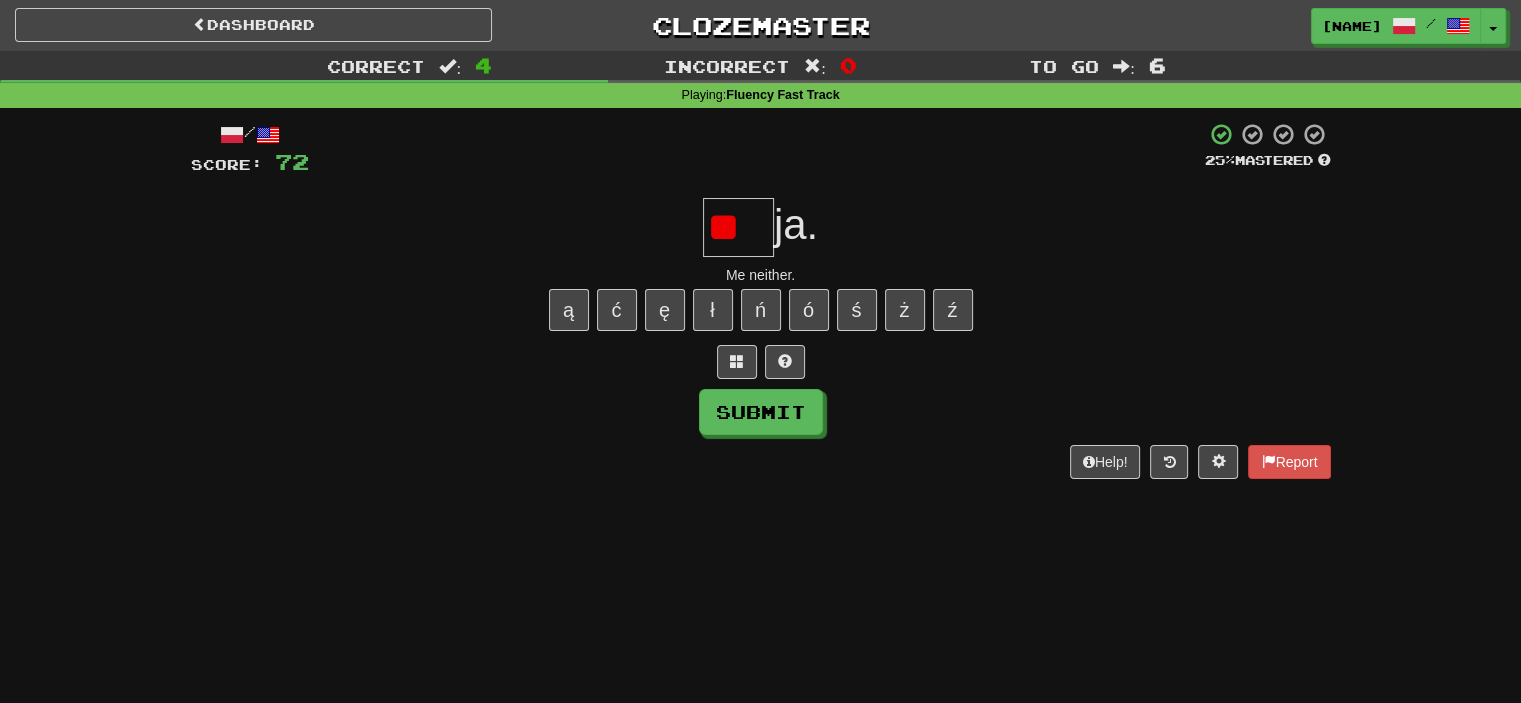 type on "*" 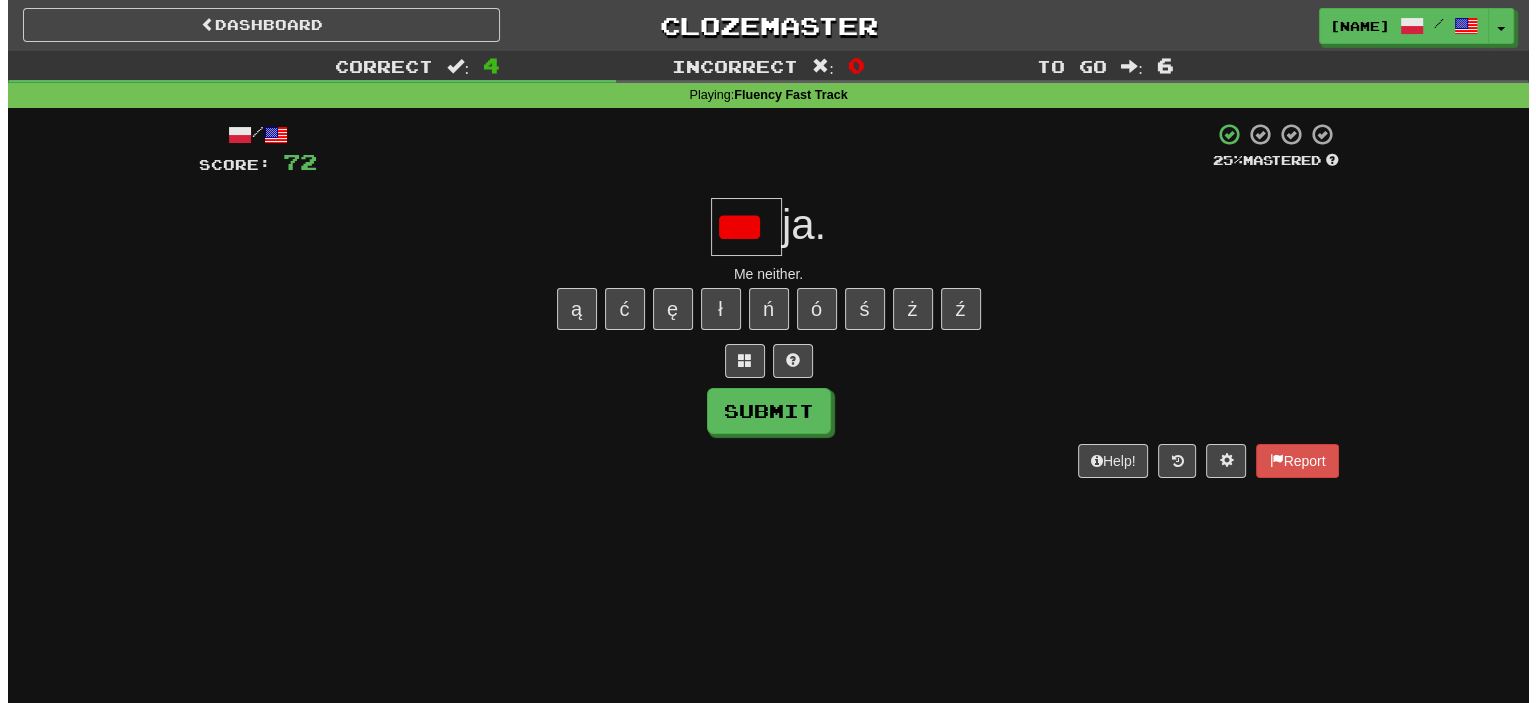 scroll, scrollTop: 0, scrollLeft: 0, axis: both 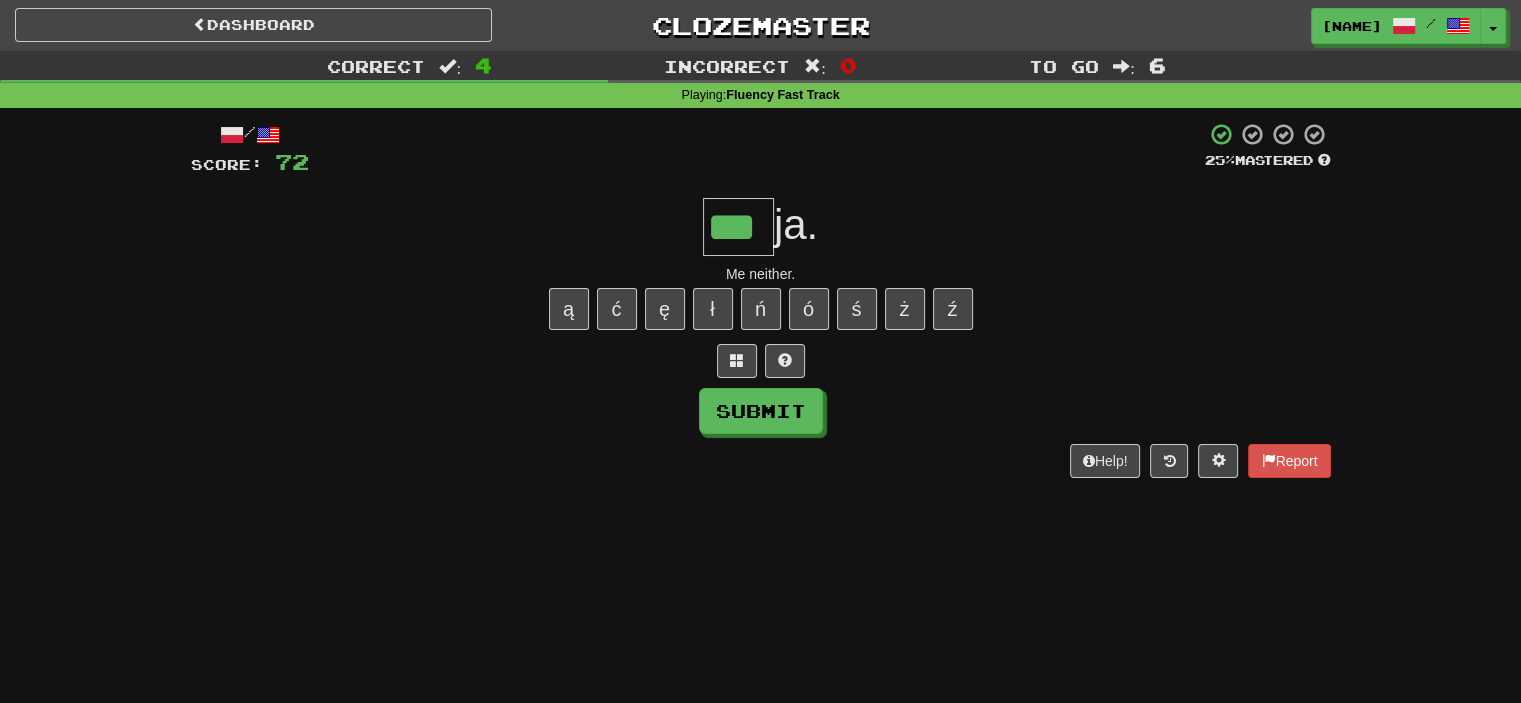 type on "***" 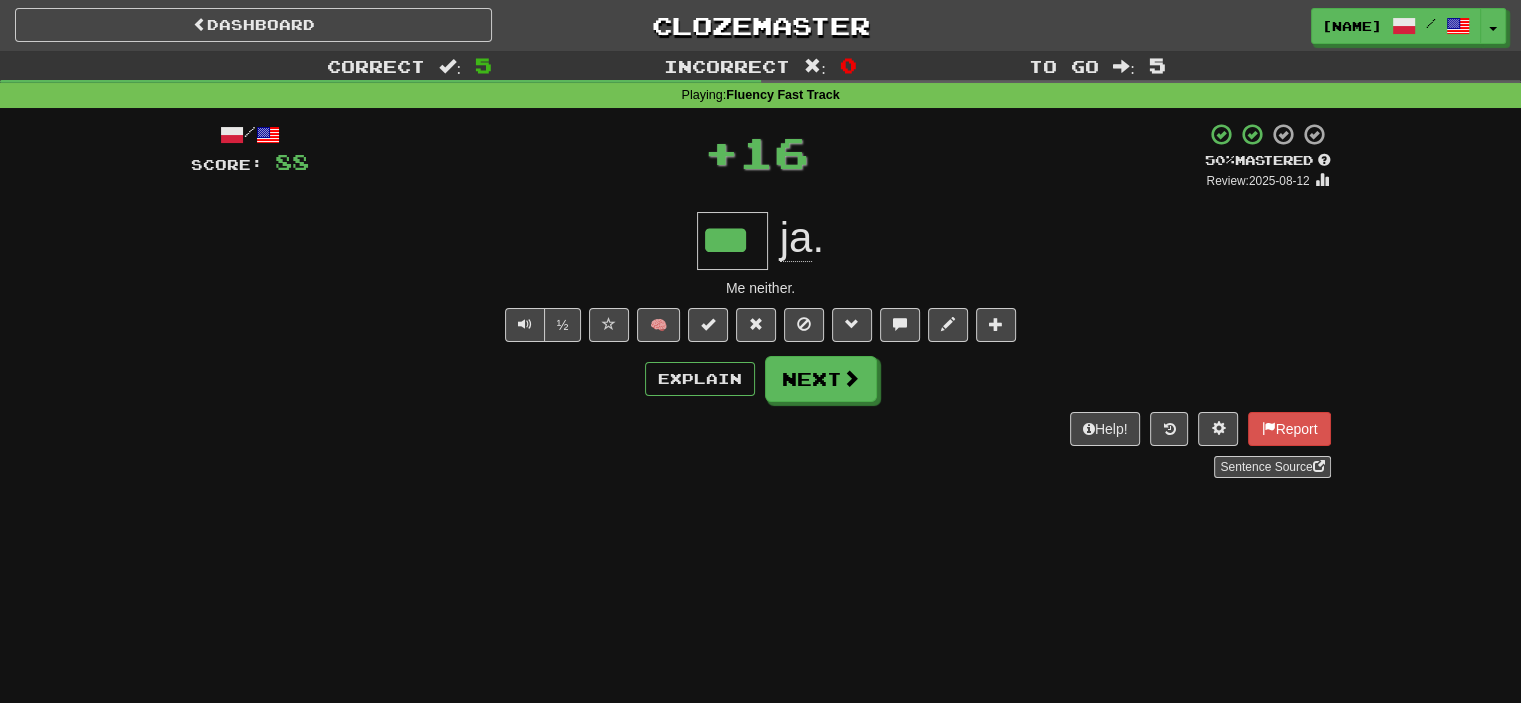 type 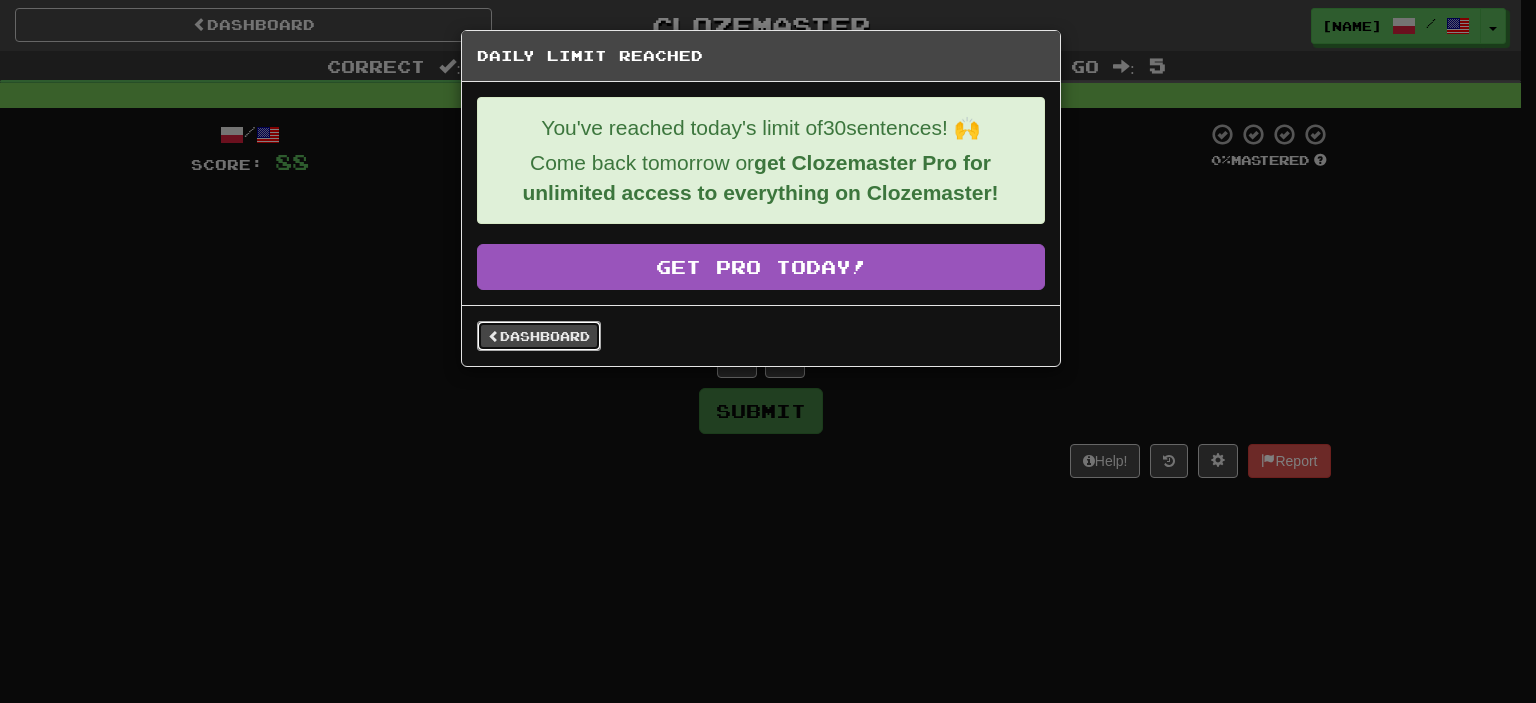 click on "Dashboard" at bounding box center (539, 336) 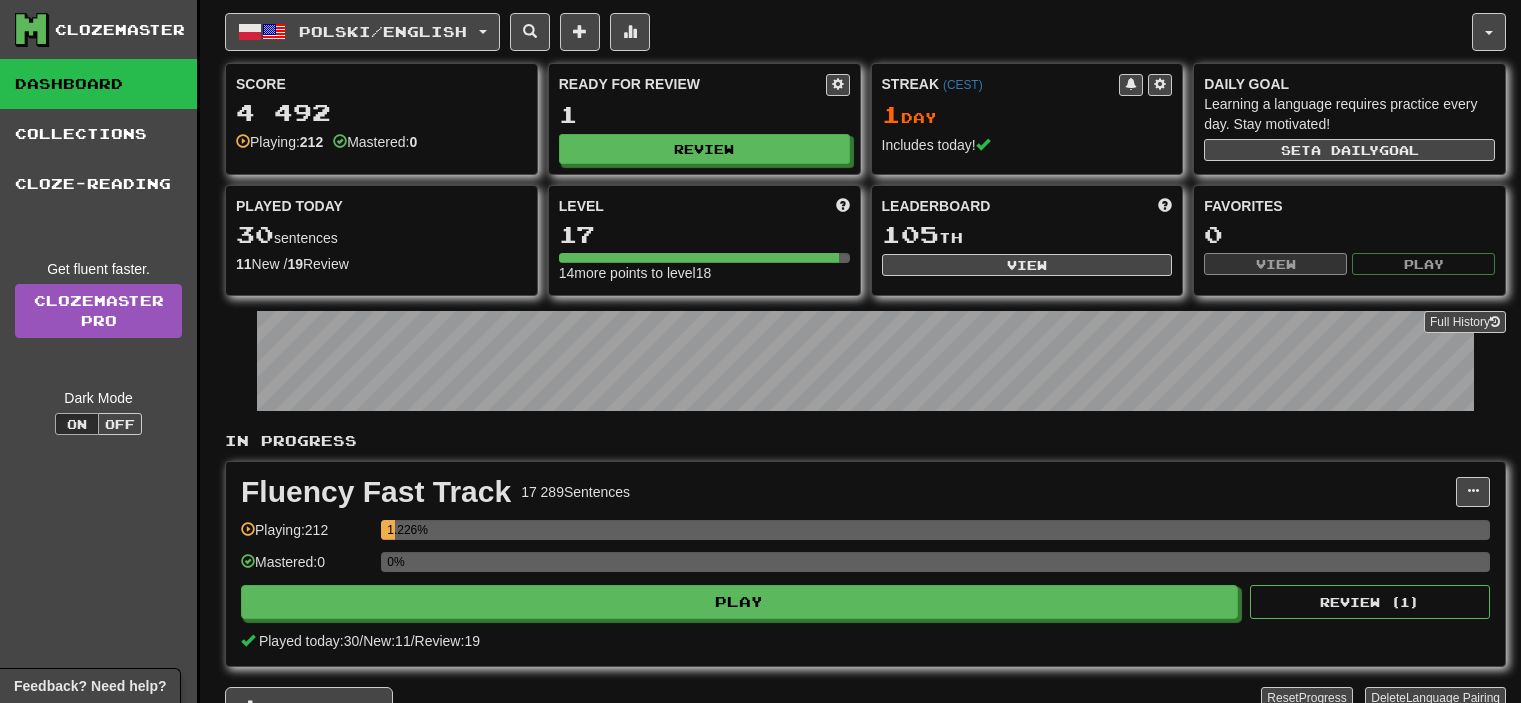 scroll, scrollTop: 0, scrollLeft: 0, axis: both 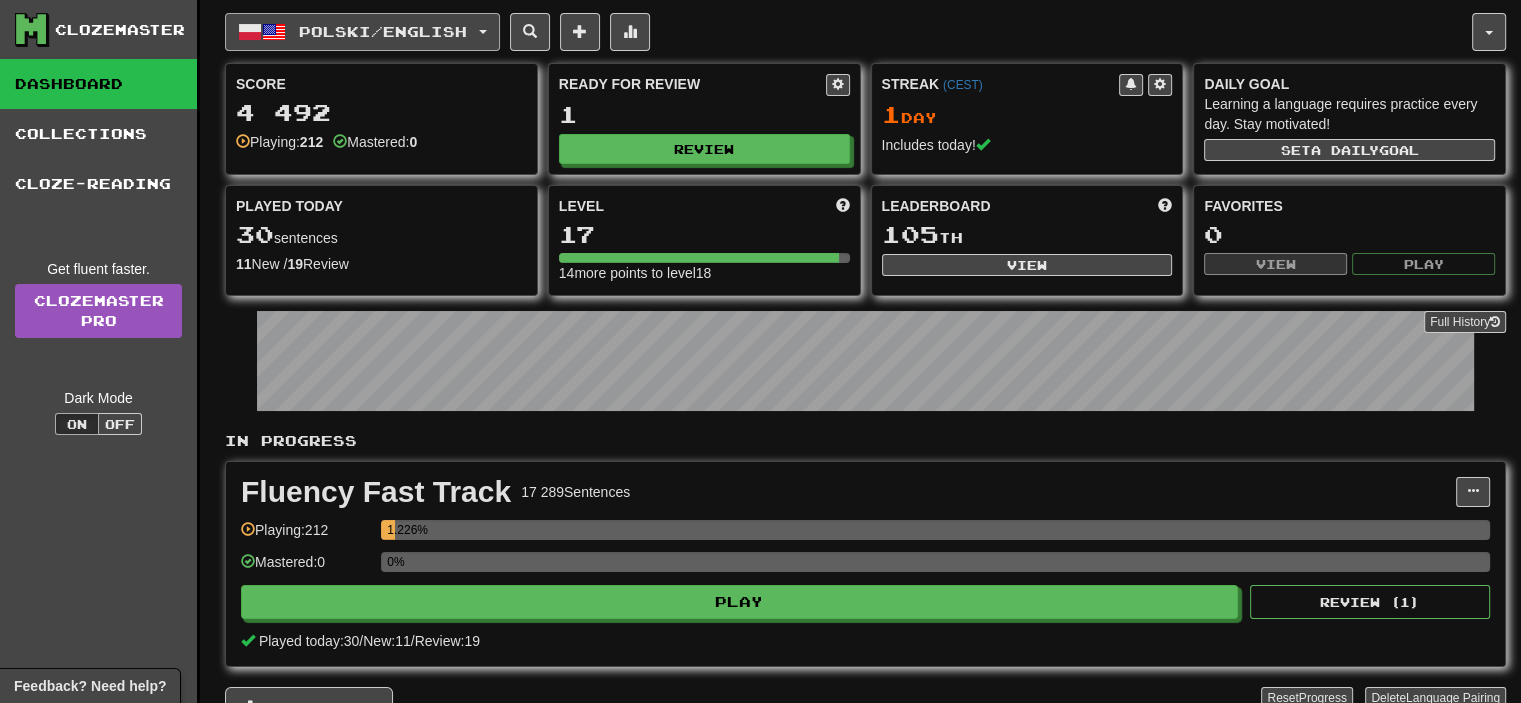 click on "Polski  /  English" at bounding box center [362, 32] 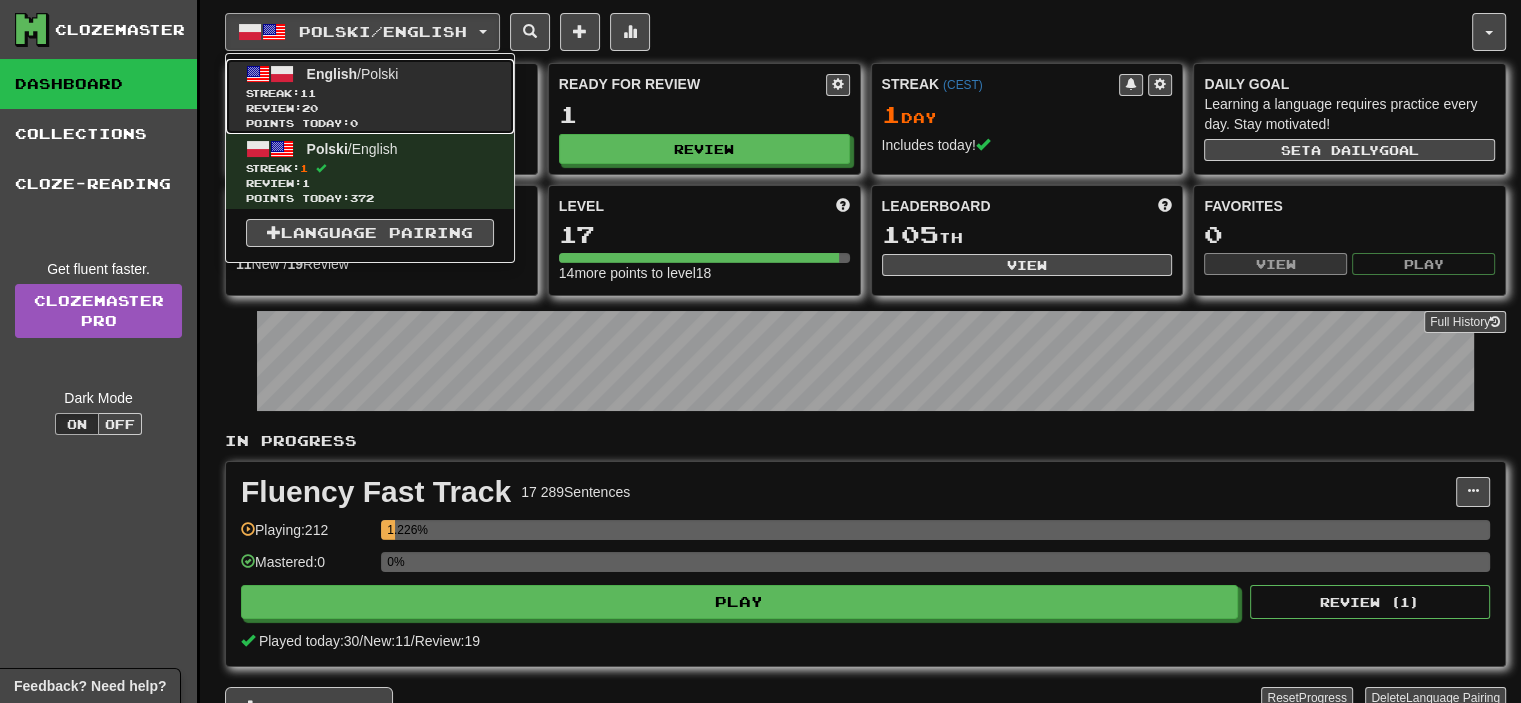 click on "Streak:  11" at bounding box center (370, 93) 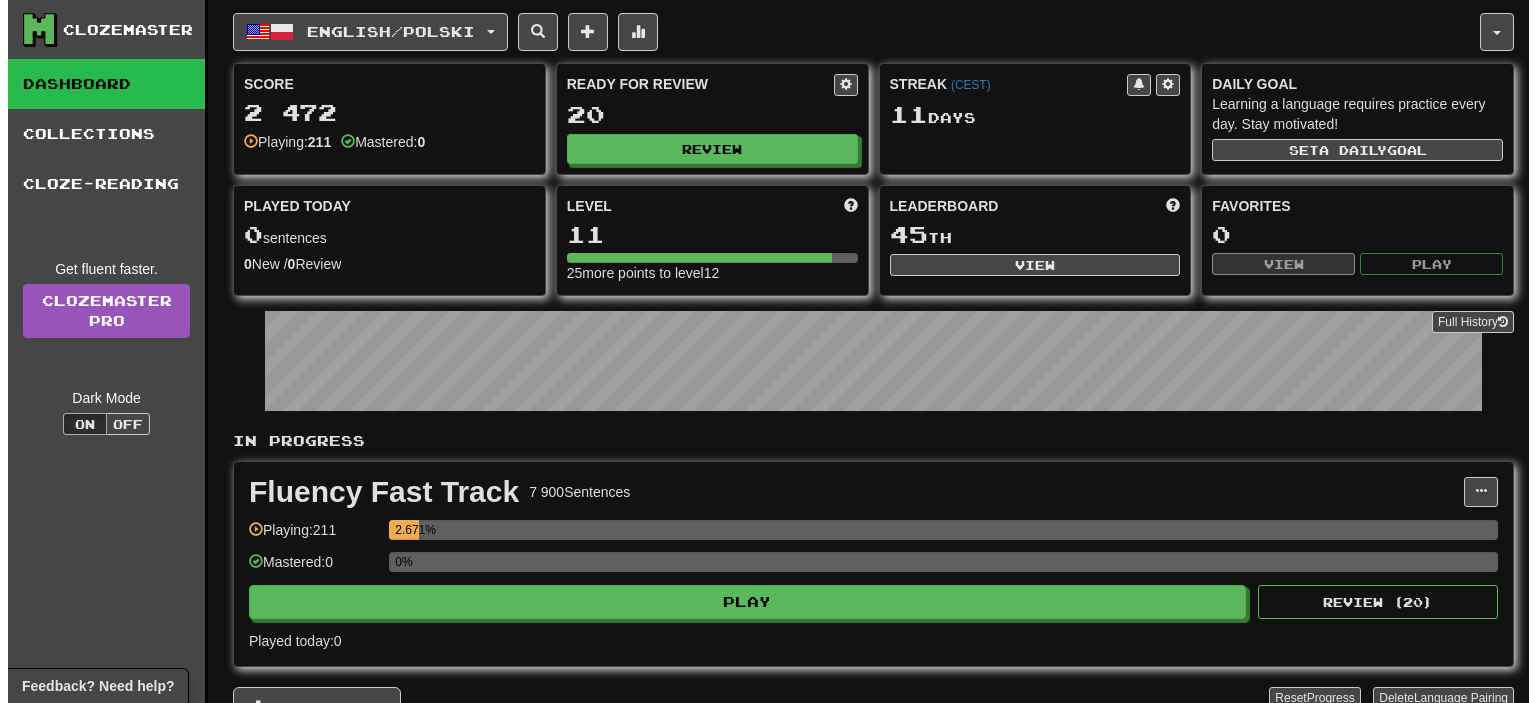 scroll, scrollTop: 0, scrollLeft: 0, axis: both 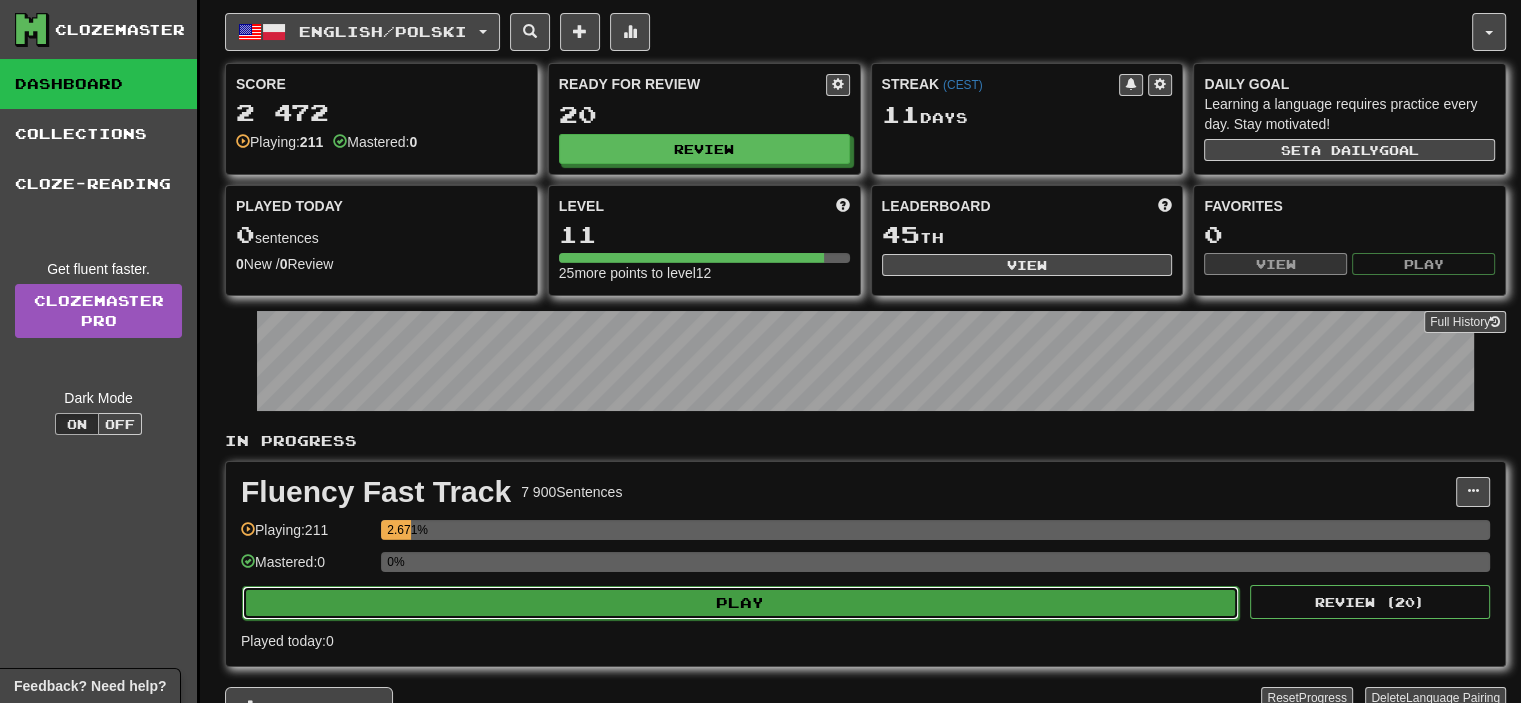 click on "Play" at bounding box center [740, 603] 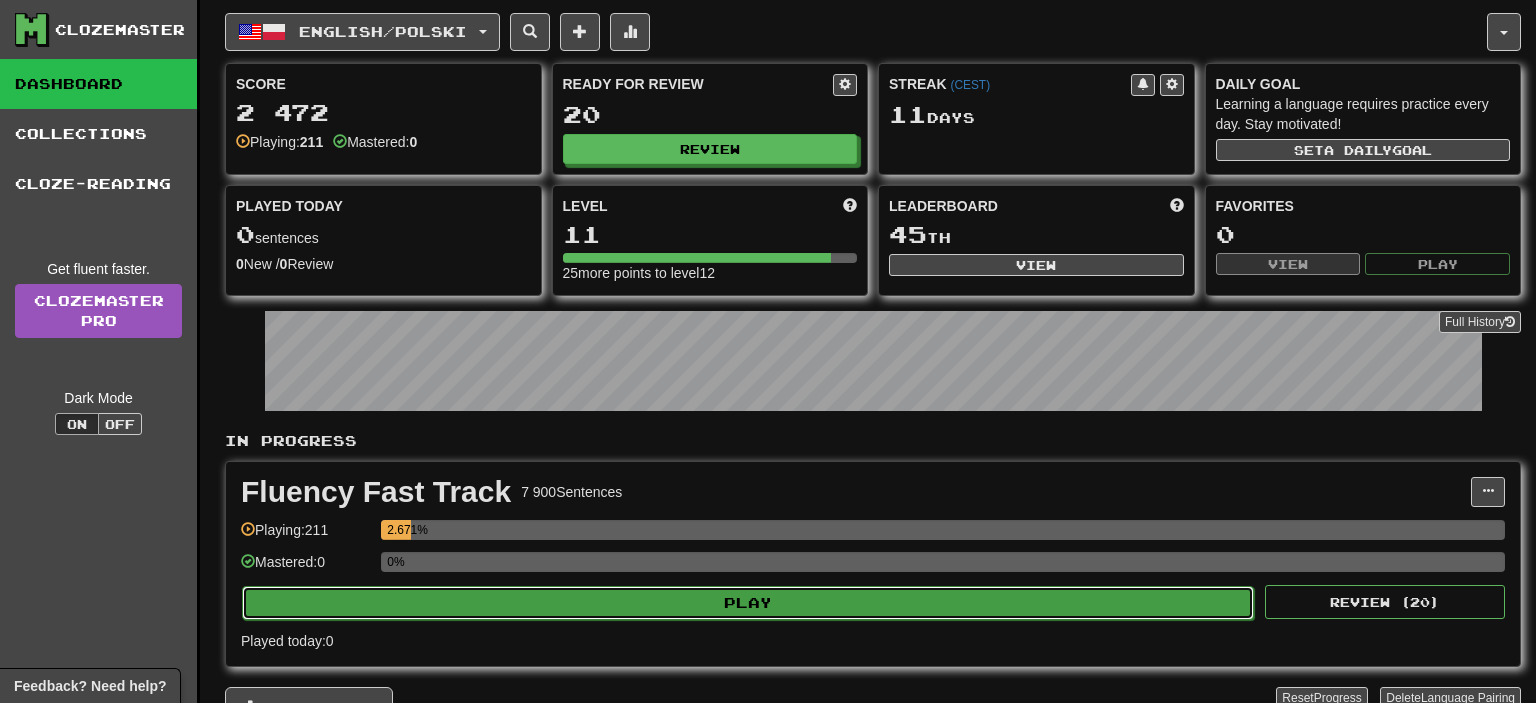 select on "**" 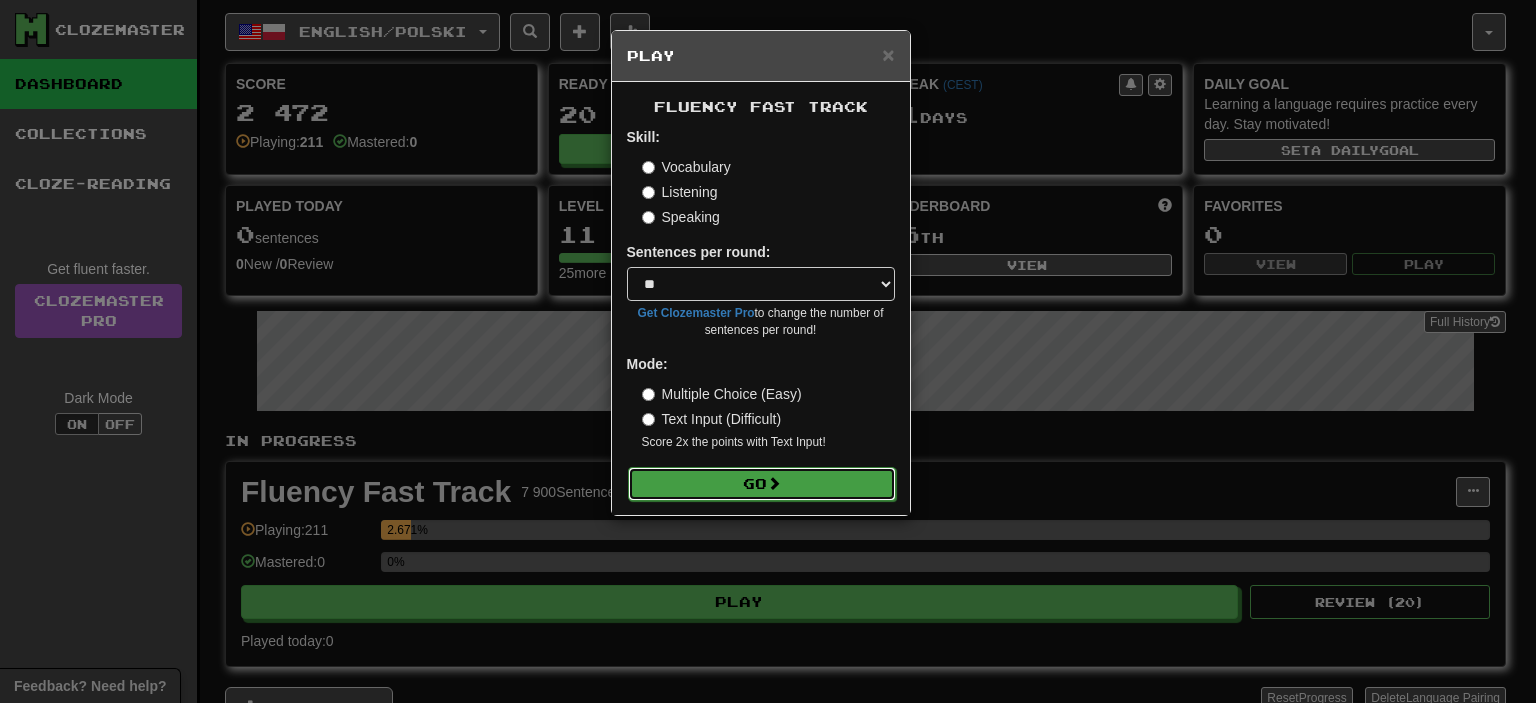click on "Go" at bounding box center [762, 484] 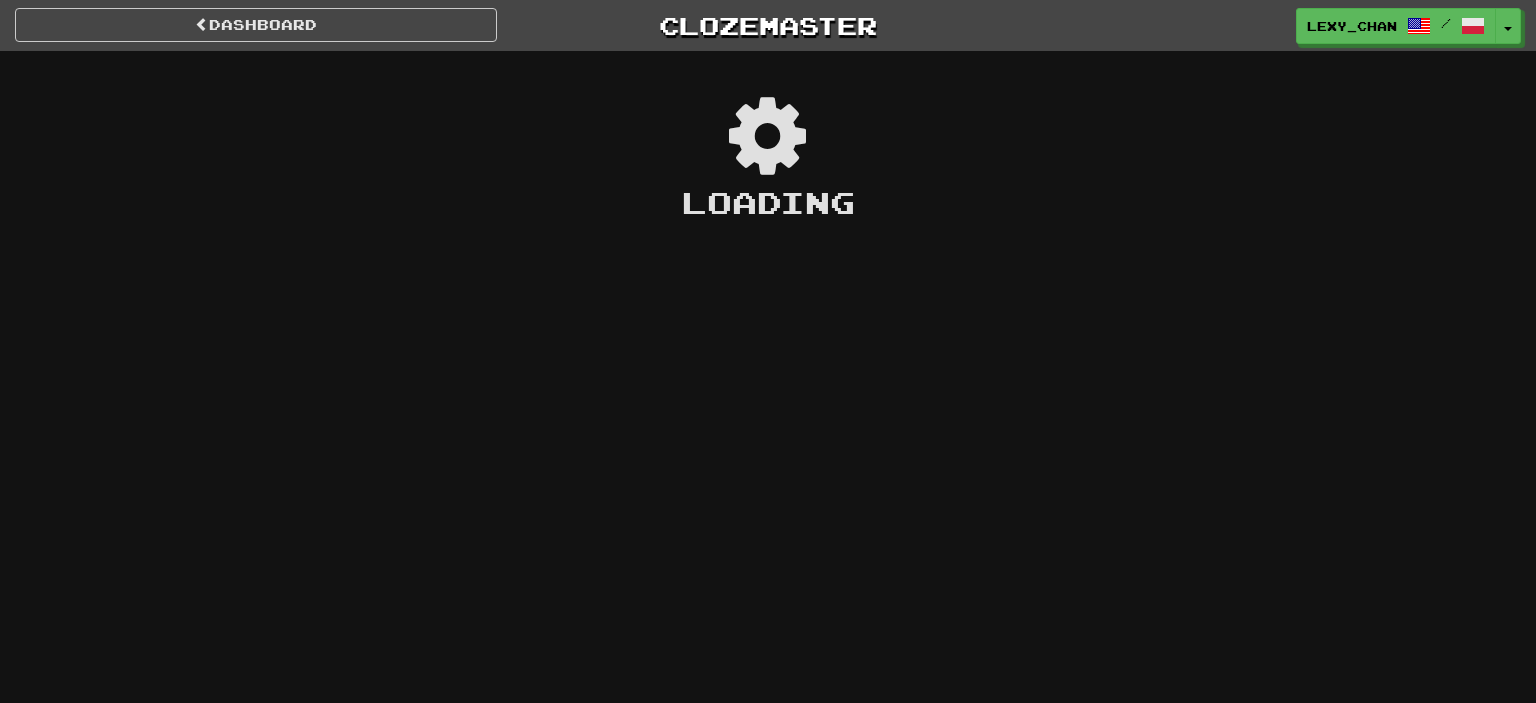 scroll, scrollTop: 0, scrollLeft: 0, axis: both 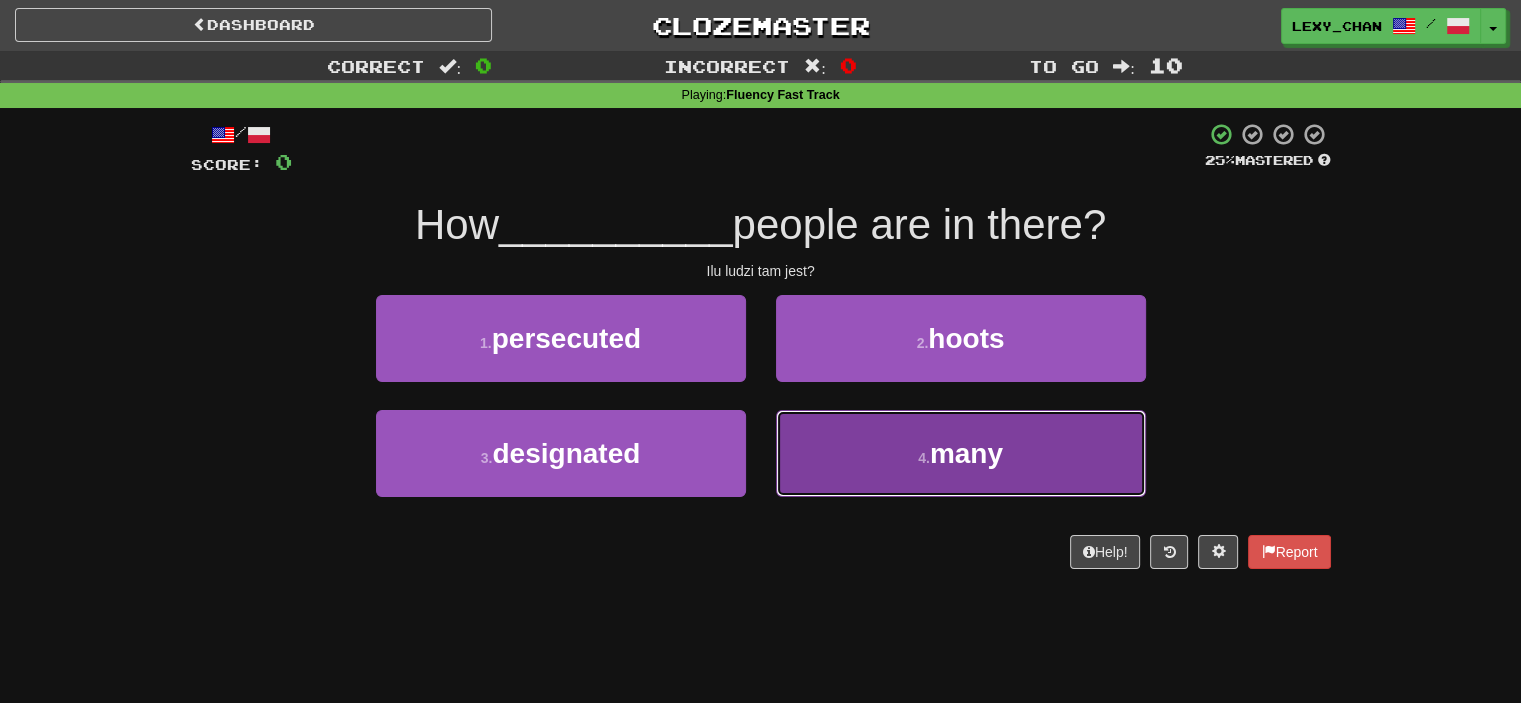 click on "many" at bounding box center (966, 453) 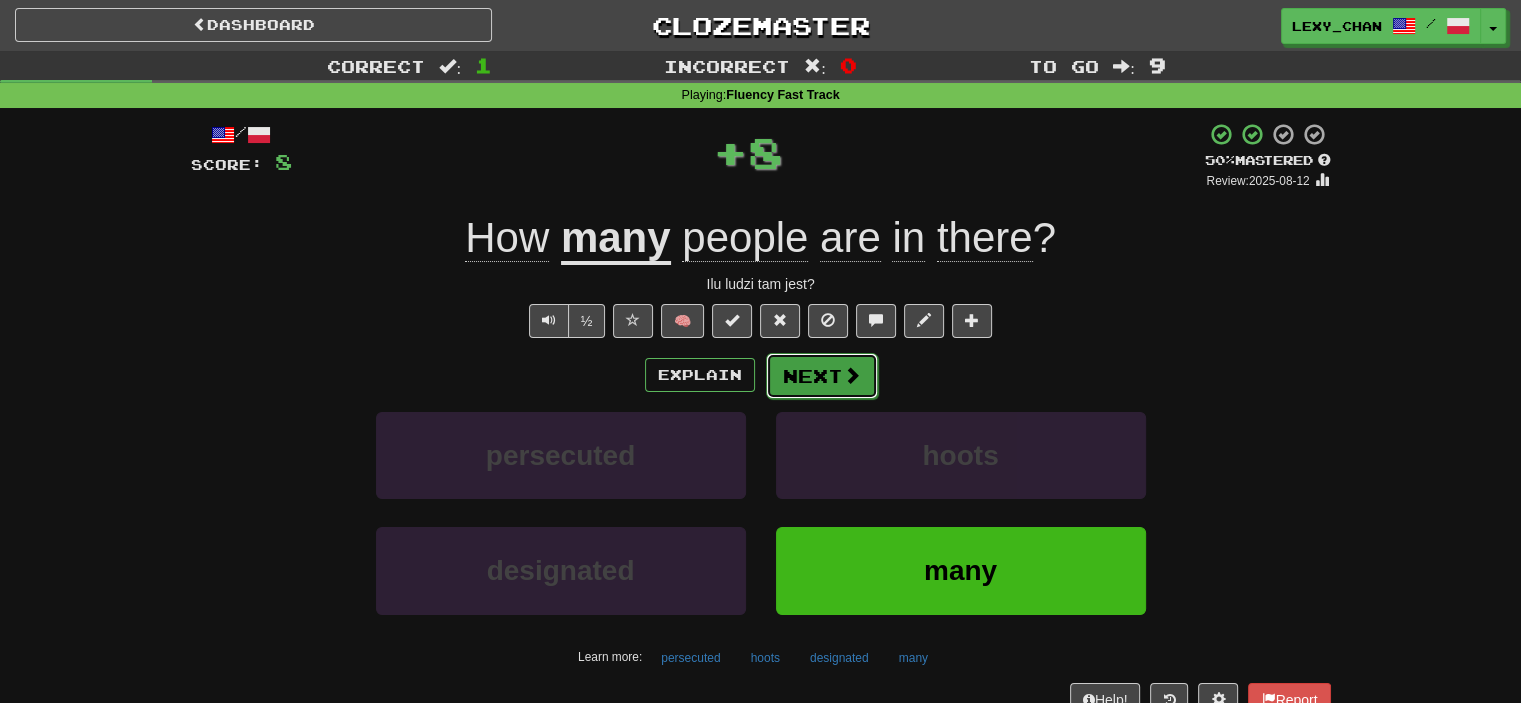 click on "Next" at bounding box center (822, 376) 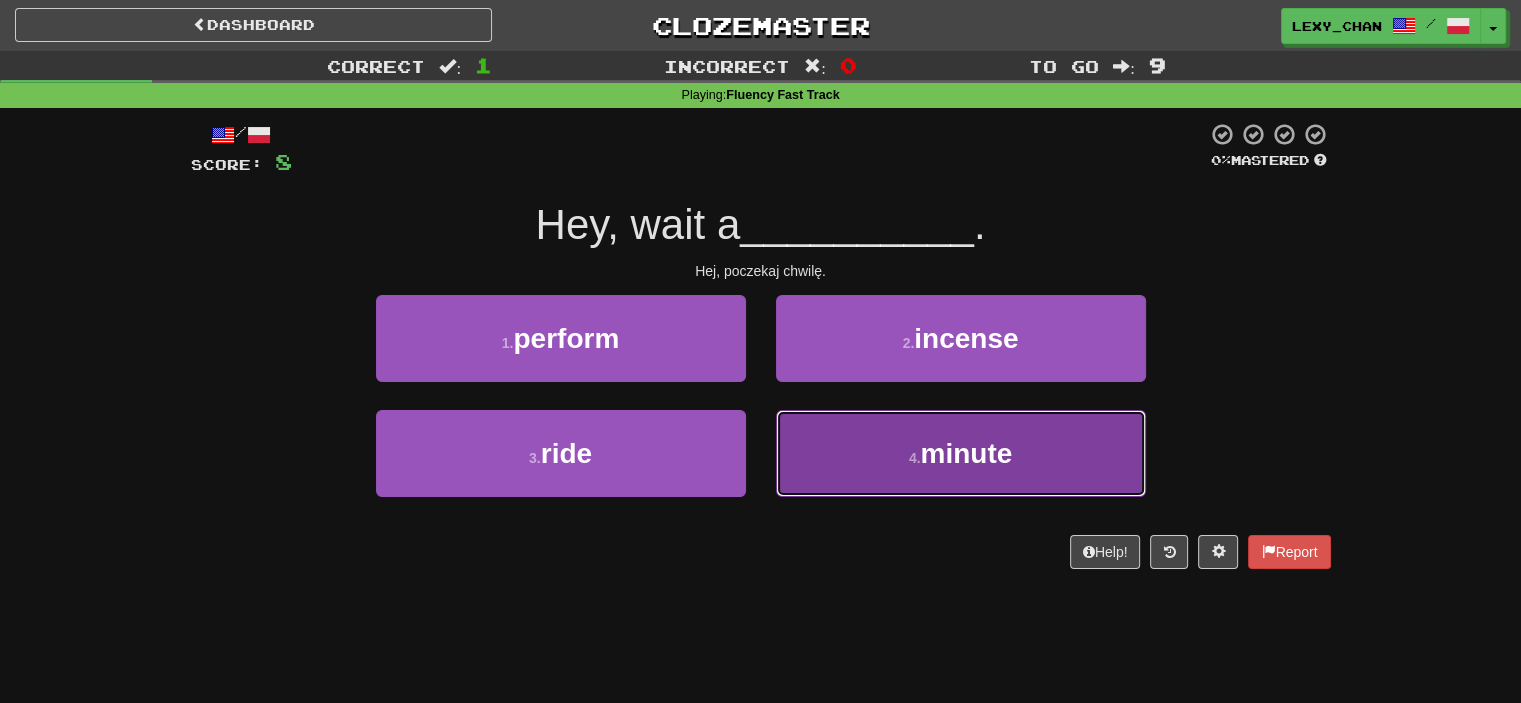 click on "minute" at bounding box center [966, 453] 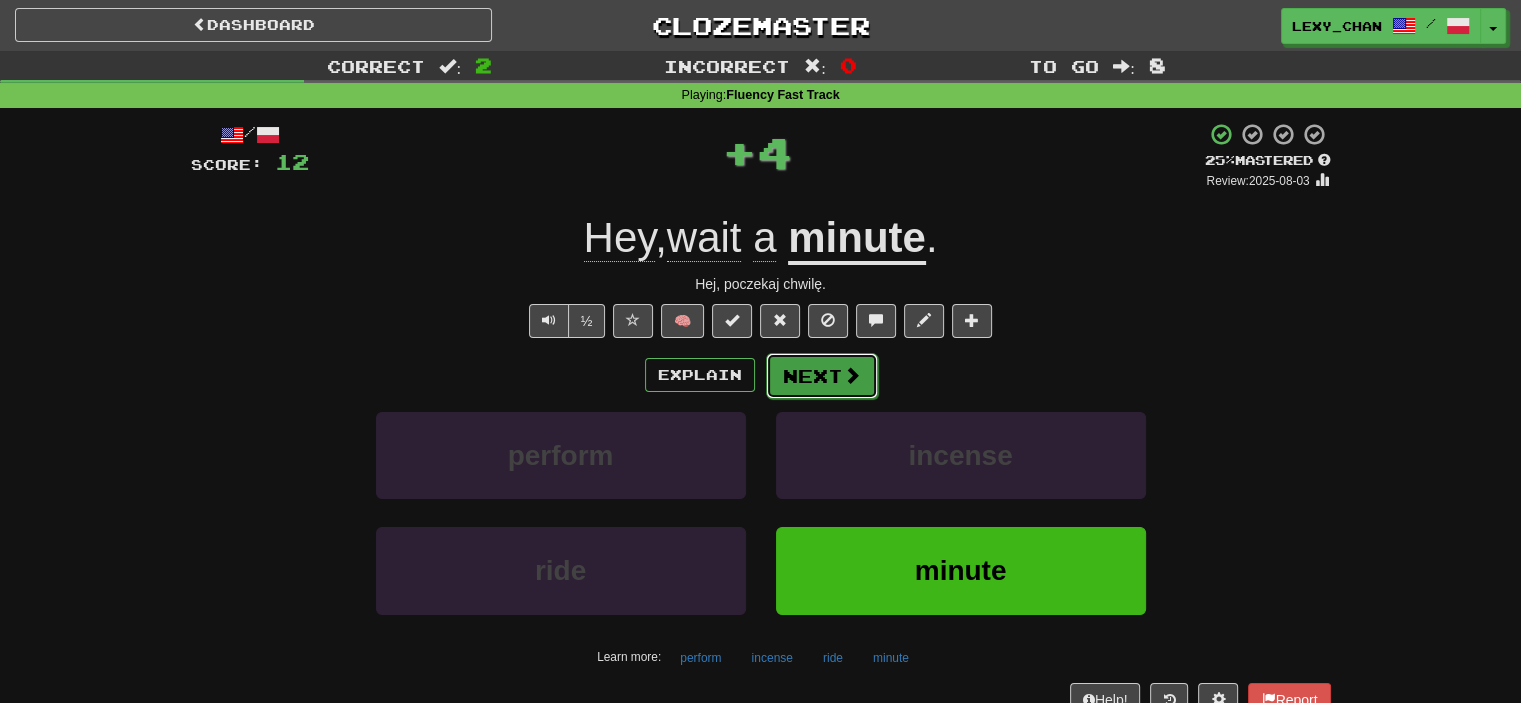 click on "Next" at bounding box center [822, 376] 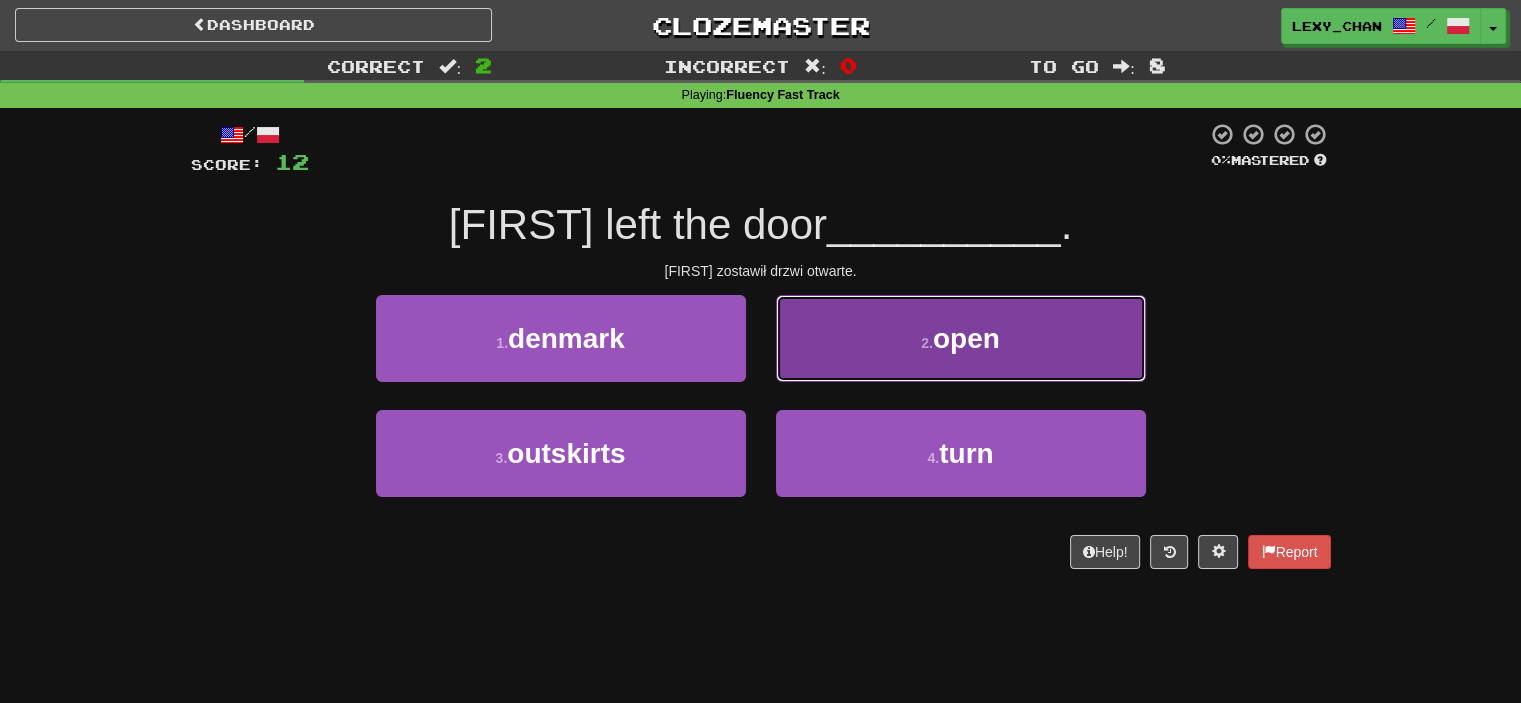 click on "2 ." at bounding box center (927, 343) 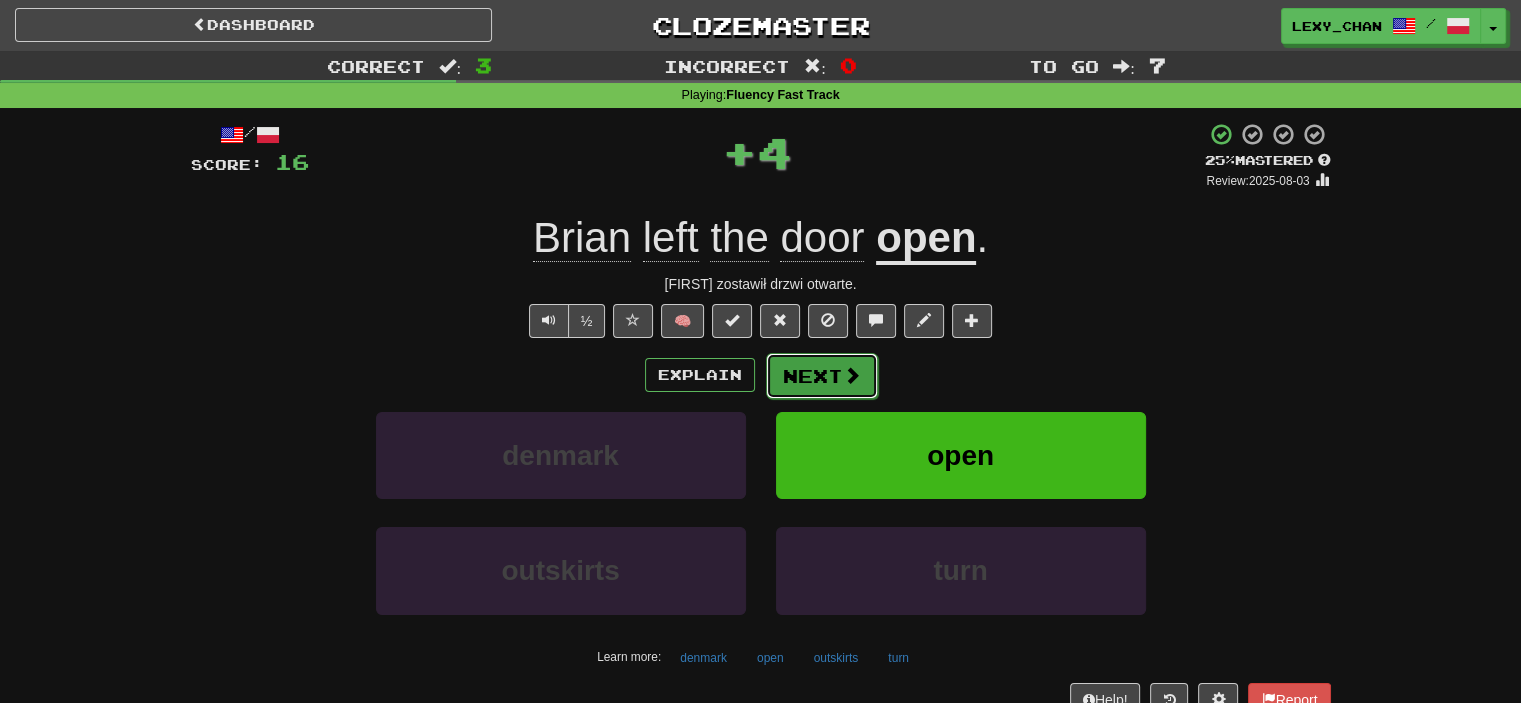 click at bounding box center (852, 375) 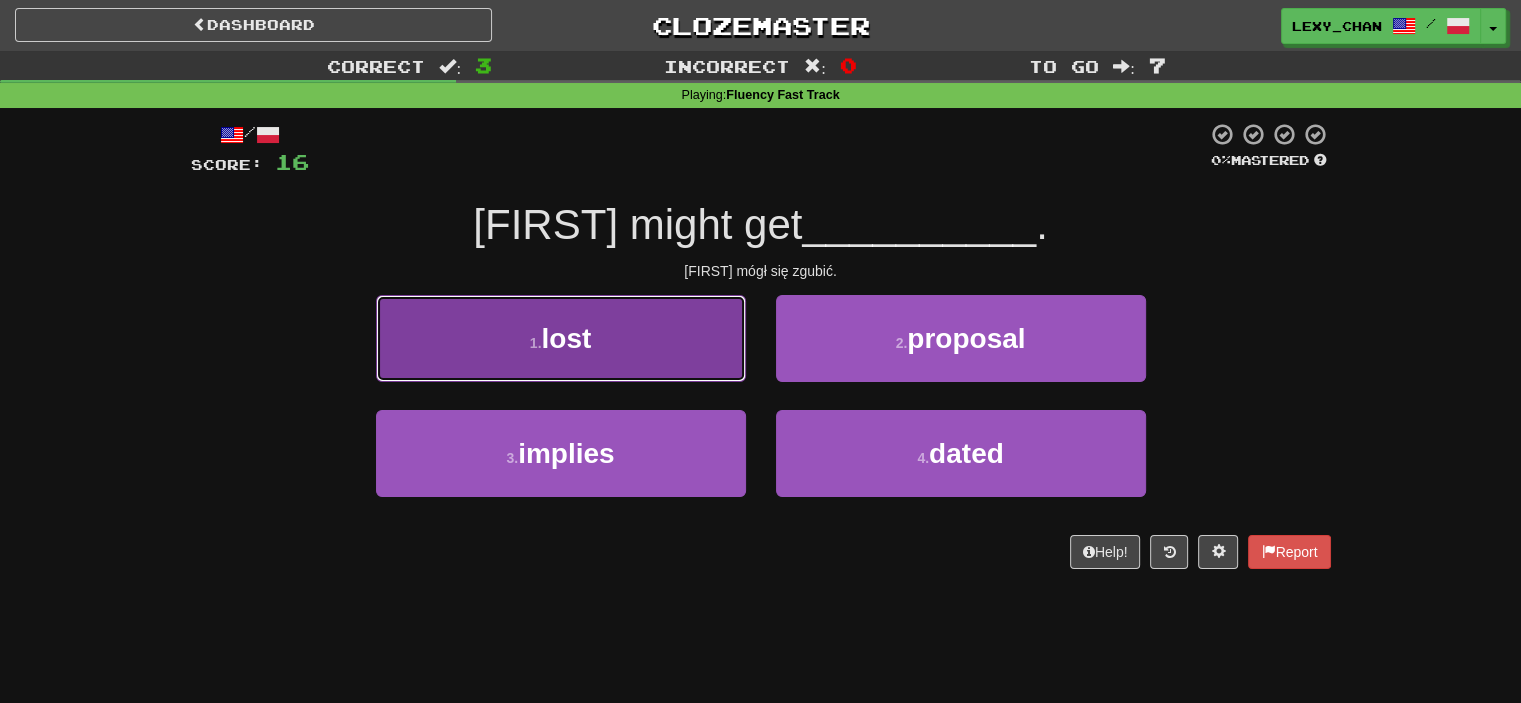 click on "1 .  lost" at bounding box center [561, 338] 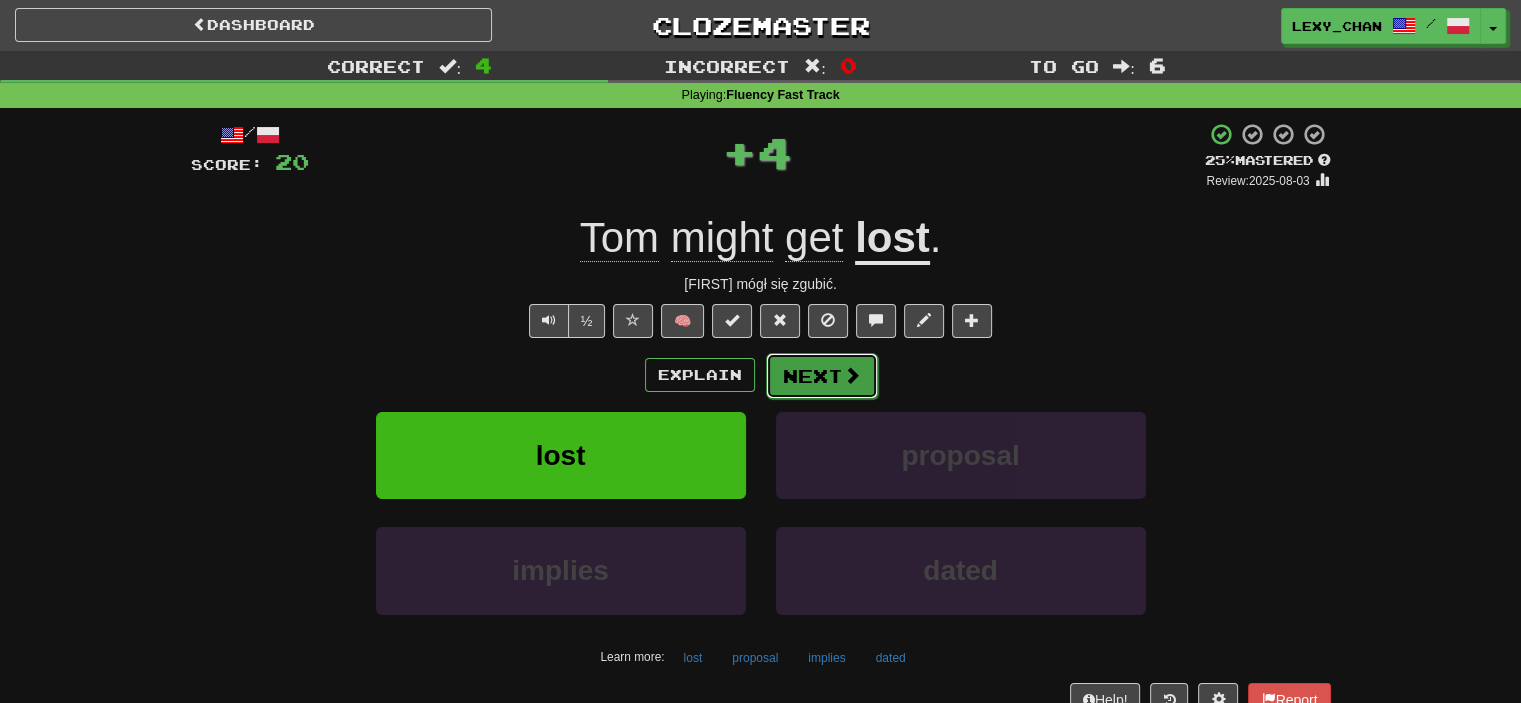 click at bounding box center [852, 375] 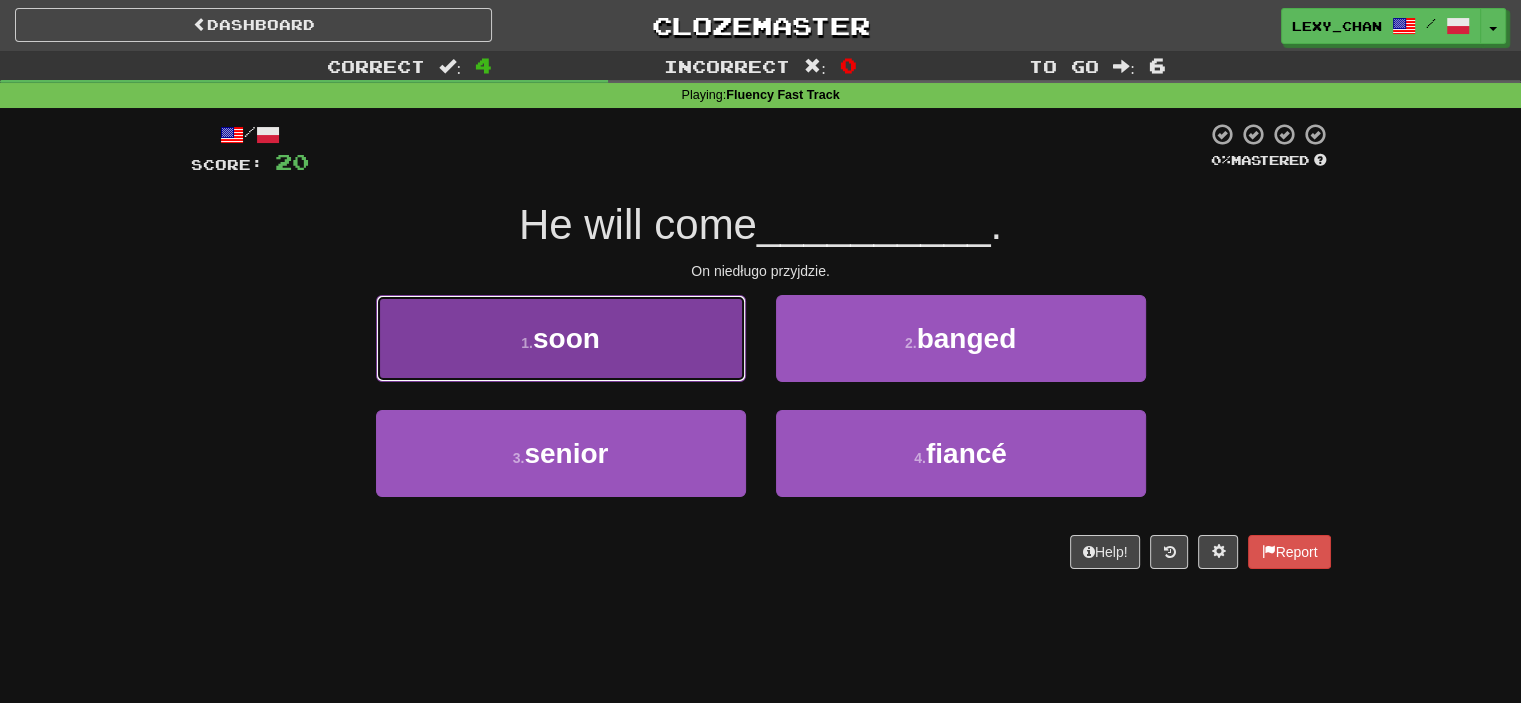 click on "1 .  soon" at bounding box center (561, 338) 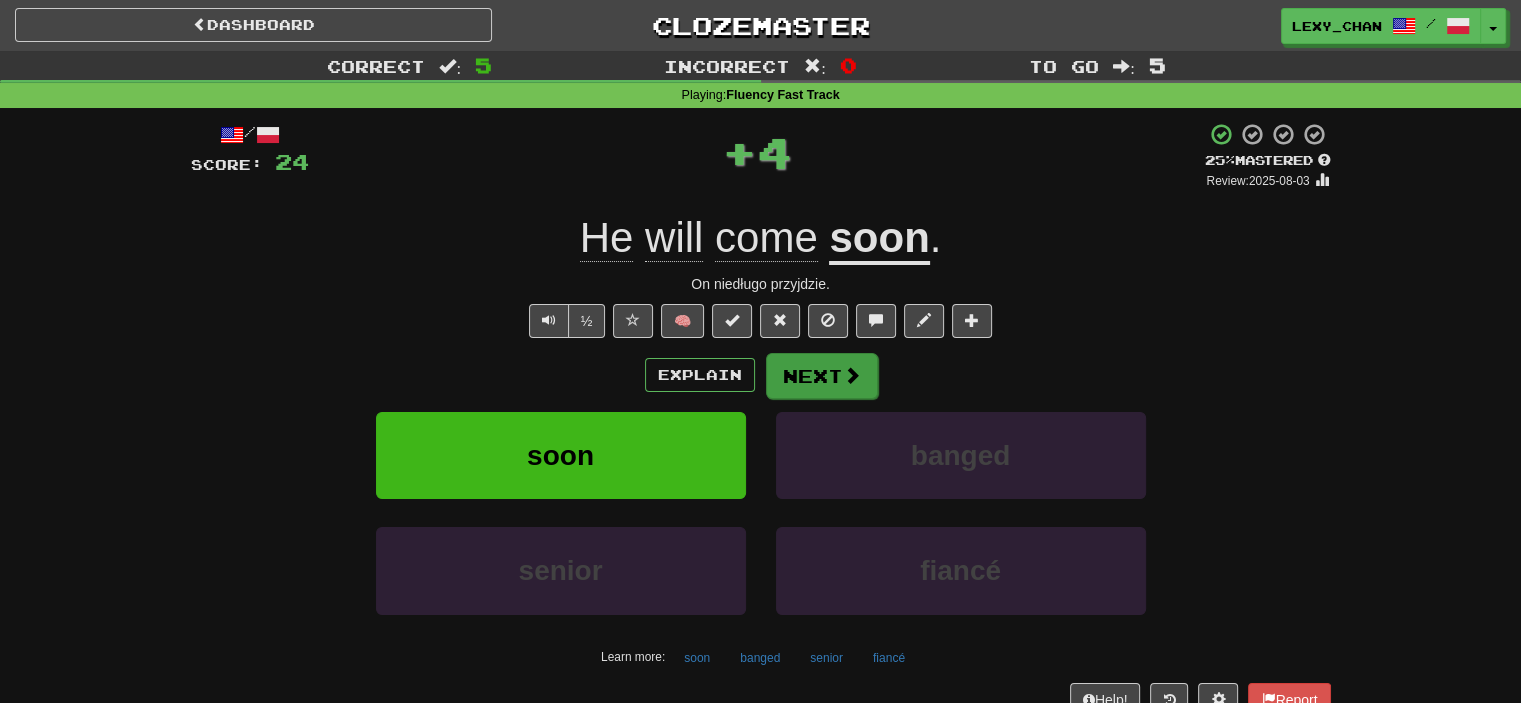 click on "/  Score:   24 + 4 25 %  Mastered Review:  2025-08-03 He   will   come   soon . On niedługo przyjdzie. ½ 🧠 Explain Next soon banged senior fiancé Learn more: soon banged senior fiancé  Help!  Report Sentence Source" at bounding box center (761, 435) 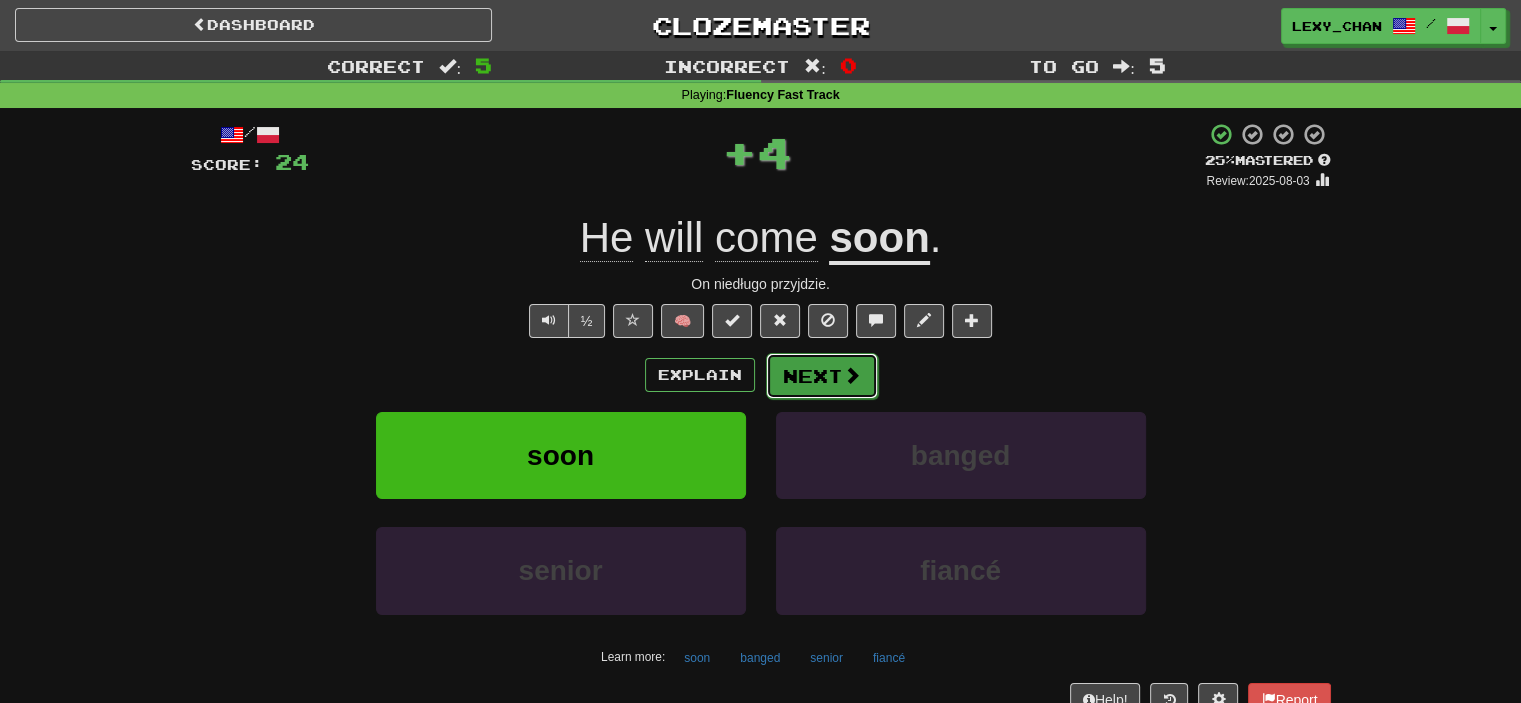 click on "Next" at bounding box center (822, 376) 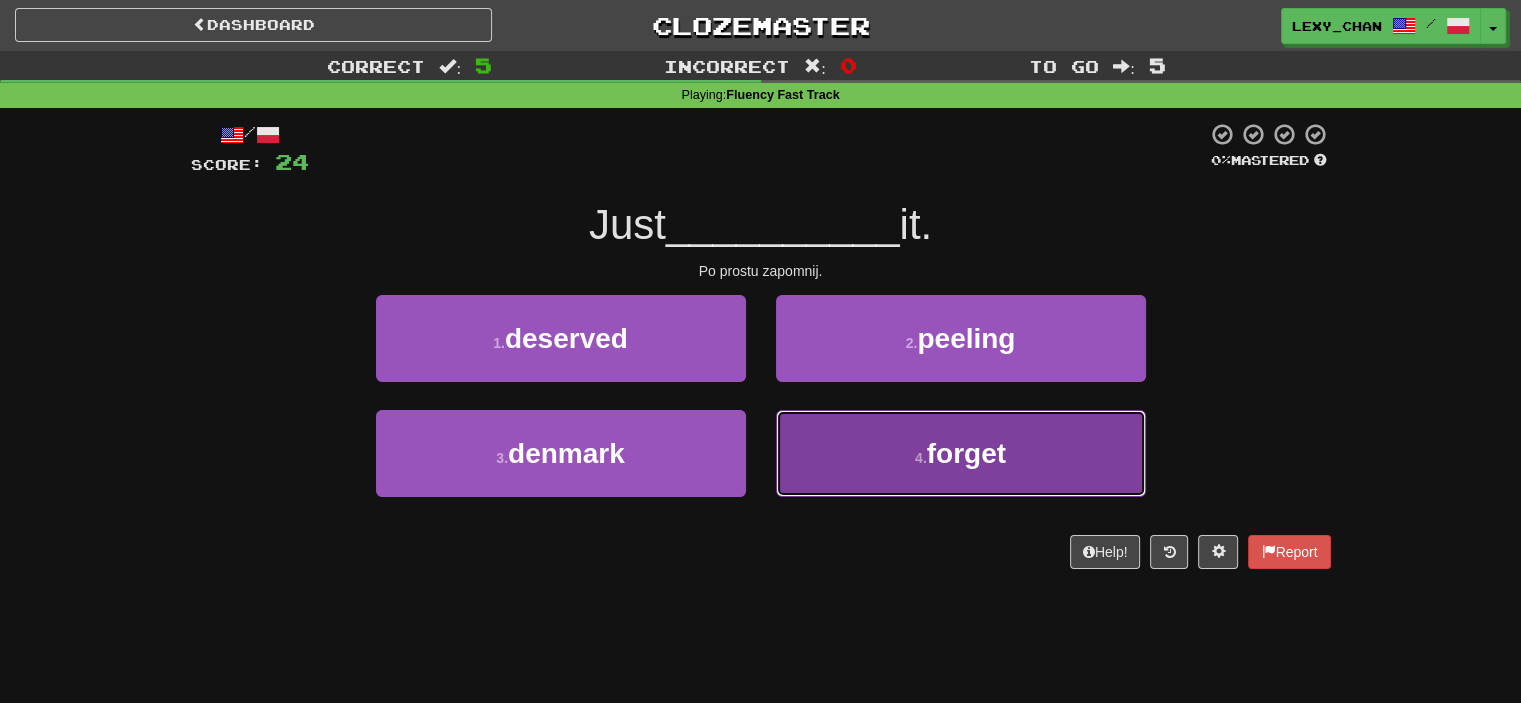 click on "4 .  forget" at bounding box center [961, 453] 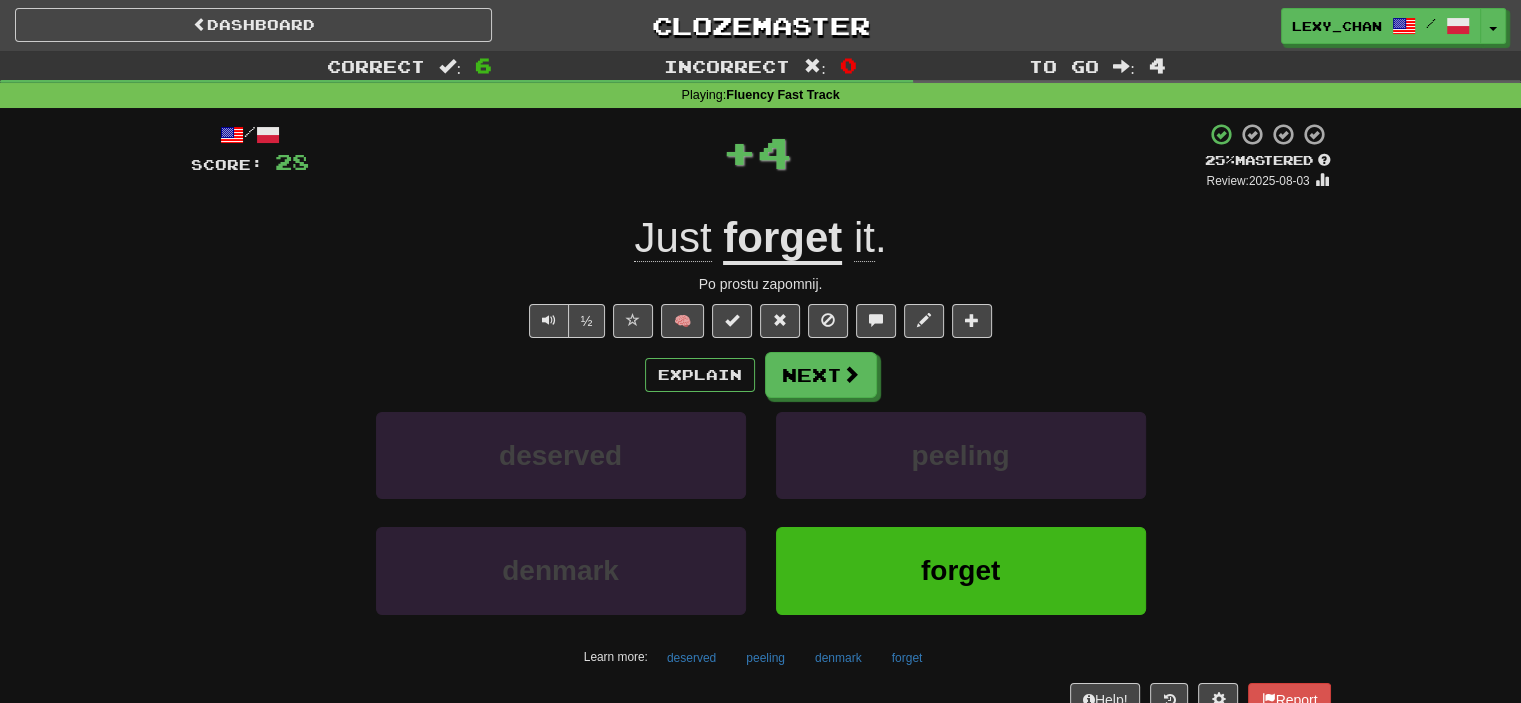 click on "Explain Next deserved peeling denmark forget Learn more: deserved peeling denmark forget" at bounding box center (761, 512) 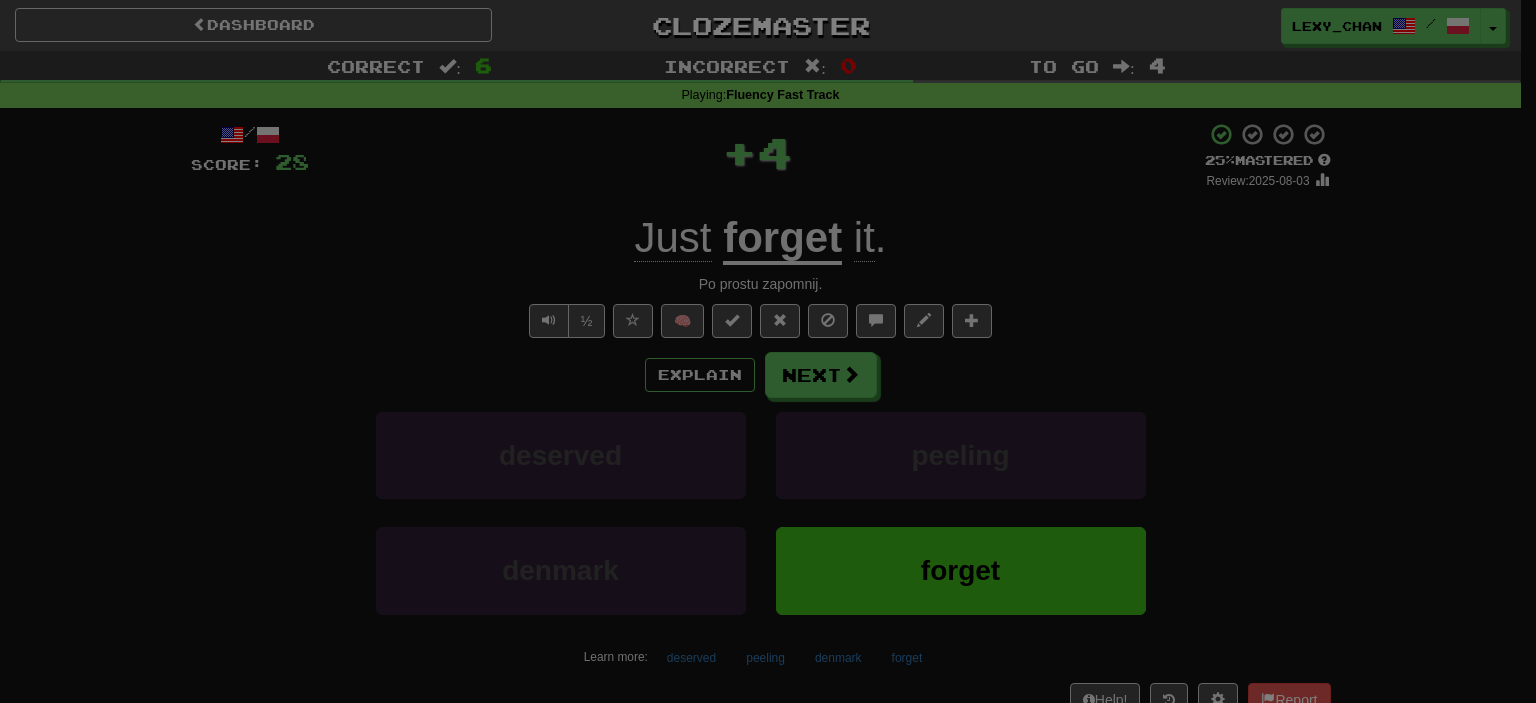 click on "Dashboard
Clozemaster
lexy_chan
/
Toggle Dropdown
Dashboard
Leaderboard
Activity Feed
Notifications
Profile
Discussions
English
/
Polski
Streak:
11
Review:
20
Points Today: 0
Polski
/
English
Streak:
1
Review:
1
Points Today: 372
Languages
Account
Logout
lexy_chan
/
Toggle Dropdown
Dashboard
Leaderboard
Activity Feed
Notifications
Profile
Discussions
English
/
Polski
Streak:
11
Review:
20
Points Today: 0
Polski
/
English
Streak:
1
Review:
1
Points Today: 372
Languages
Account
Logout
clozemaster
Correct   :   6 Incorrect   :" at bounding box center (768, 743) 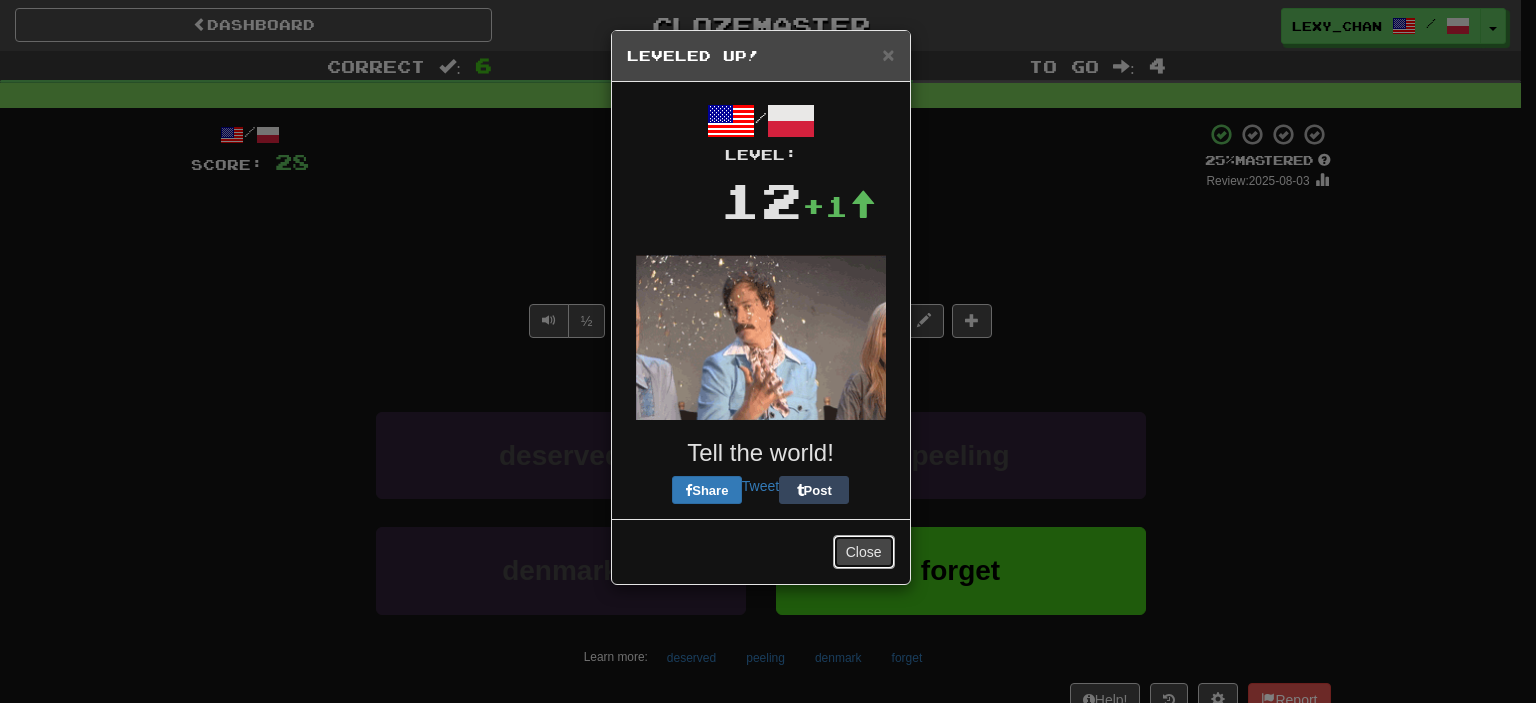 click on "Close" at bounding box center [864, 552] 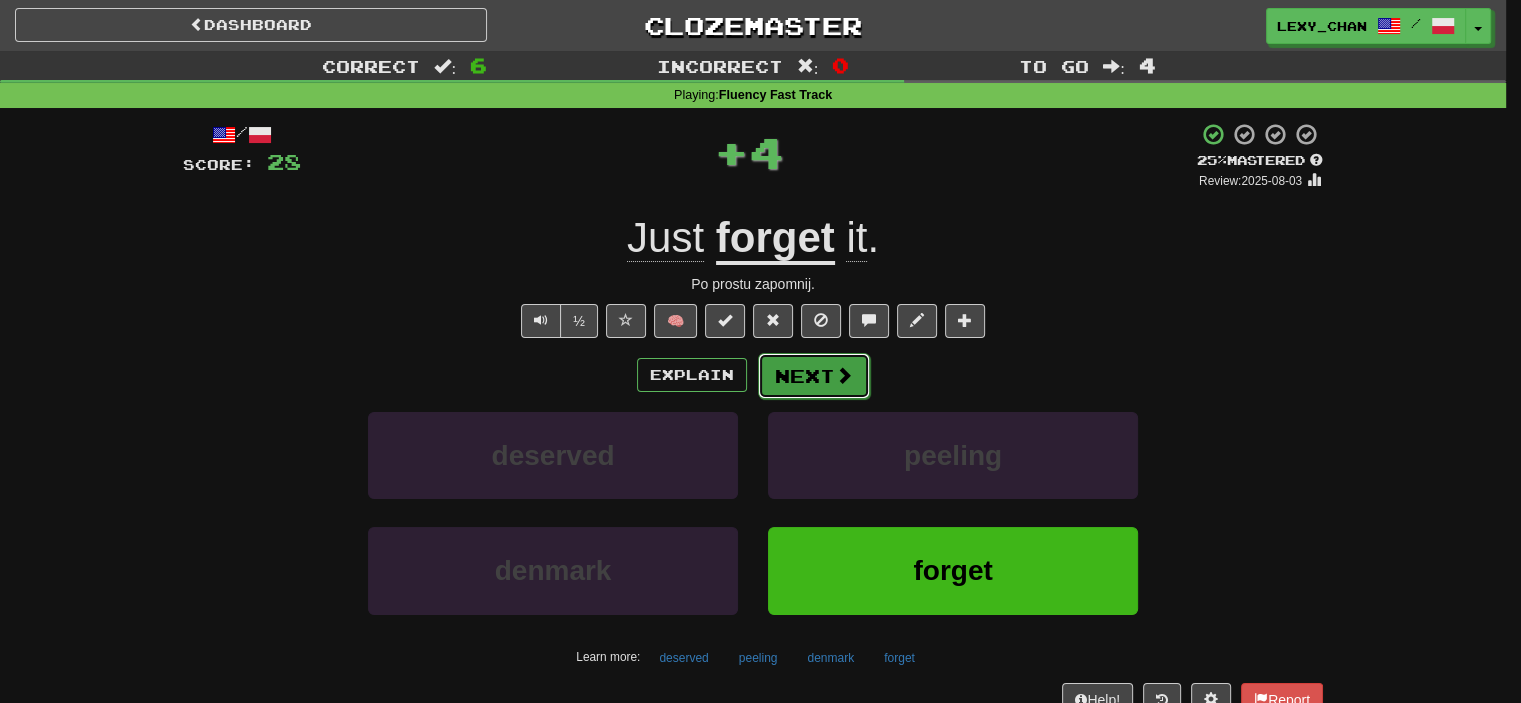 click on "Next" at bounding box center (814, 376) 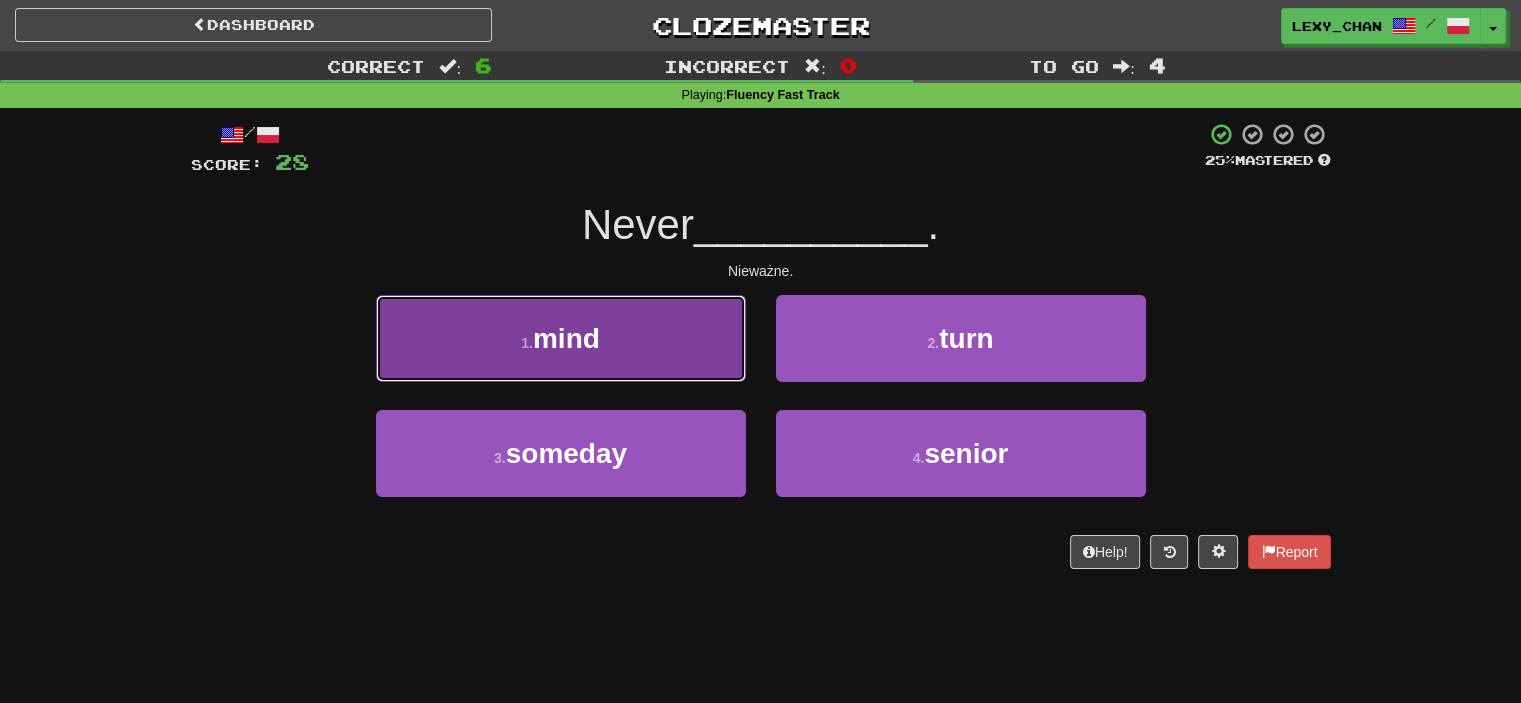 click on "1 .  mind" at bounding box center (561, 338) 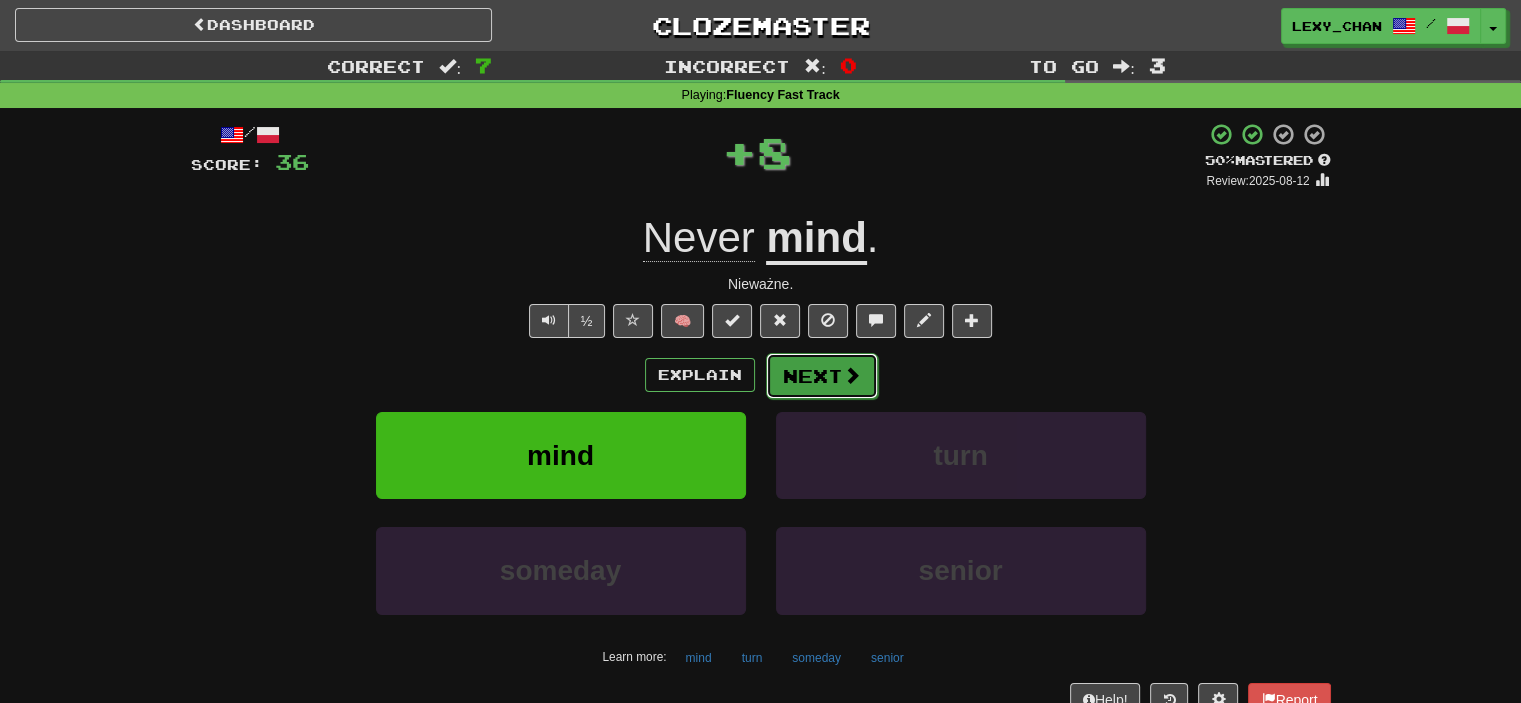 click on "Next" at bounding box center (822, 376) 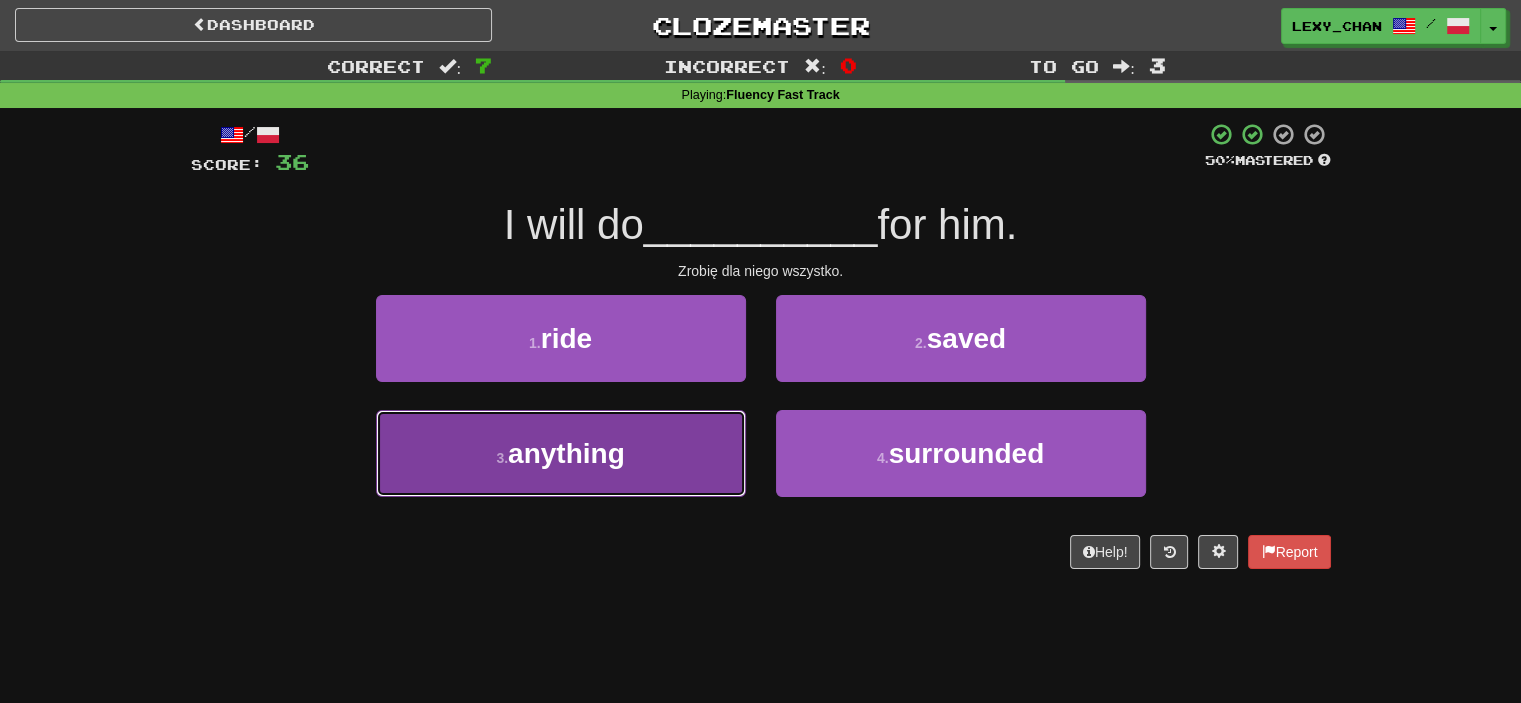 click on "3 .  anything" at bounding box center (561, 453) 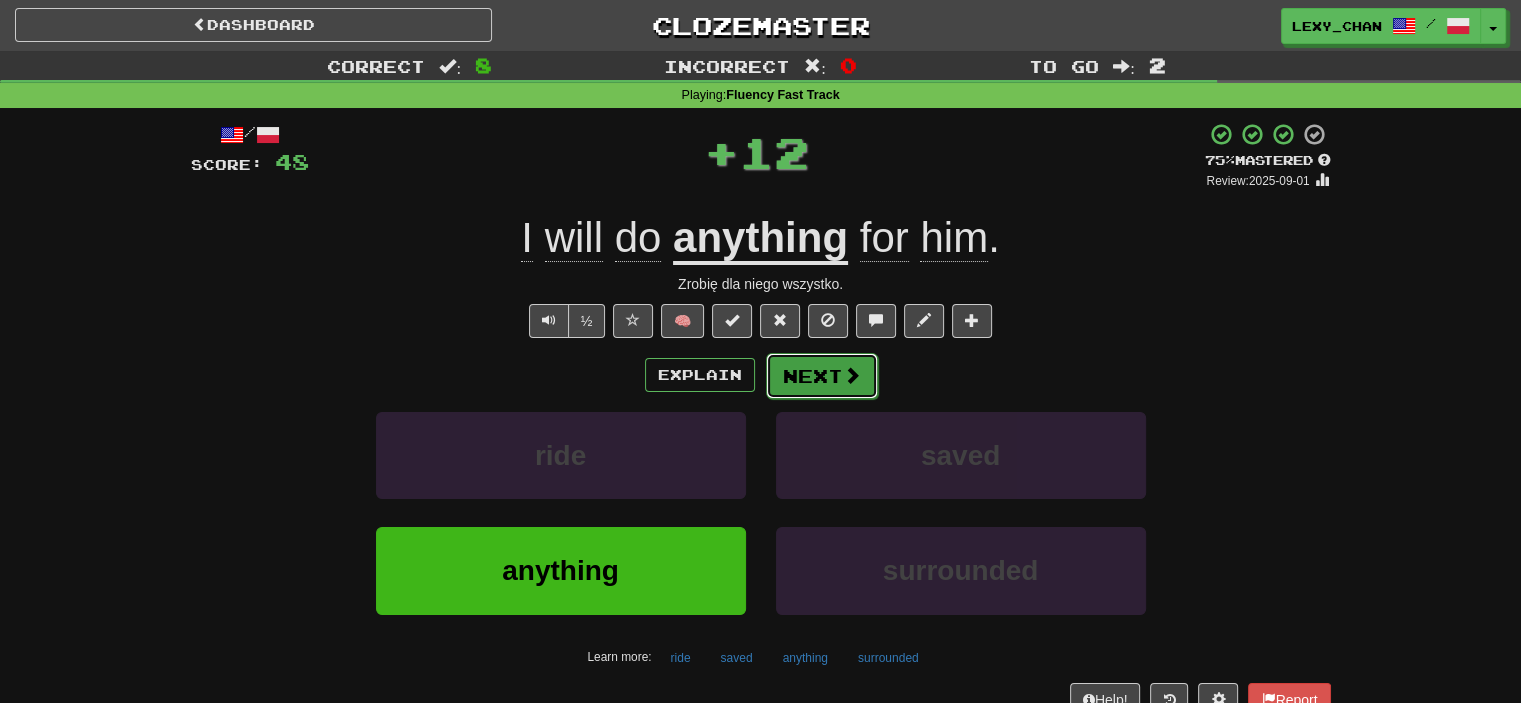 click on "Next" at bounding box center [822, 376] 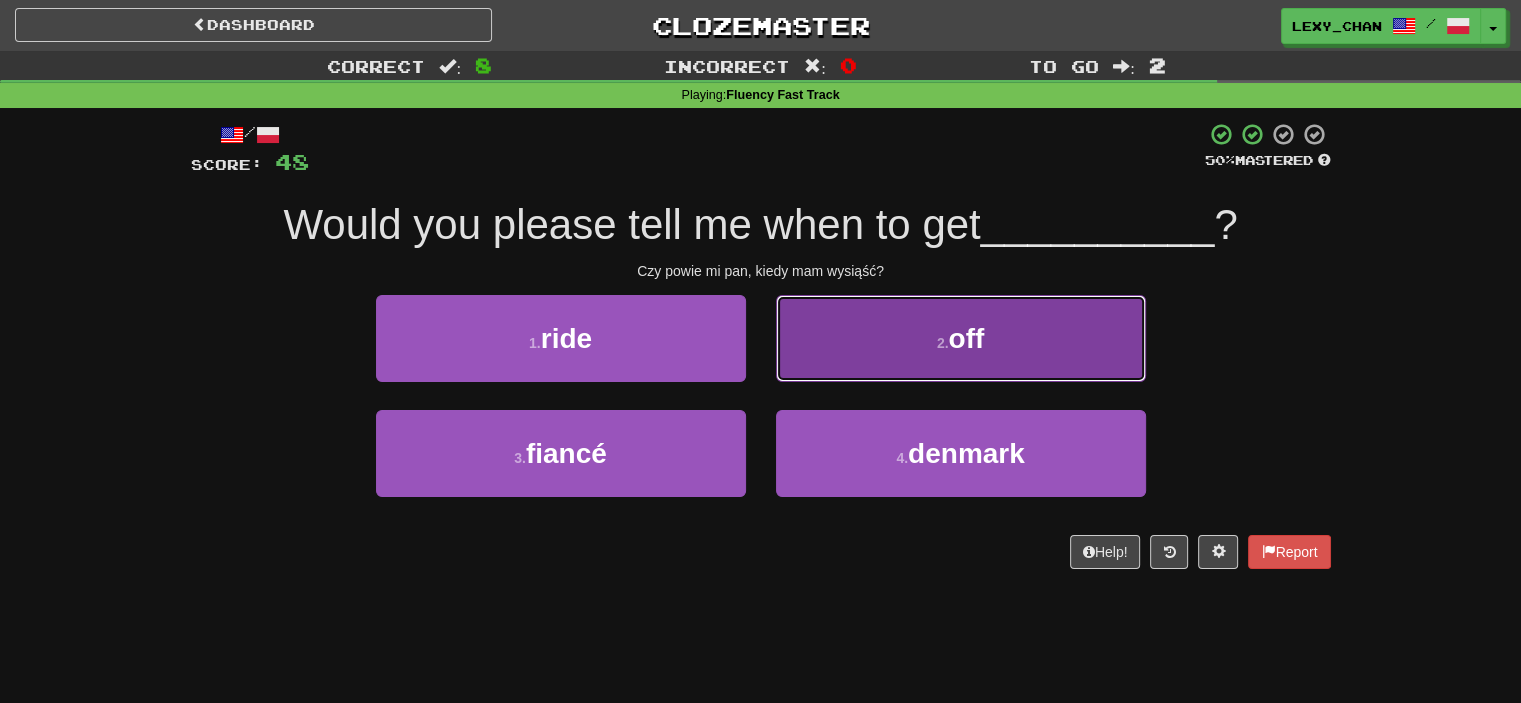 click on "2 .  off" at bounding box center (961, 338) 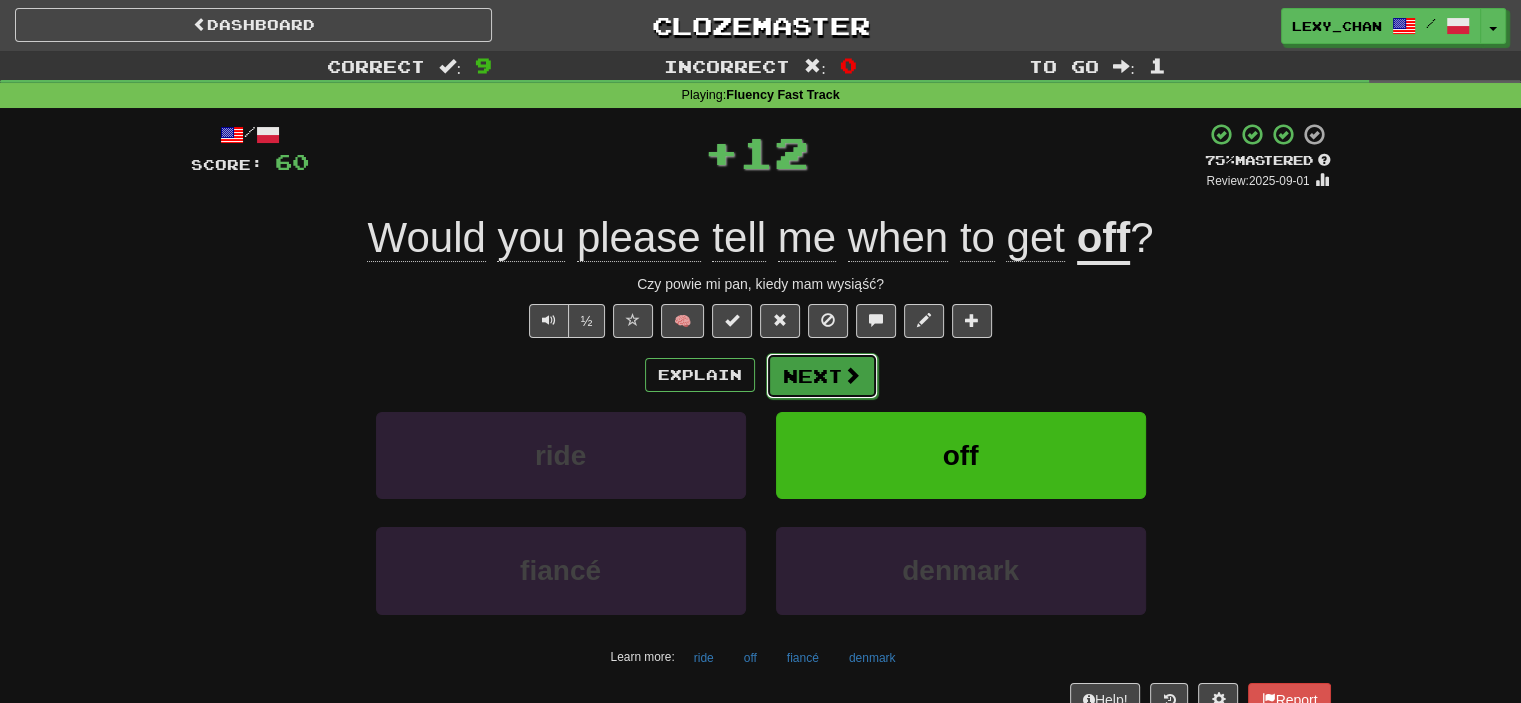 click on "Next" at bounding box center [822, 376] 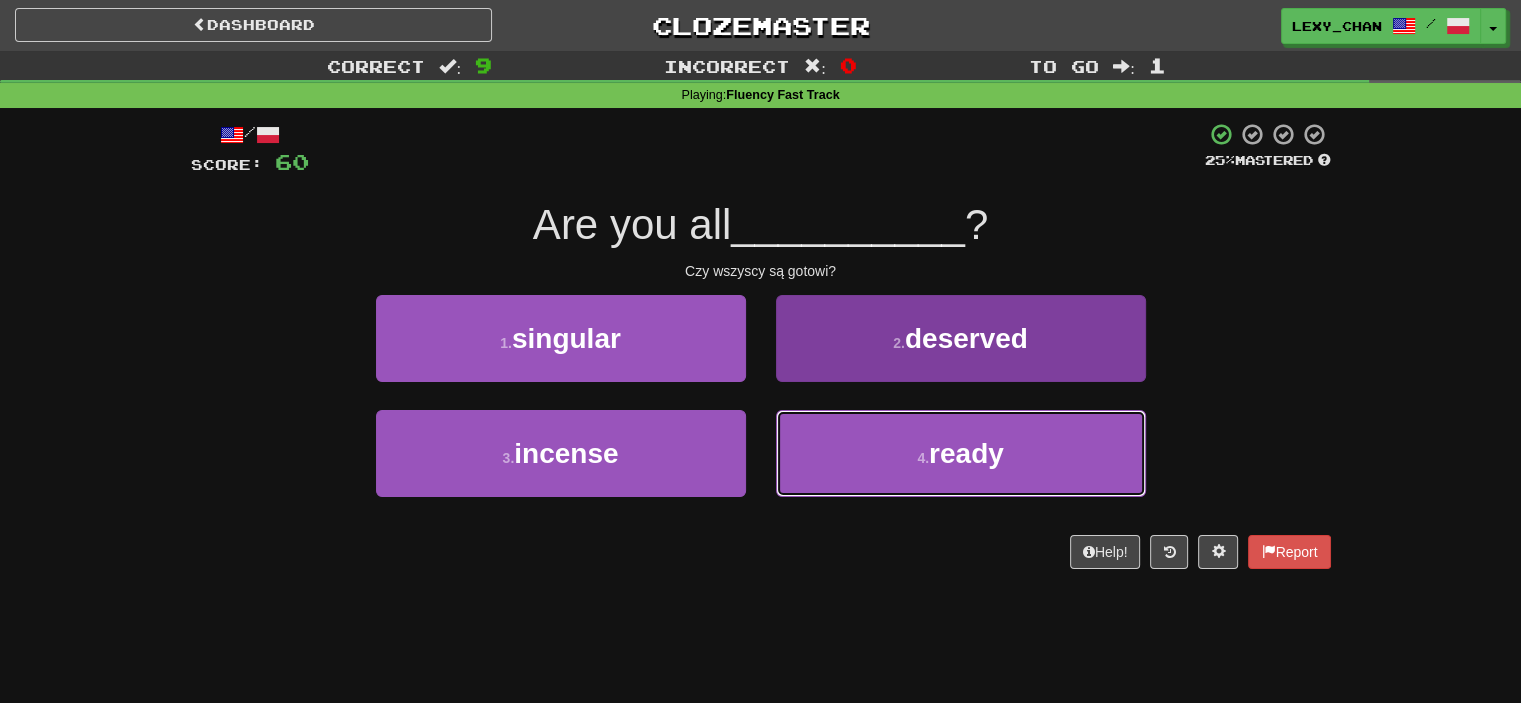 drag, startPoint x: 891, startPoint y: 459, endPoint x: 877, endPoint y: 455, distance: 14.56022 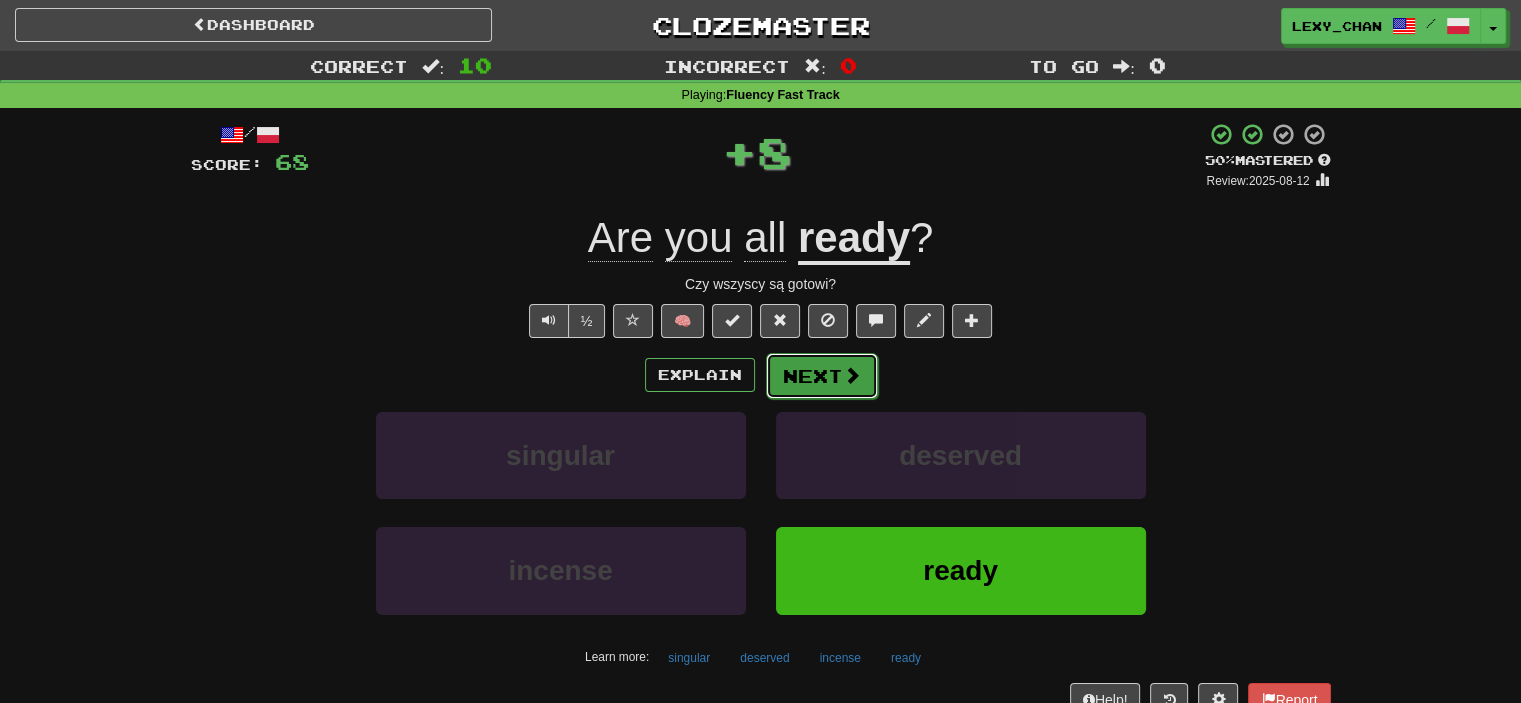 click on "Next" at bounding box center (822, 376) 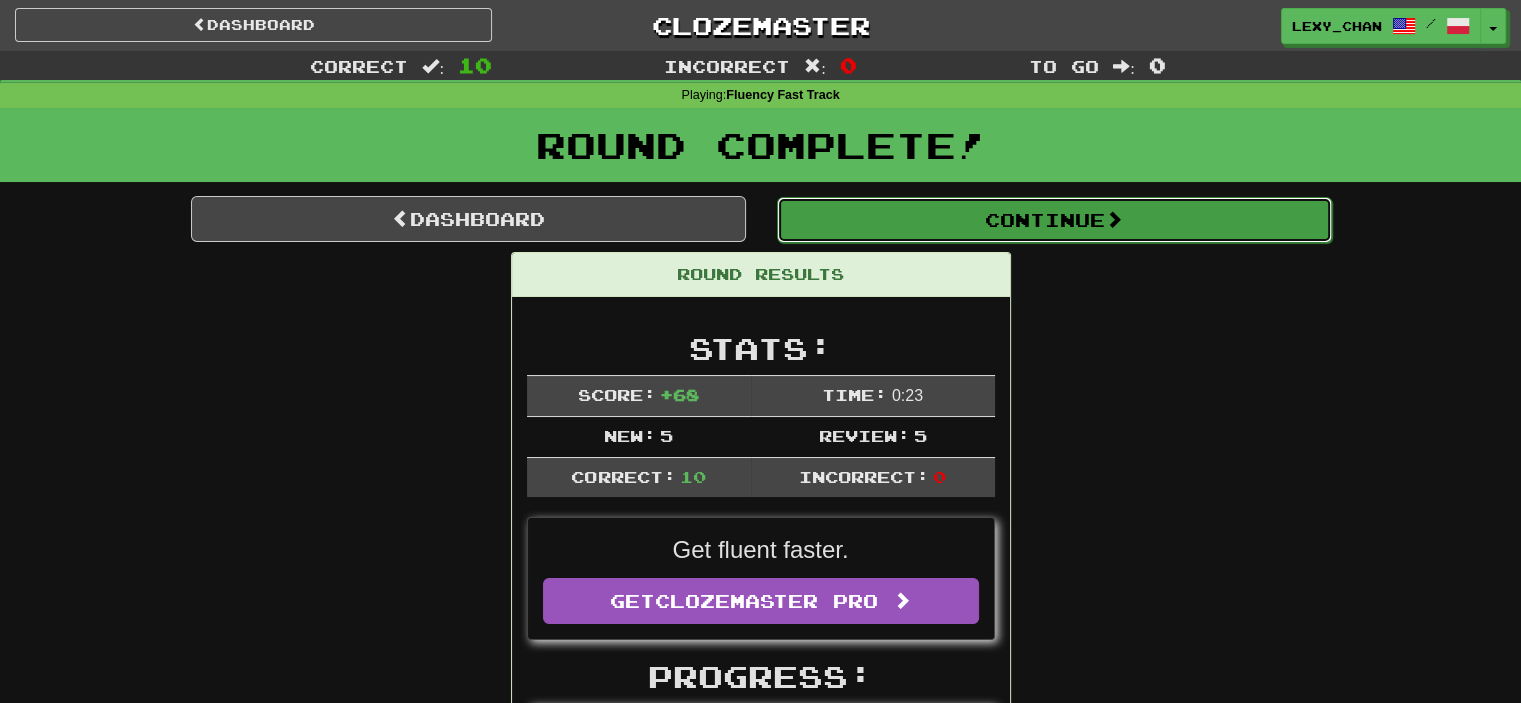 click on "Continue" at bounding box center (1054, 220) 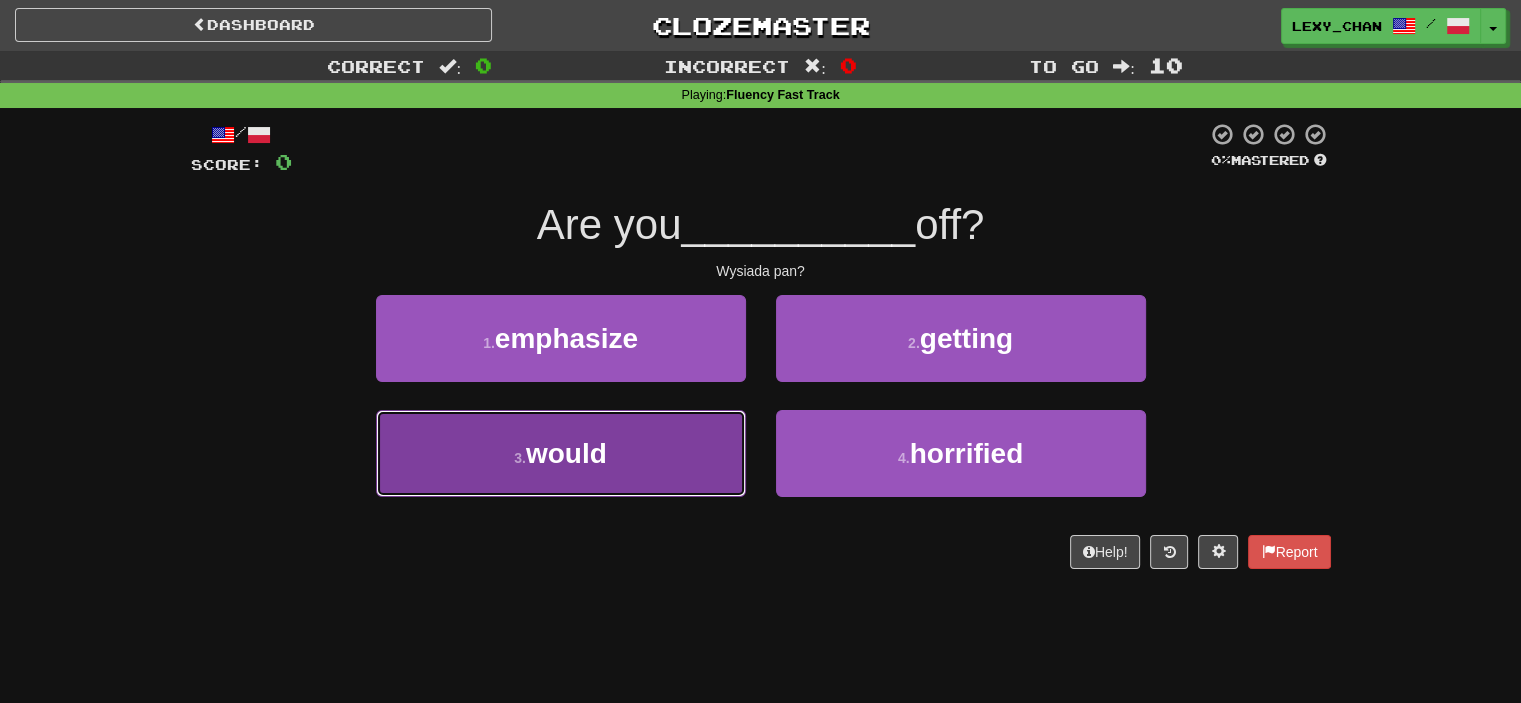 click on "3 .  would" at bounding box center (561, 453) 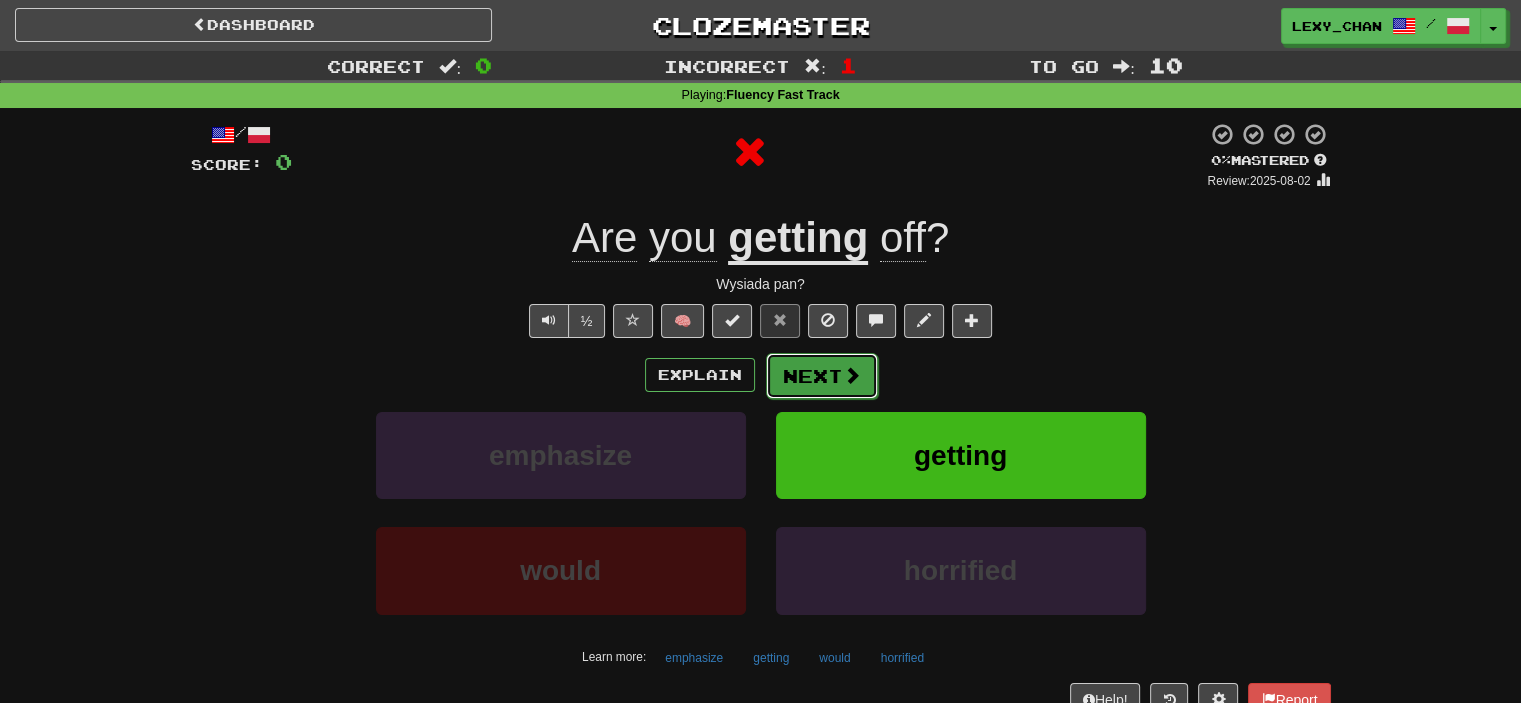 click at bounding box center (852, 375) 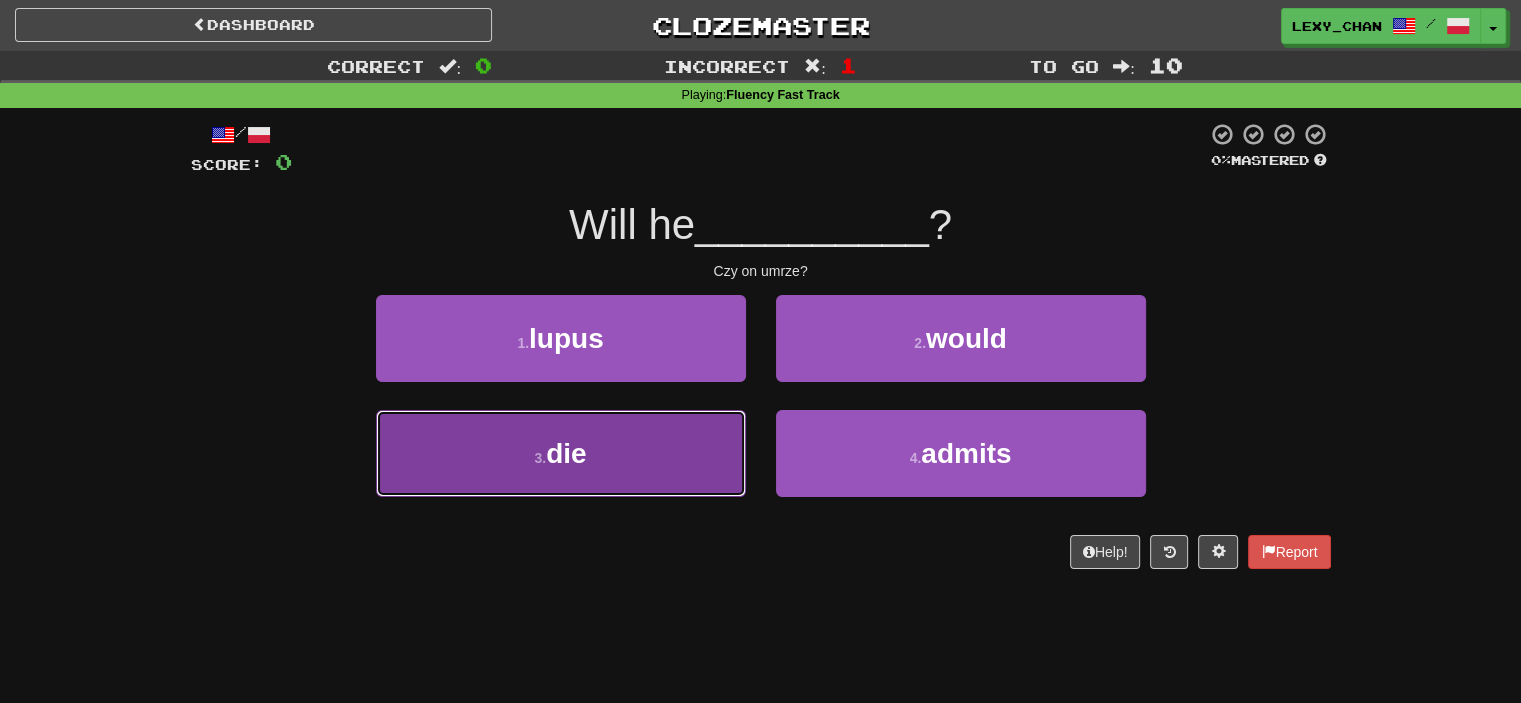 click on "3 .  die" at bounding box center (561, 453) 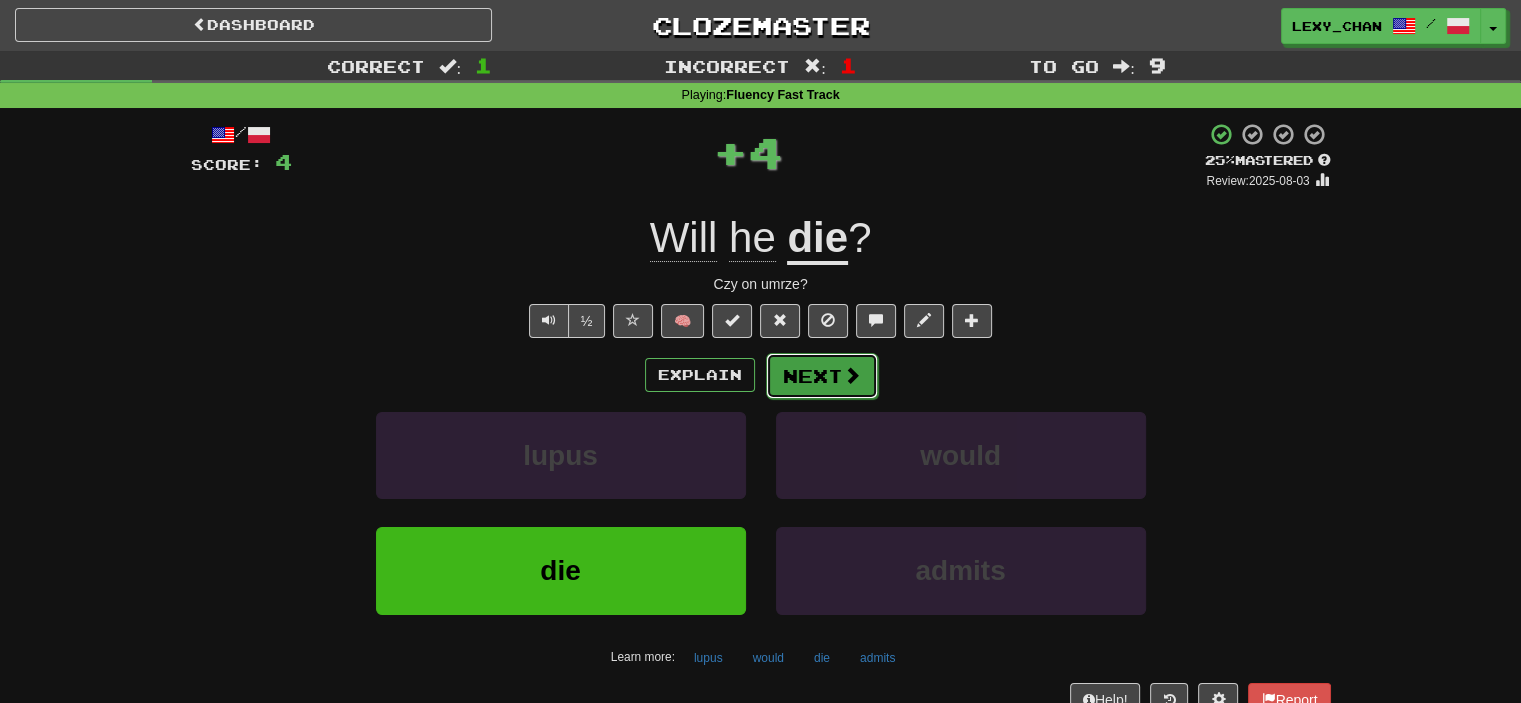 click on "Next" at bounding box center (822, 376) 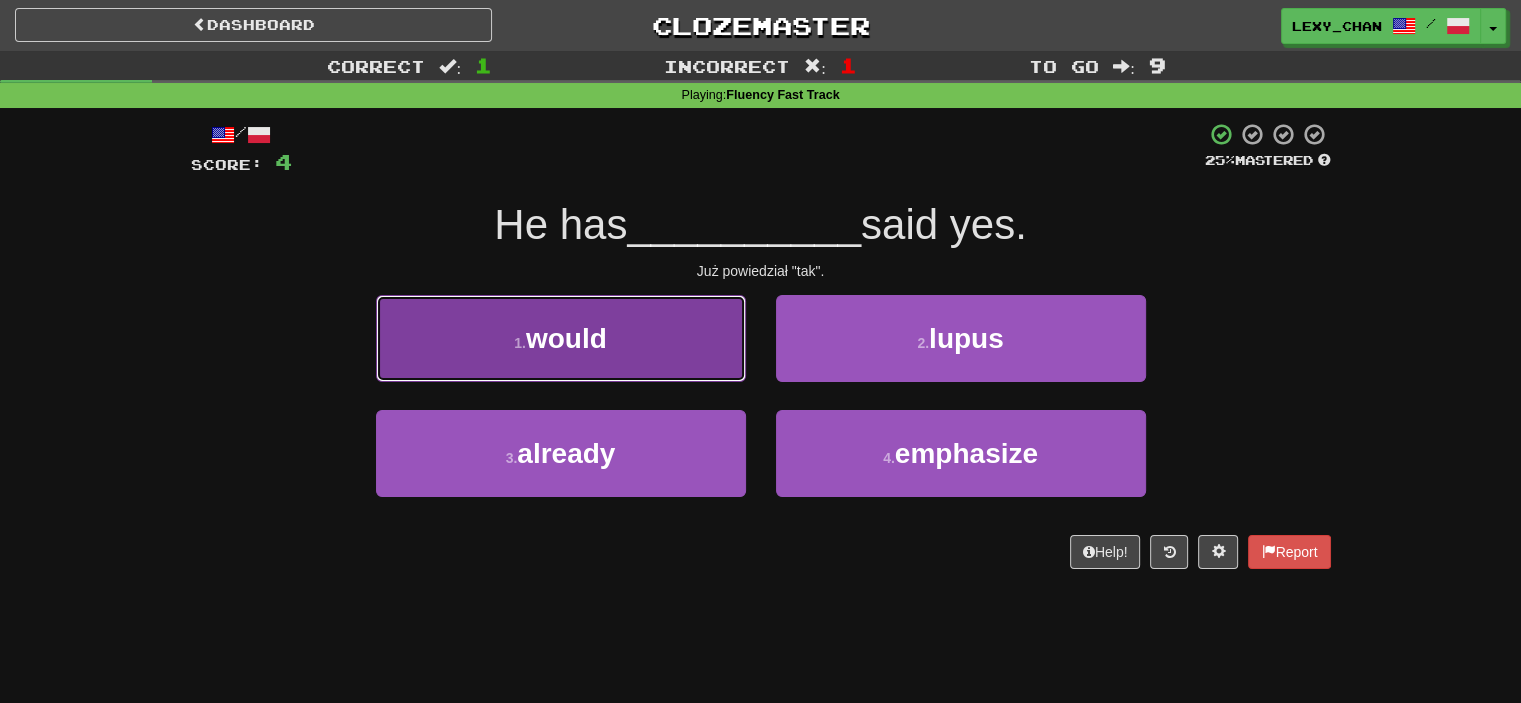click on "1 .  would" at bounding box center (561, 338) 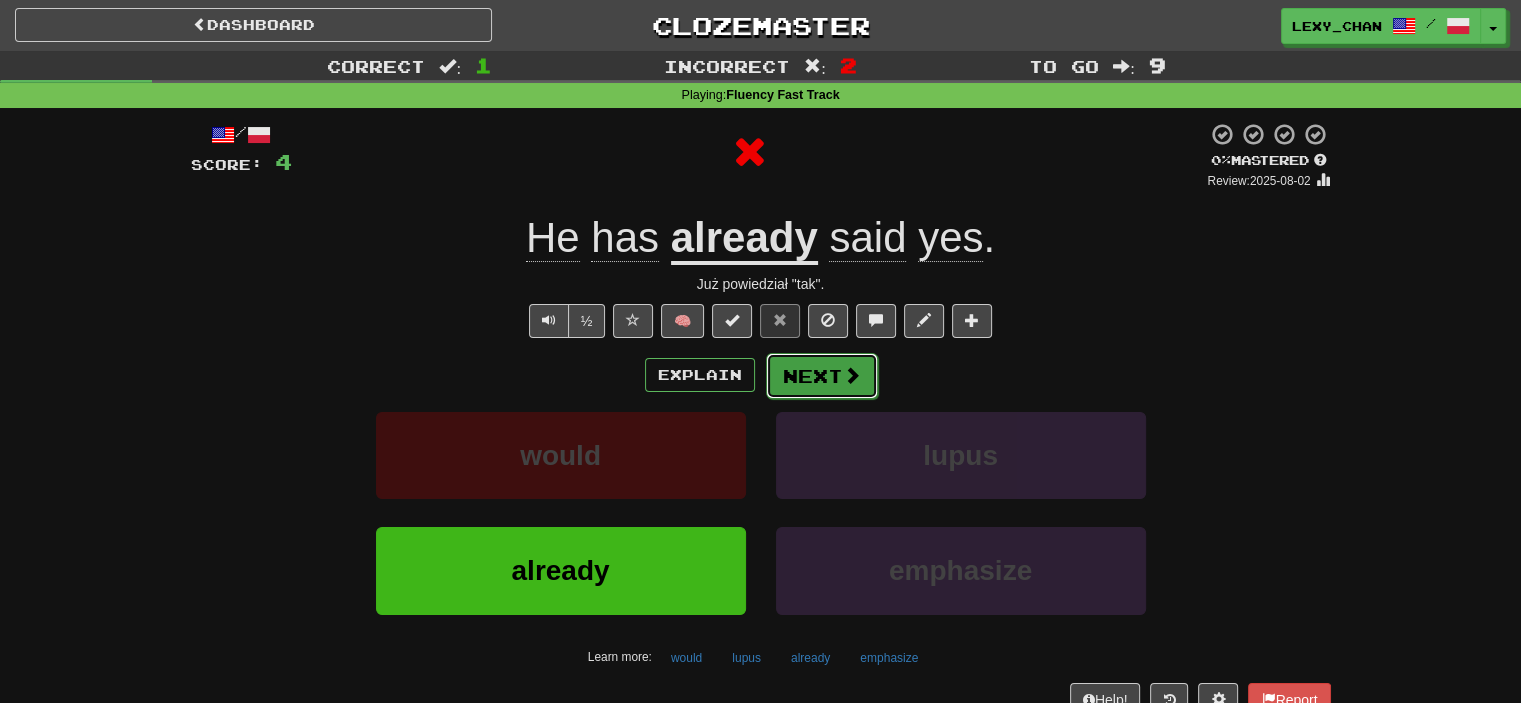 click on "Next" at bounding box center [822, 376] 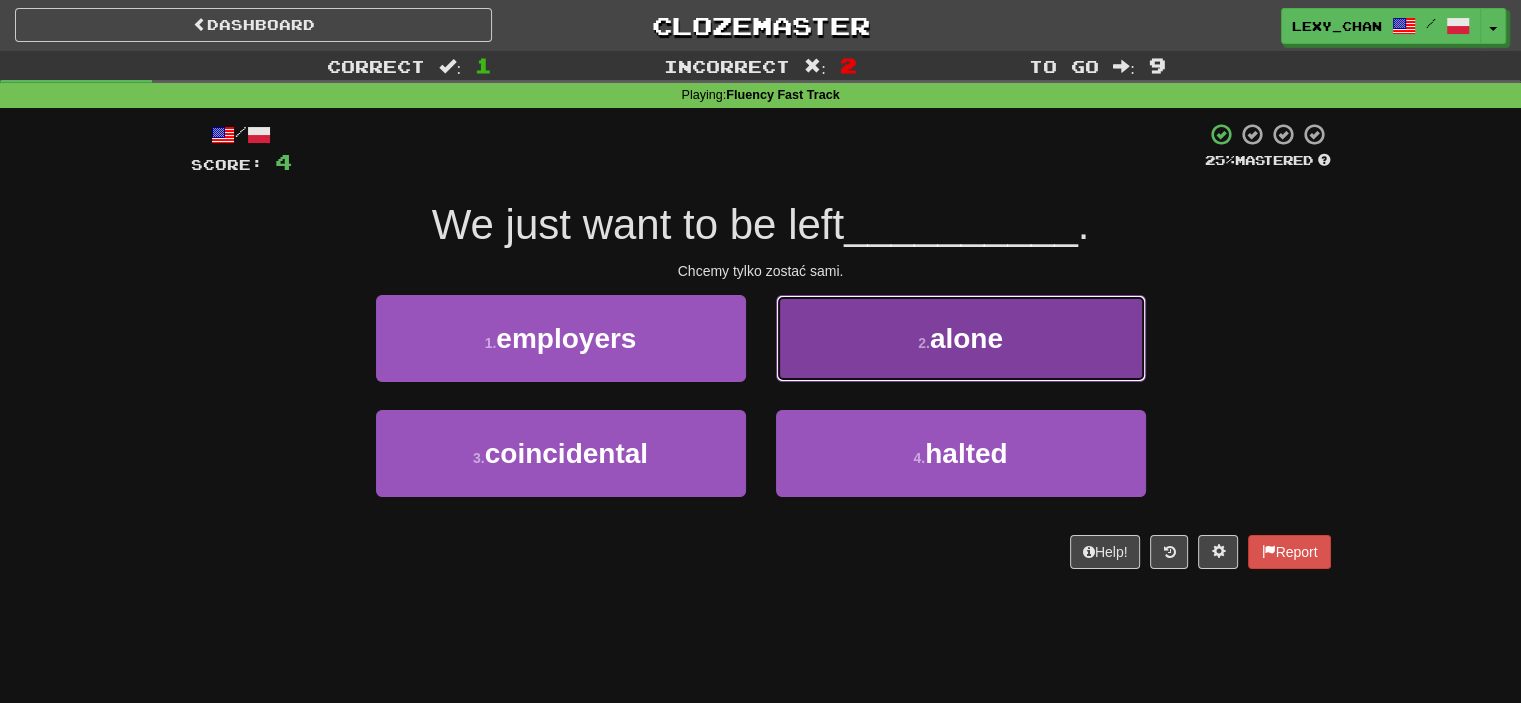 click on "2 .  alone" at bounding box center [961, 338] 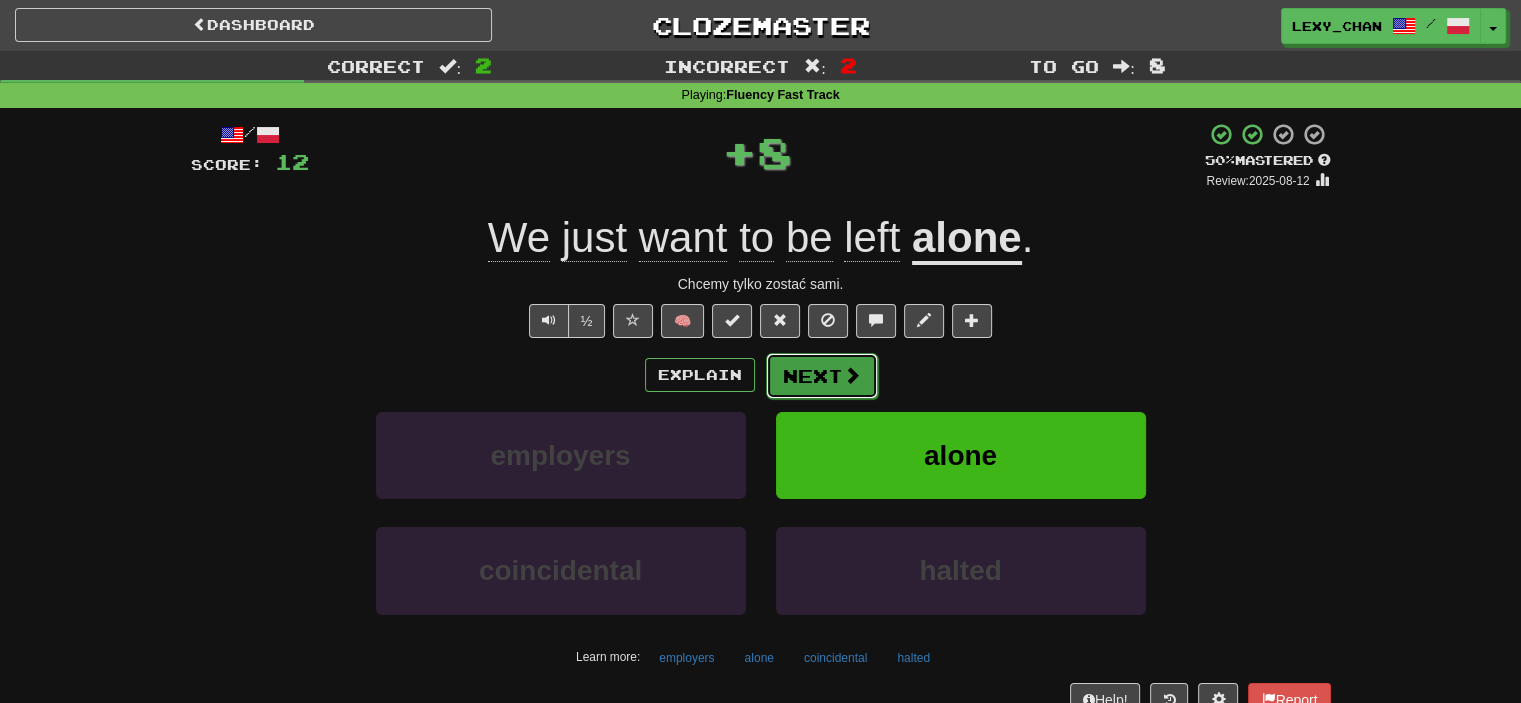 click on "Next" at bounding box center (822, 376) 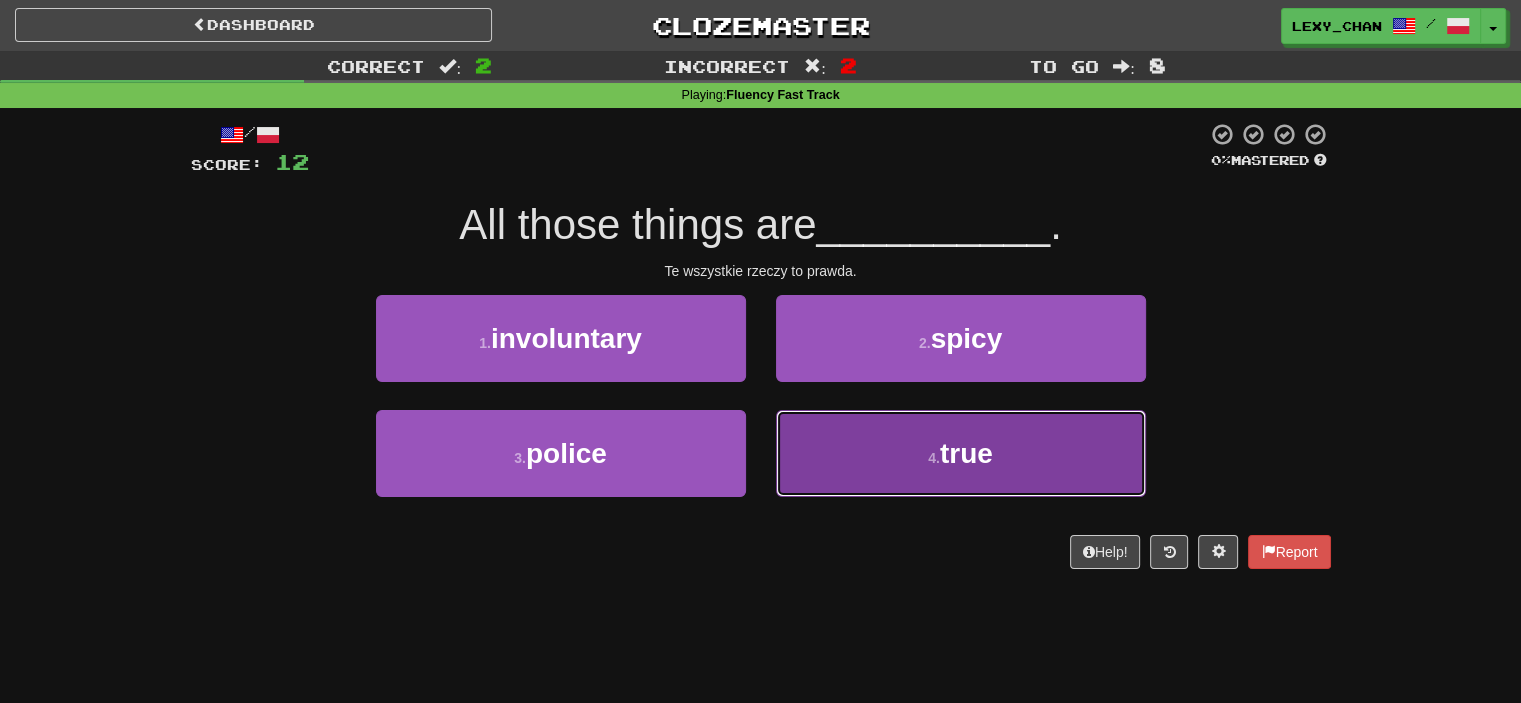 click on "4 .  true" at bounding box center (961, 453) 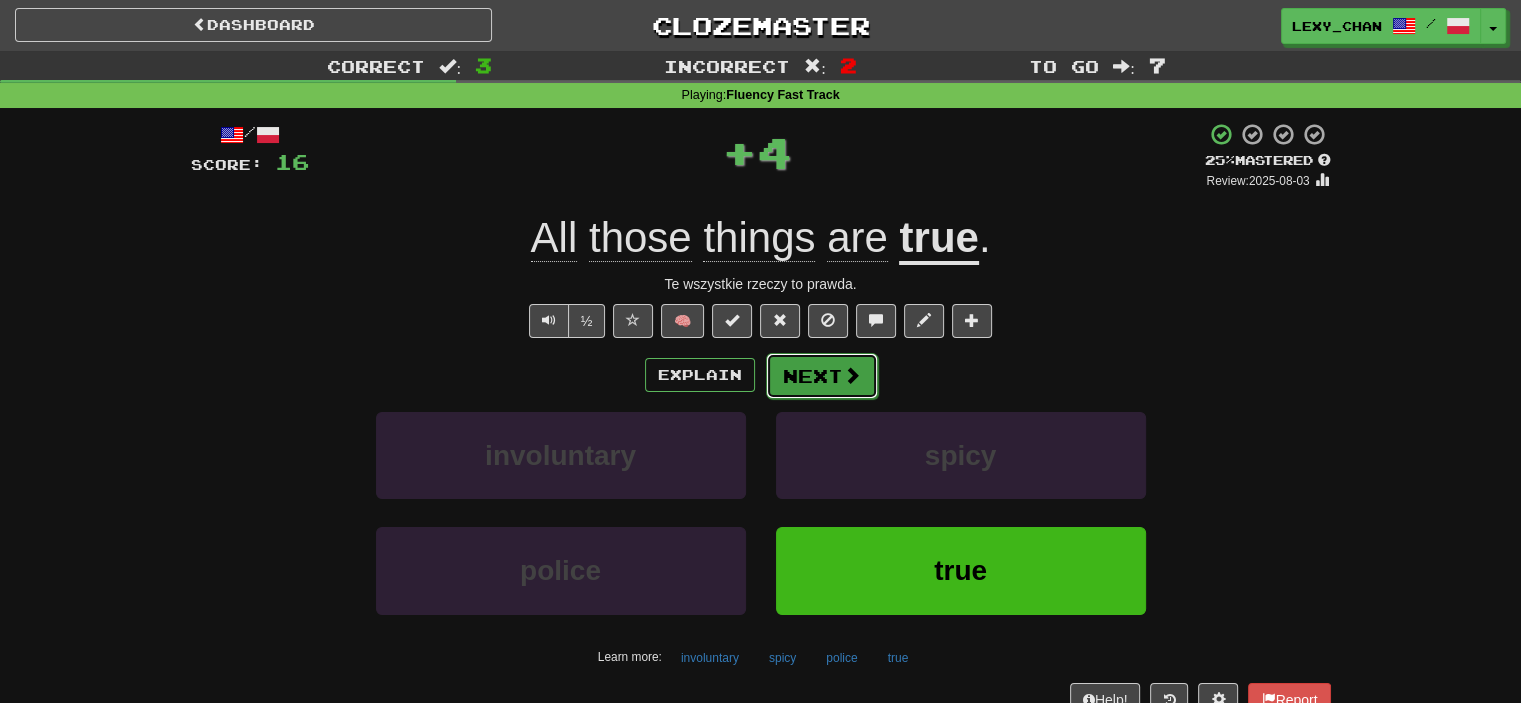 click at bounding box center (852, 375) 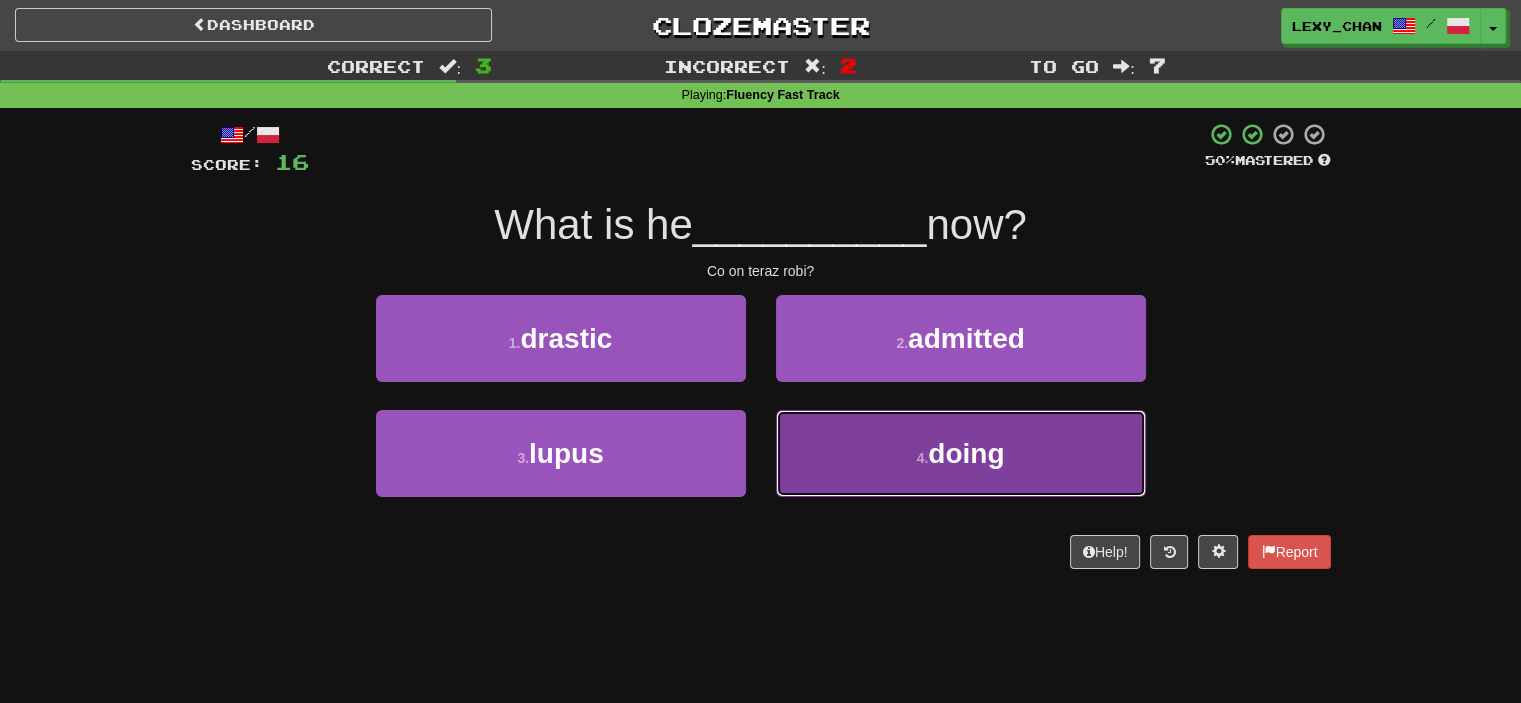click on "4 .  doing" at bounding box center (961, 453) 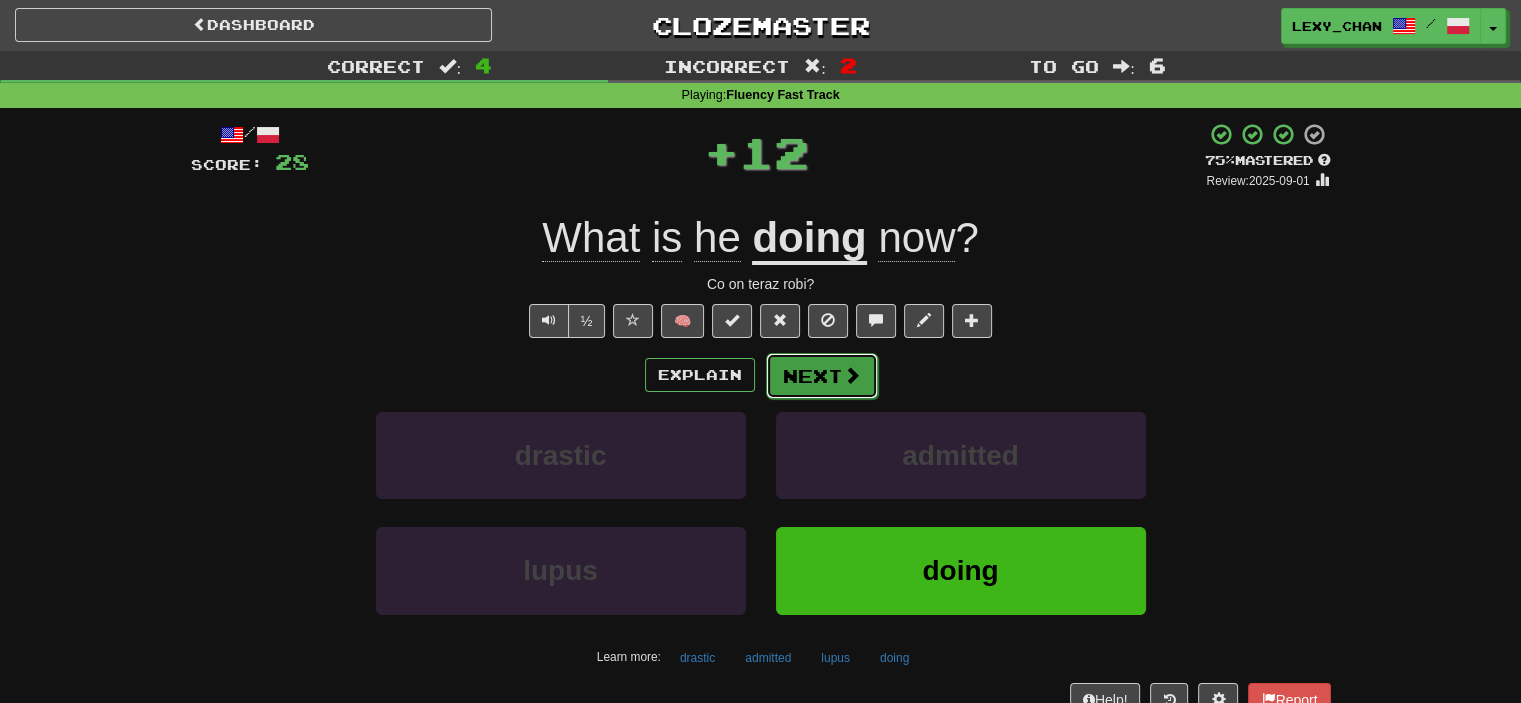click on "Next" at bounding box center [822, 376] 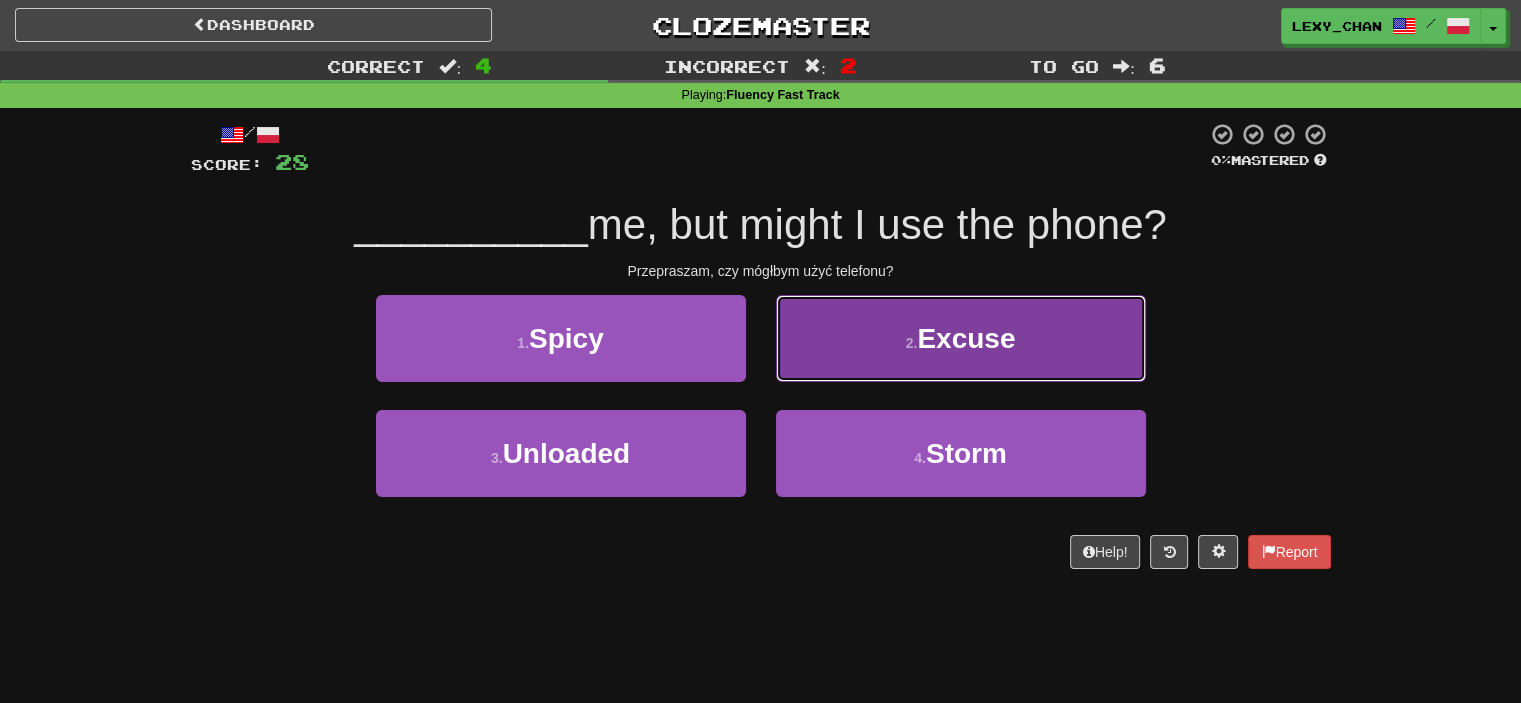 click on "2 .  Excuse" at bounding box center [961, 338] 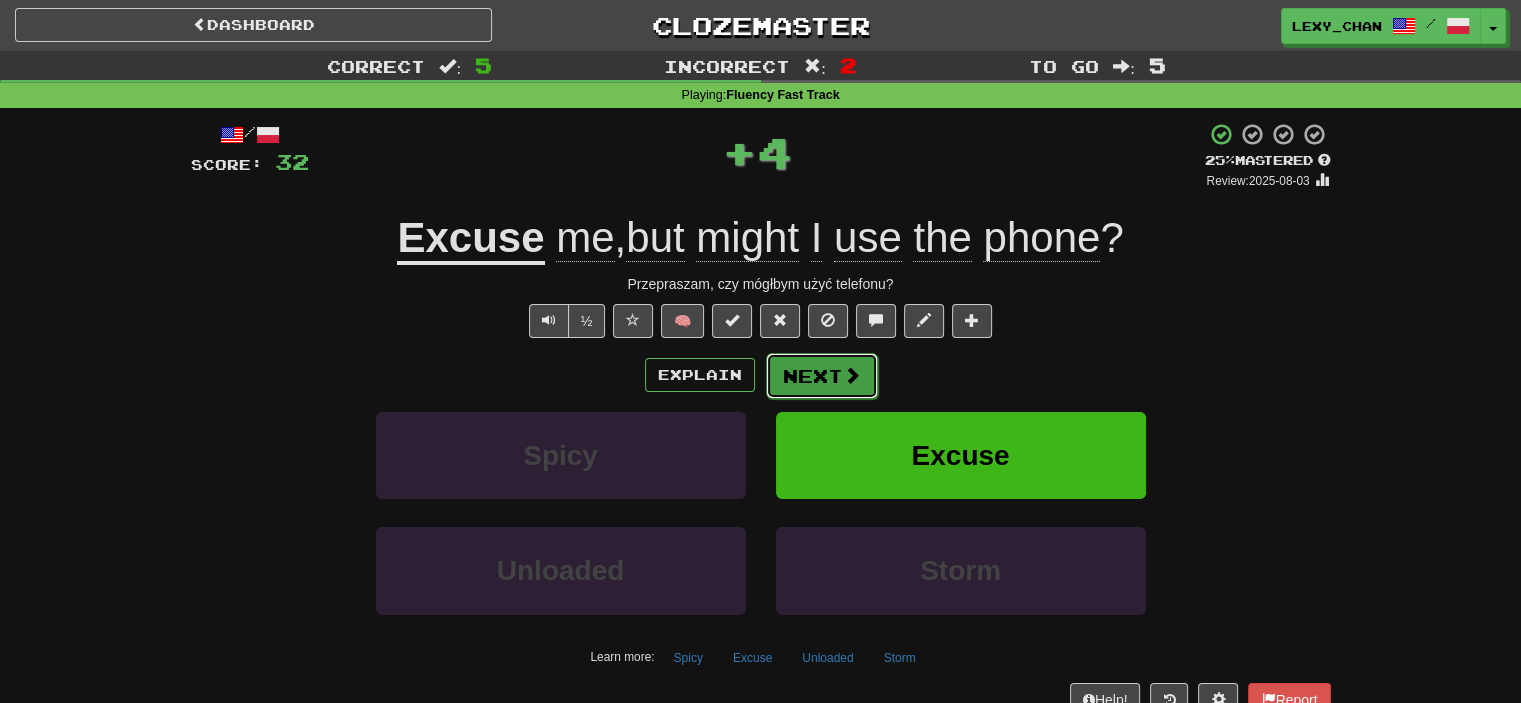 click on "Next" at bounding box center (822, 376) 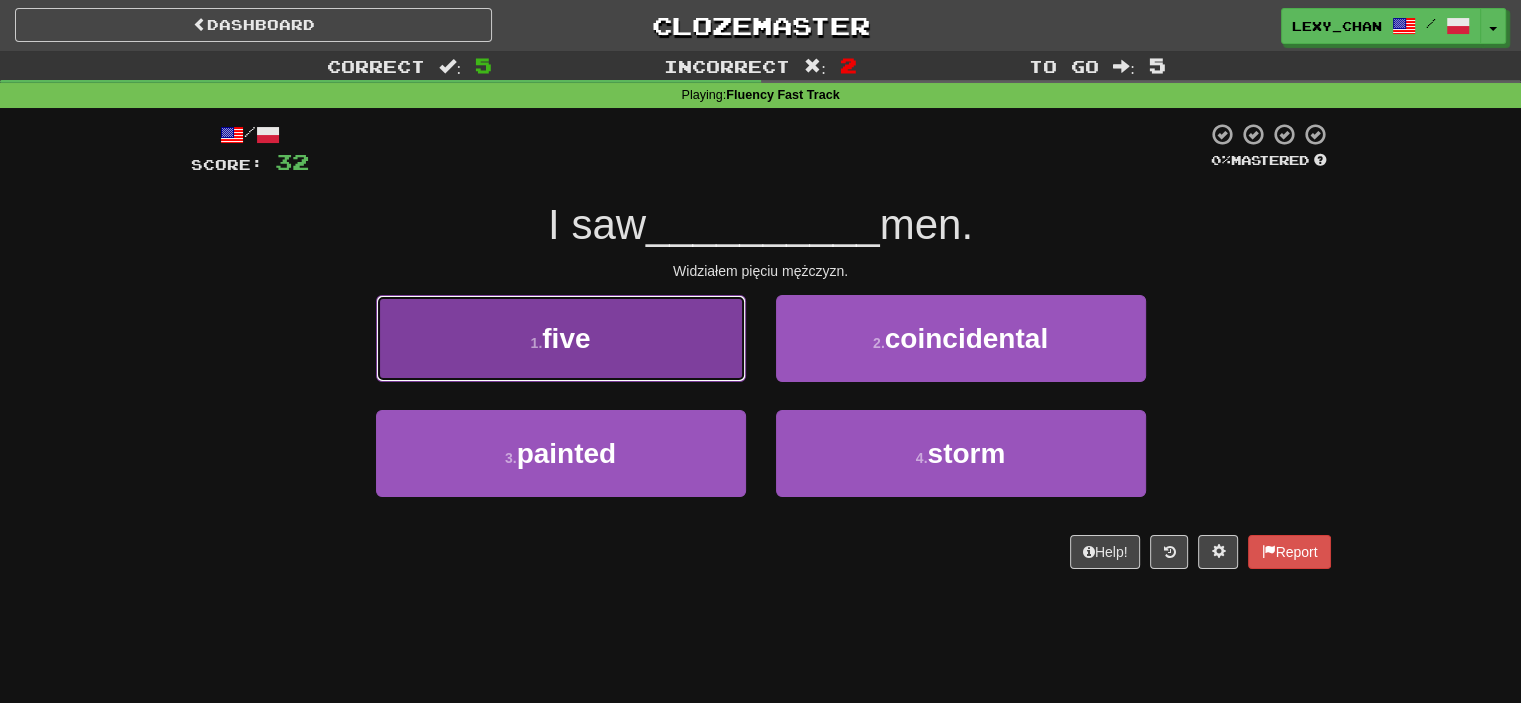click on "1 .  five" at bounding box center [561, 338] 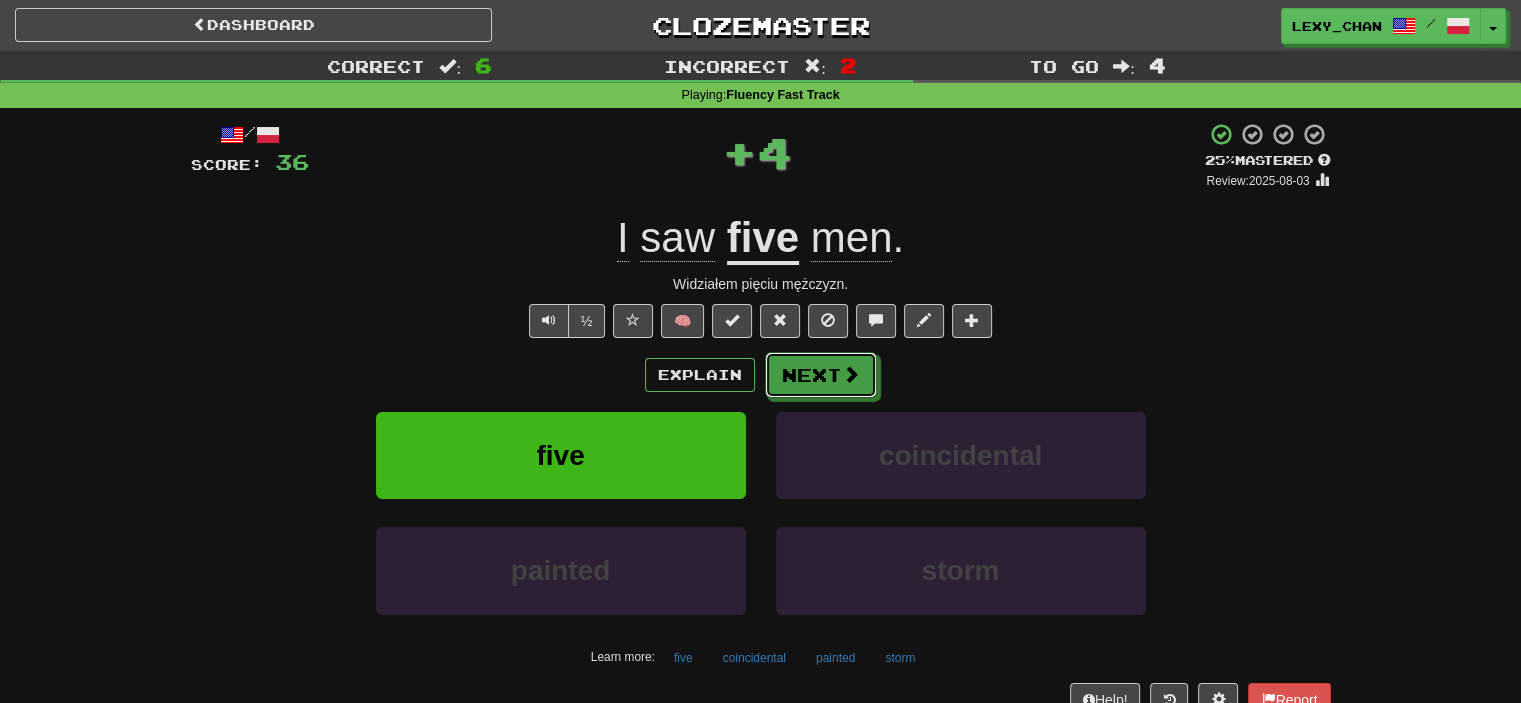 click on "Next" at bounding box center (821, 375) 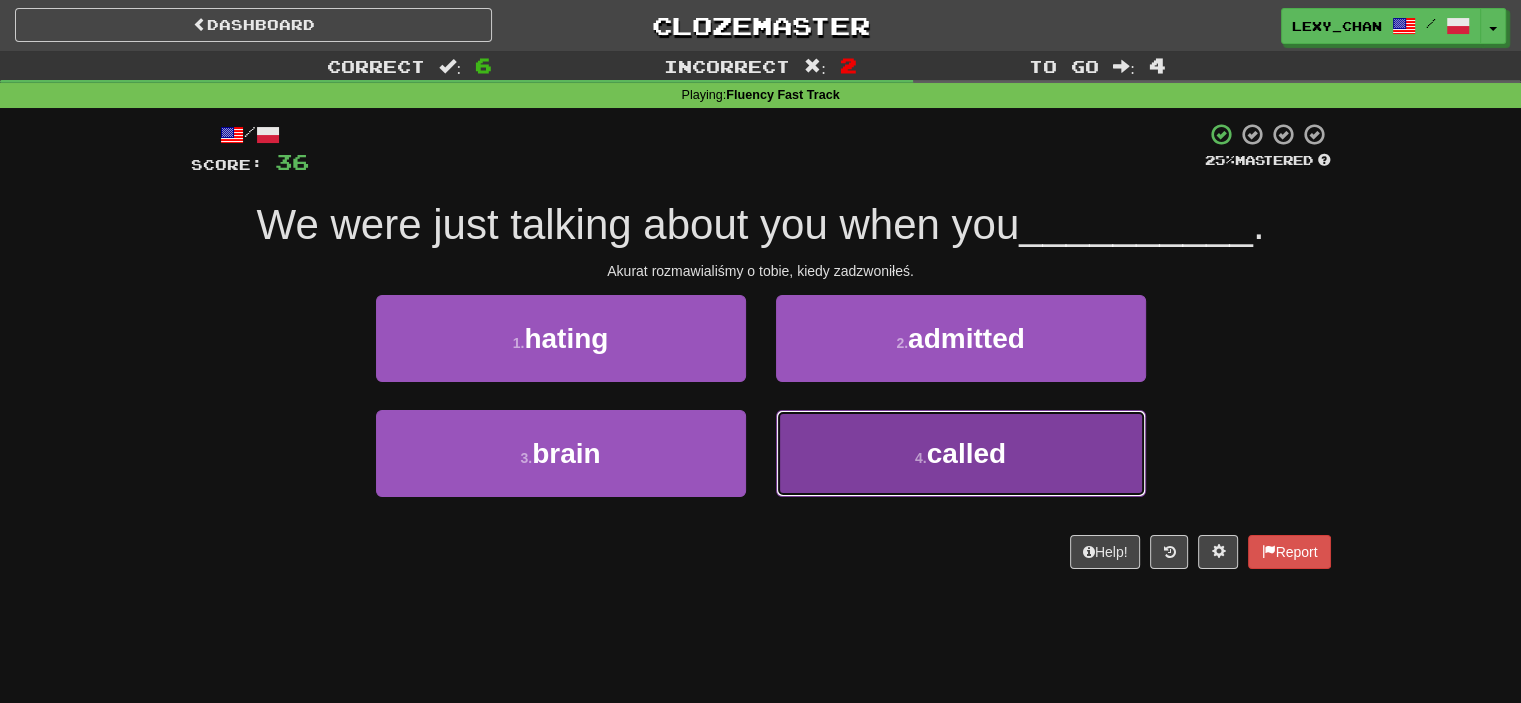 click on "4 .  called" at bounding box center (961, 453) 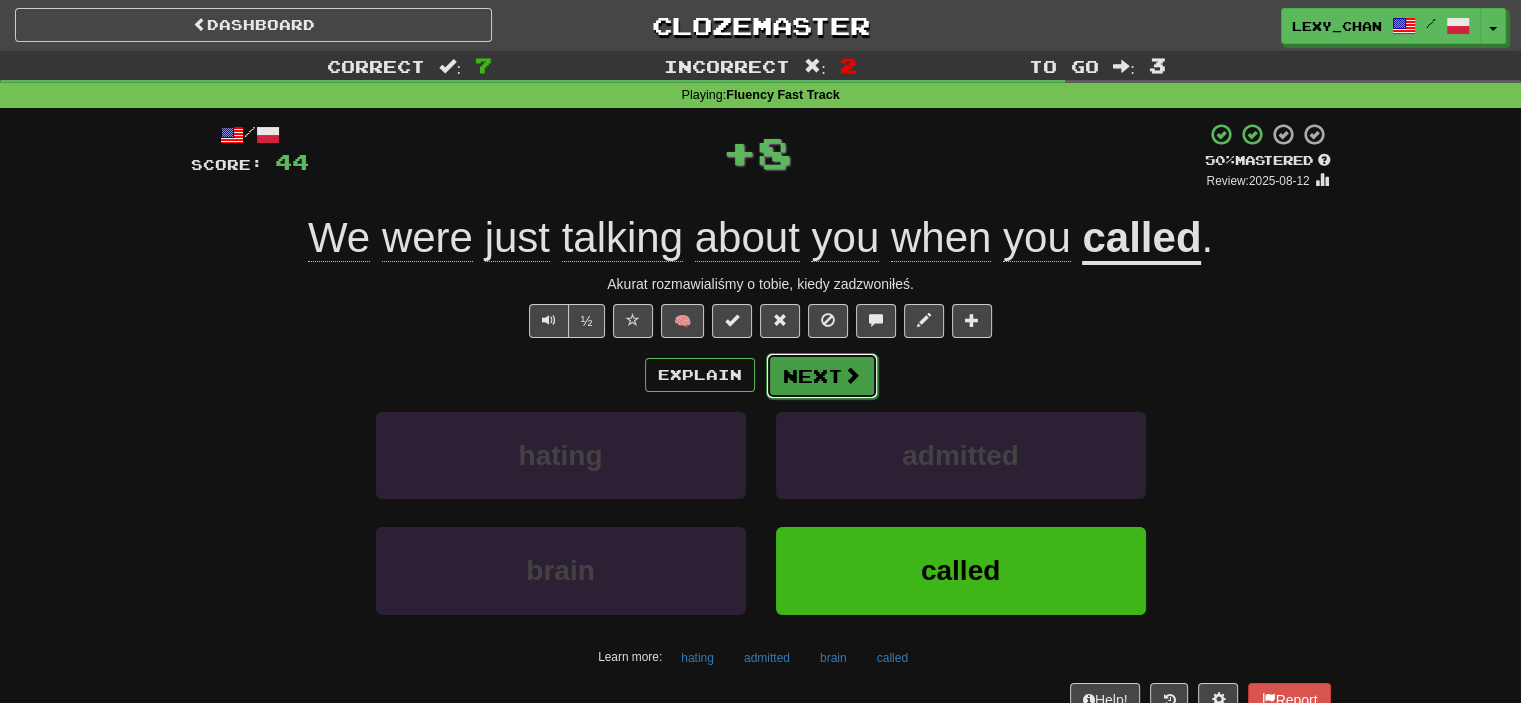 click at bounding box center (852, 375) 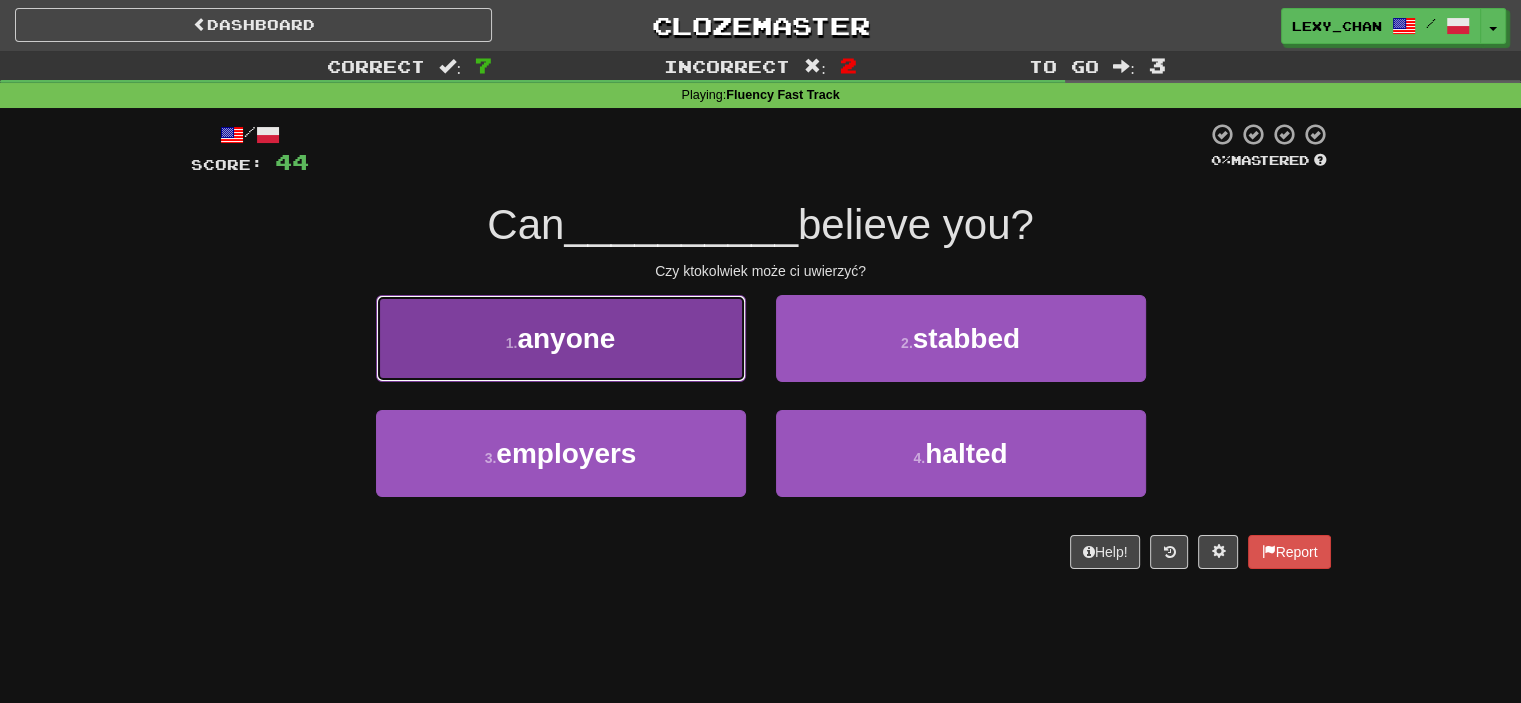 click on "1 .  anyone" at bounding box center (561, 338) 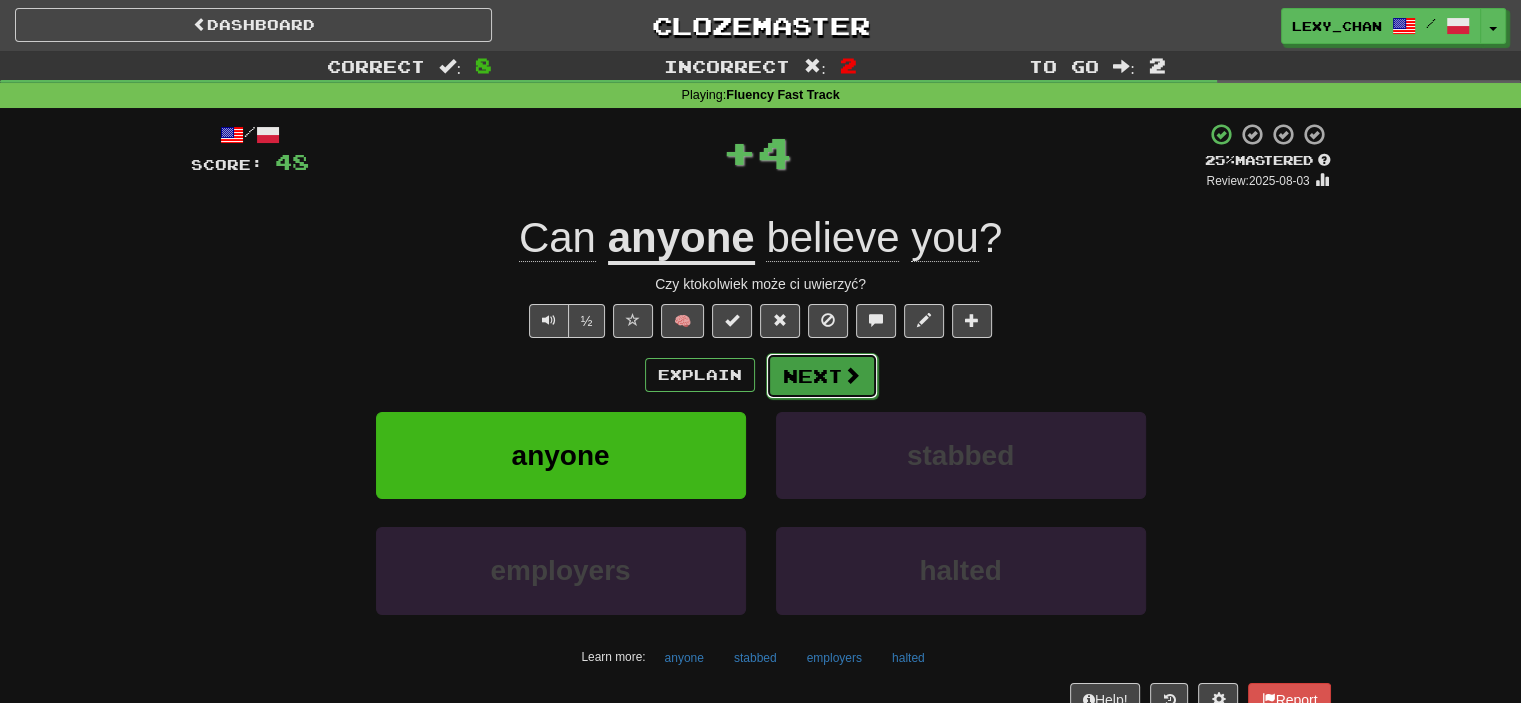 click on "Next" at bounding box center [822, 376] 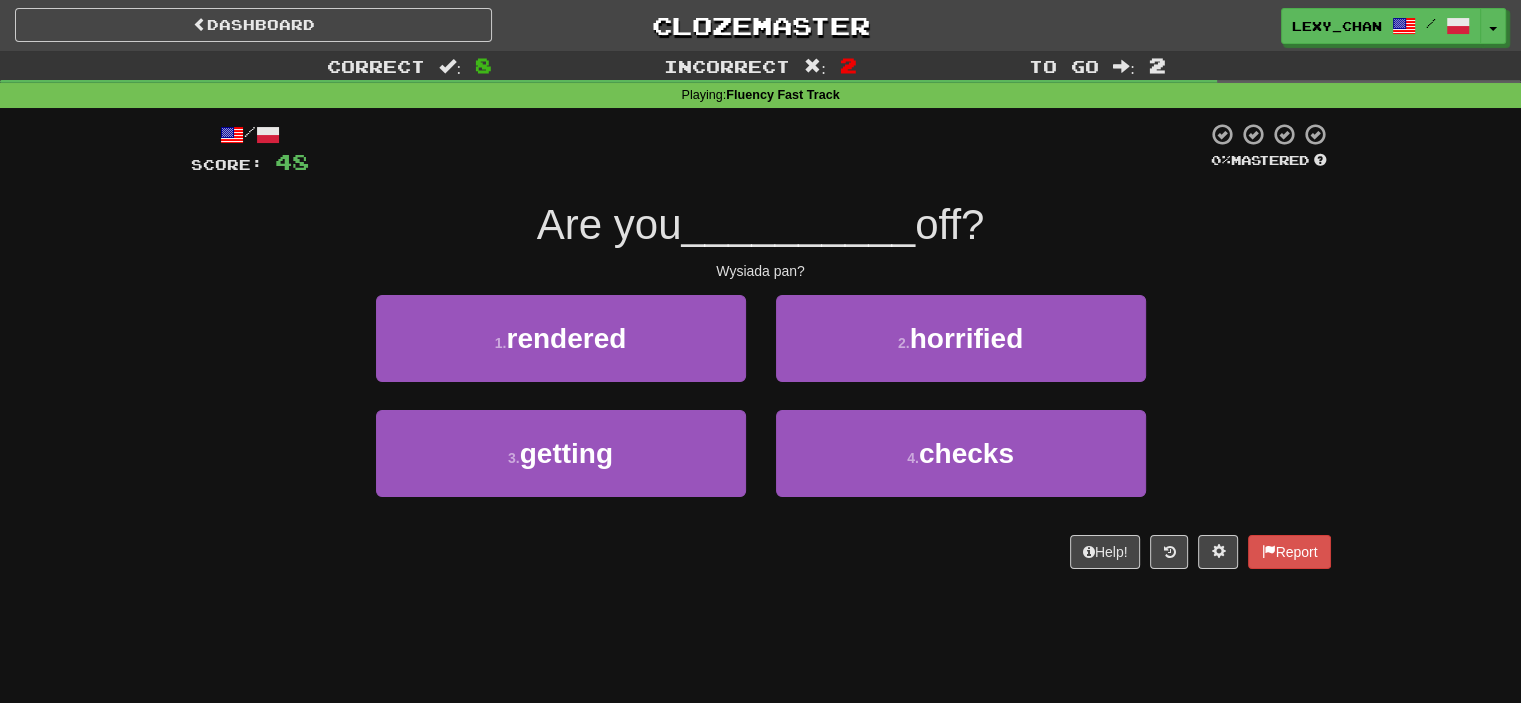 click on "1 .  rendered" at bounding box center [561, 352] 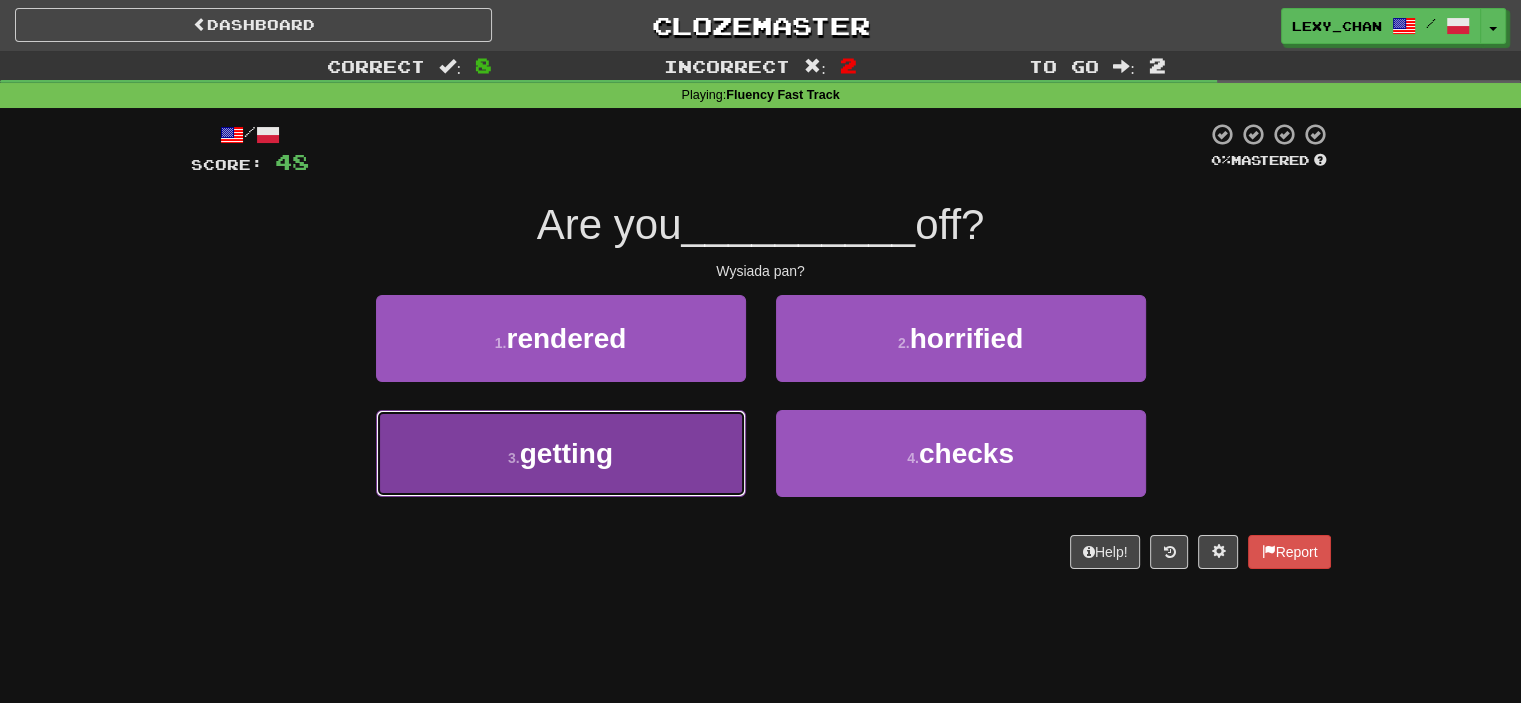 click on "3 .  getting" at bounding box center (561, 453) 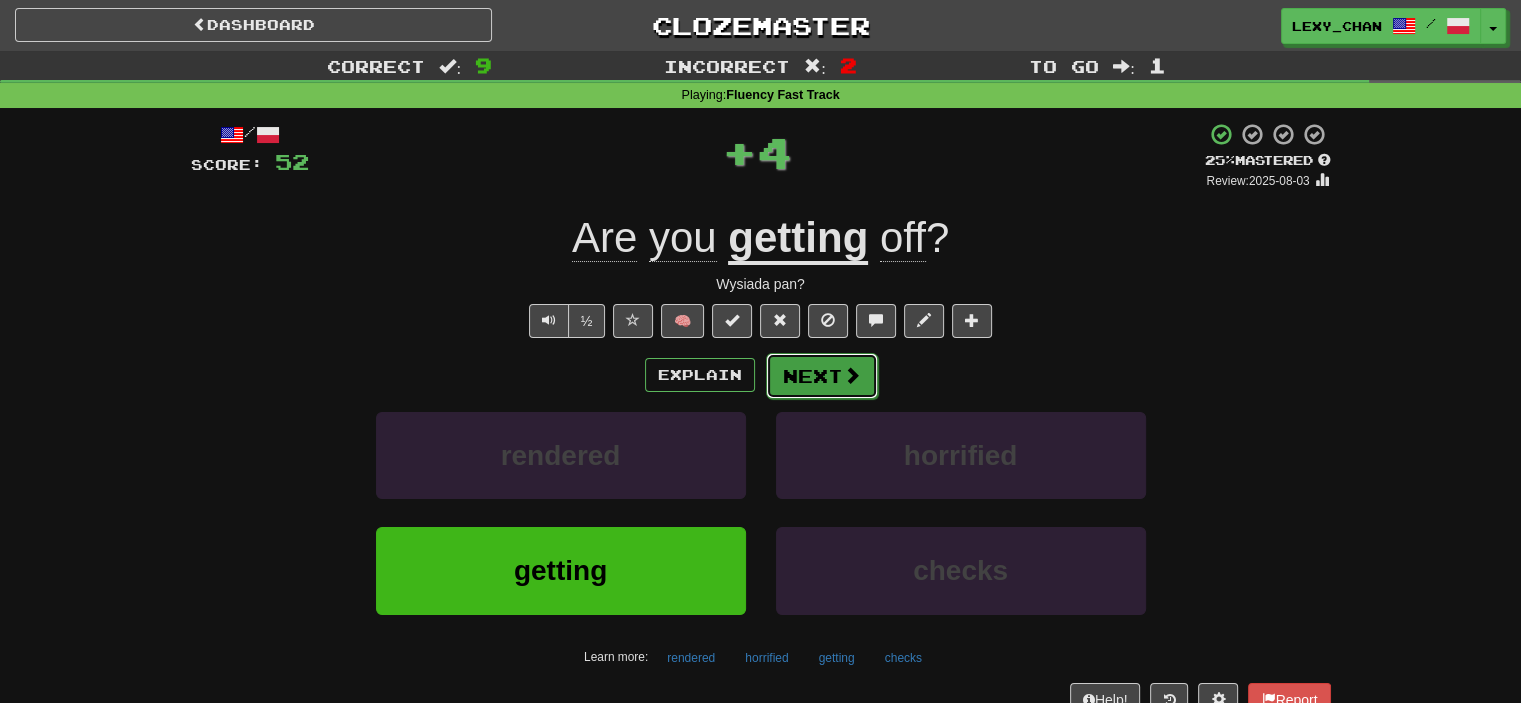 click at bounding box center [852, 375] 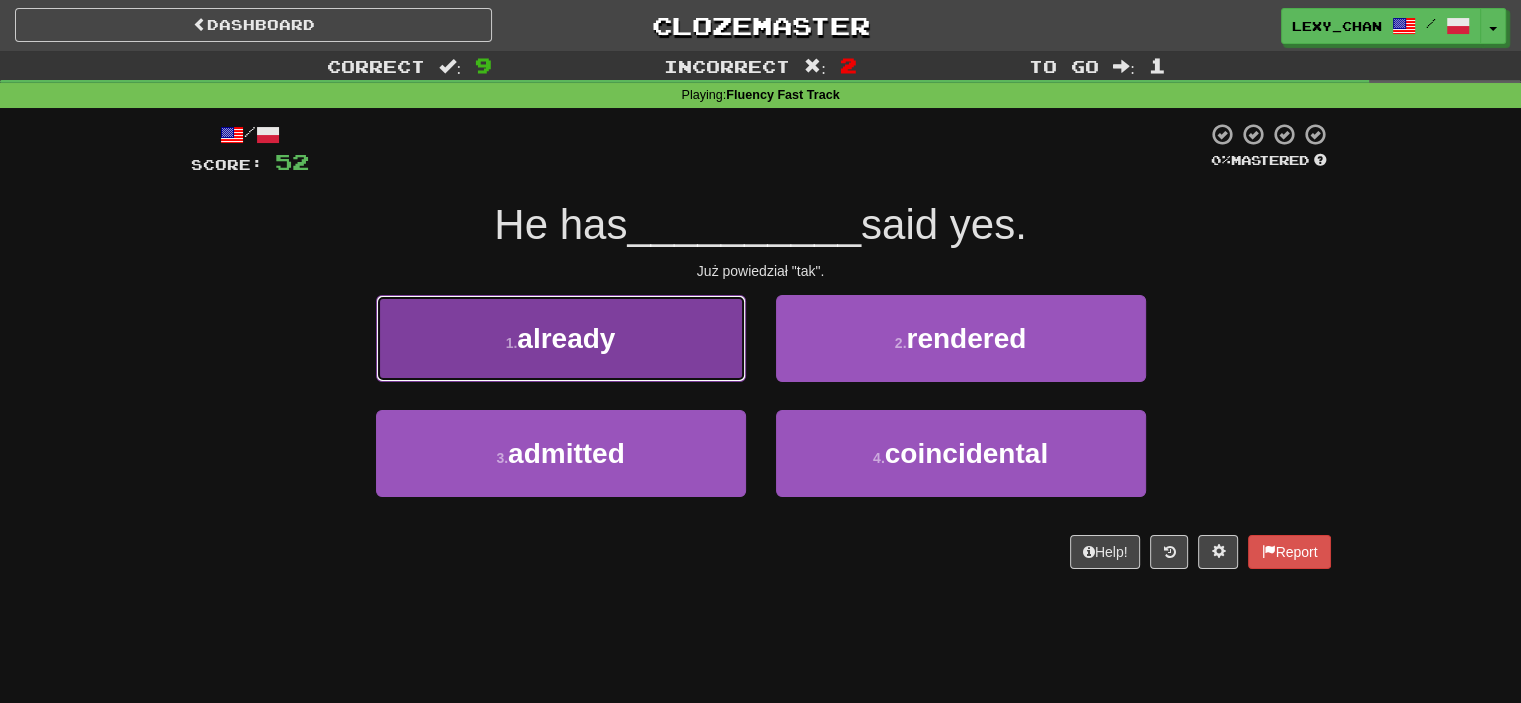 click on "1 .  already" at bounding box center [561, 338] 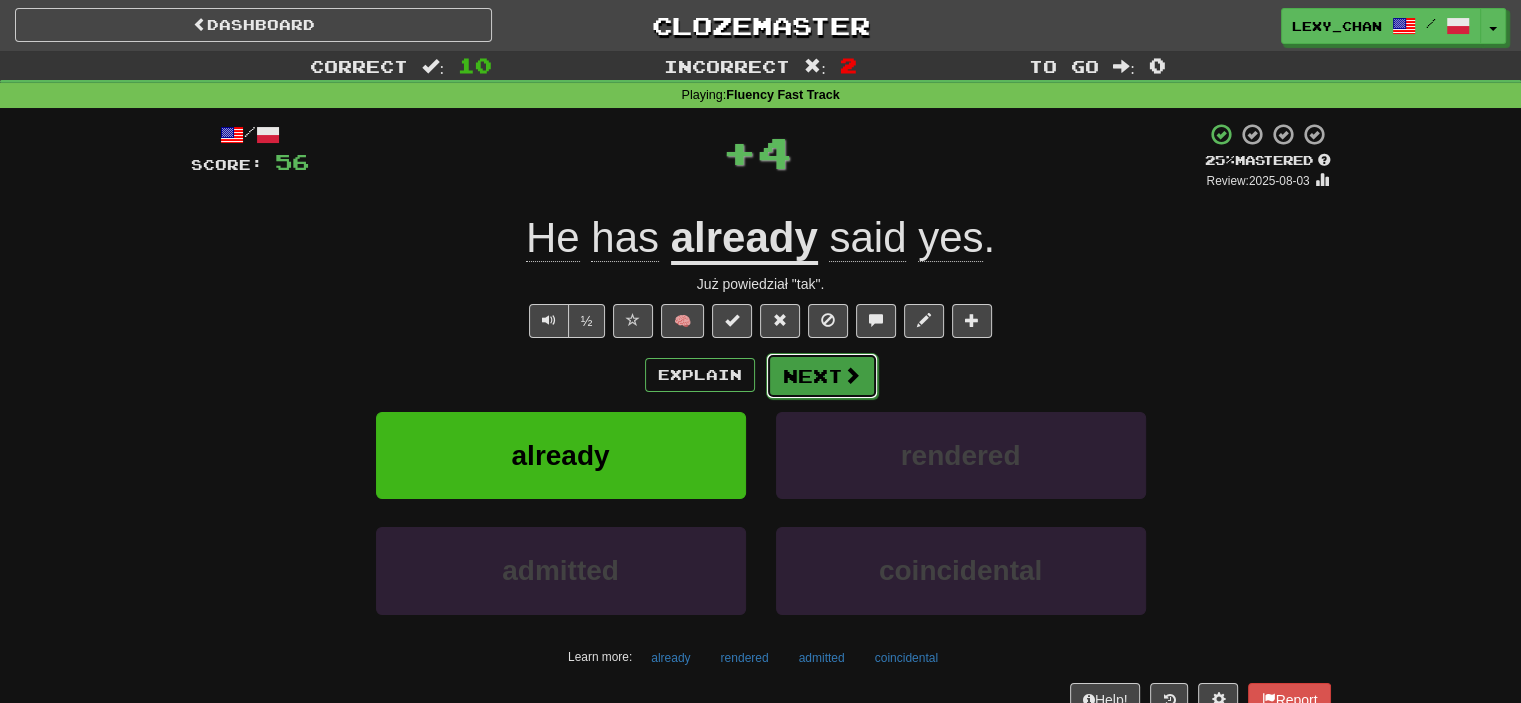 click on "Next" at bounding box center [822, 376] 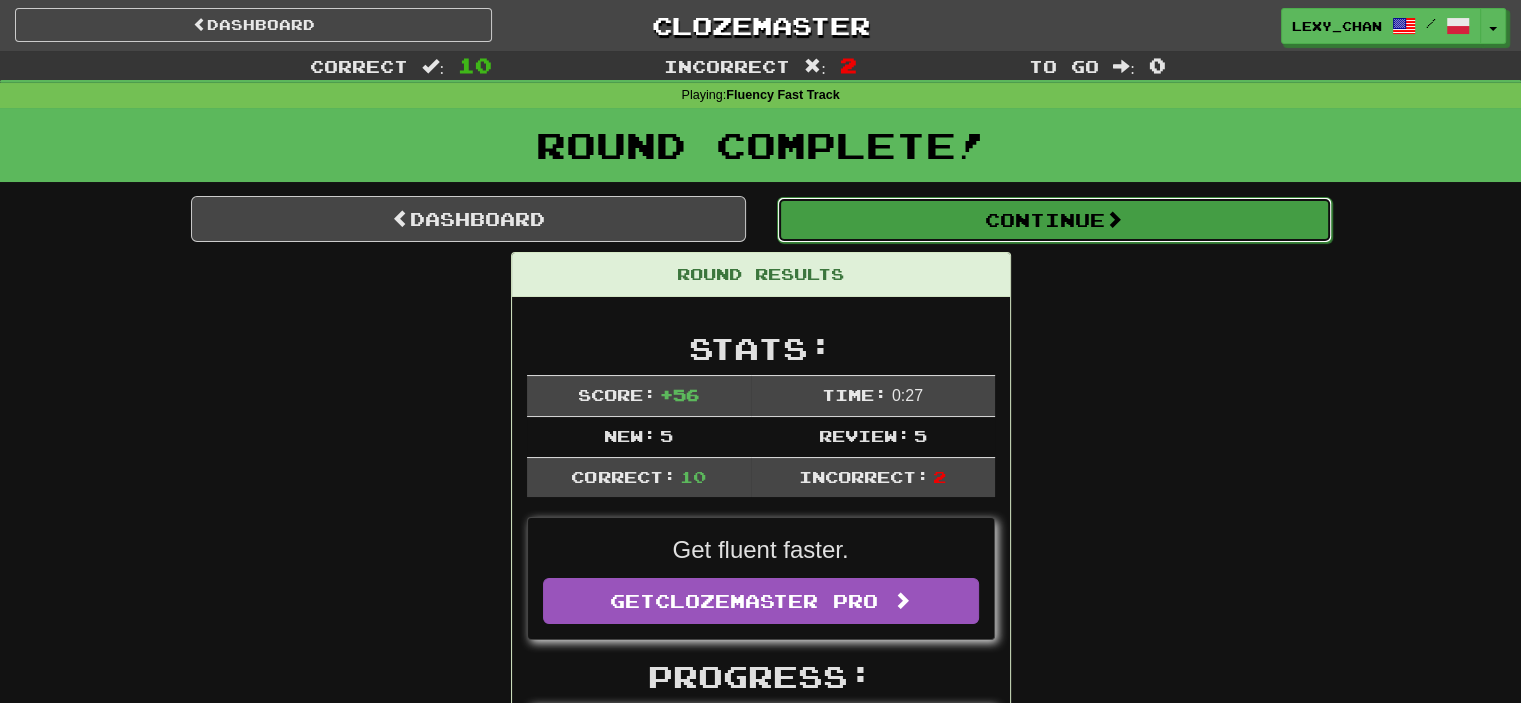 click on "Continue" at bounding box center [1054, 220] 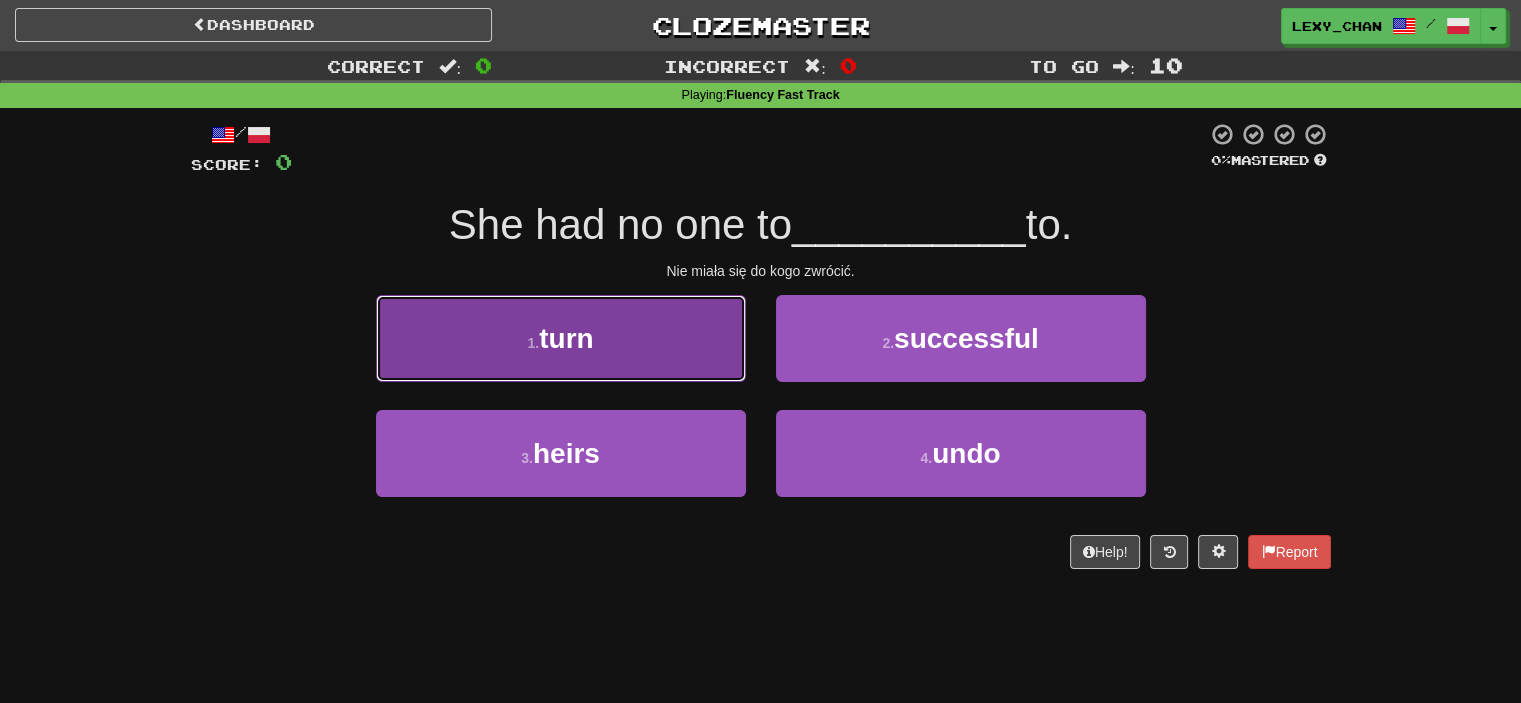 click on "1 .  turn" at bounding box center [561, 338] 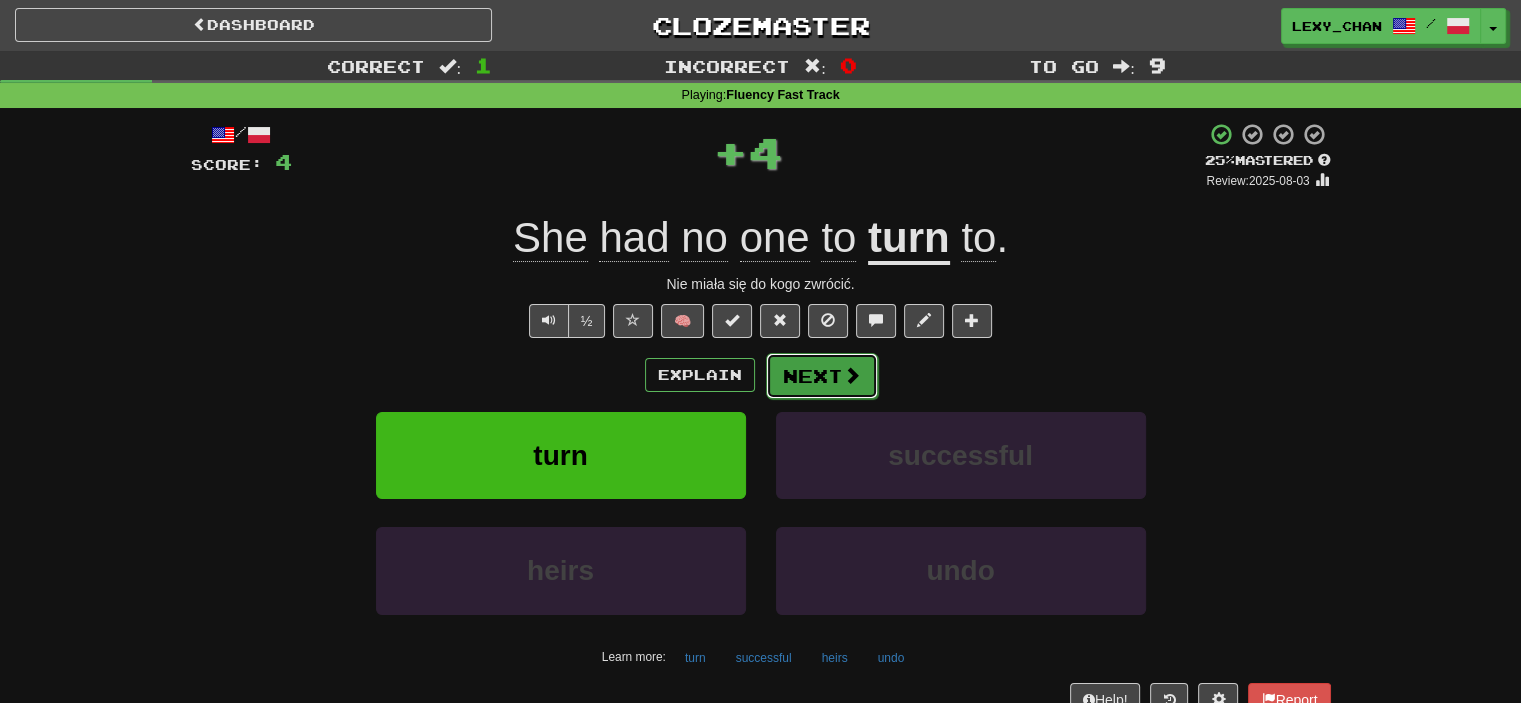 click on "Next" at bounding box center (822, 376) 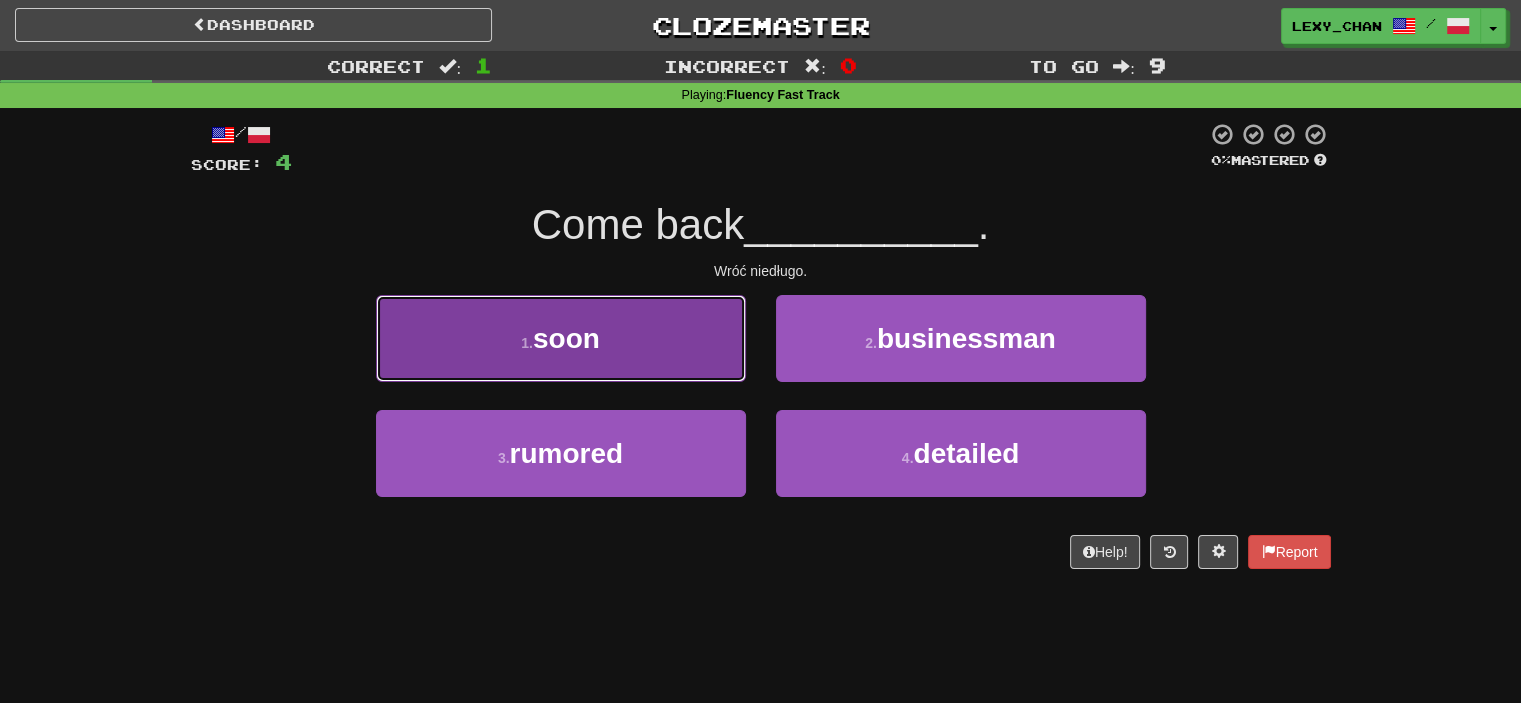 click on "1 .  soon" at bounding box center [561, 338] 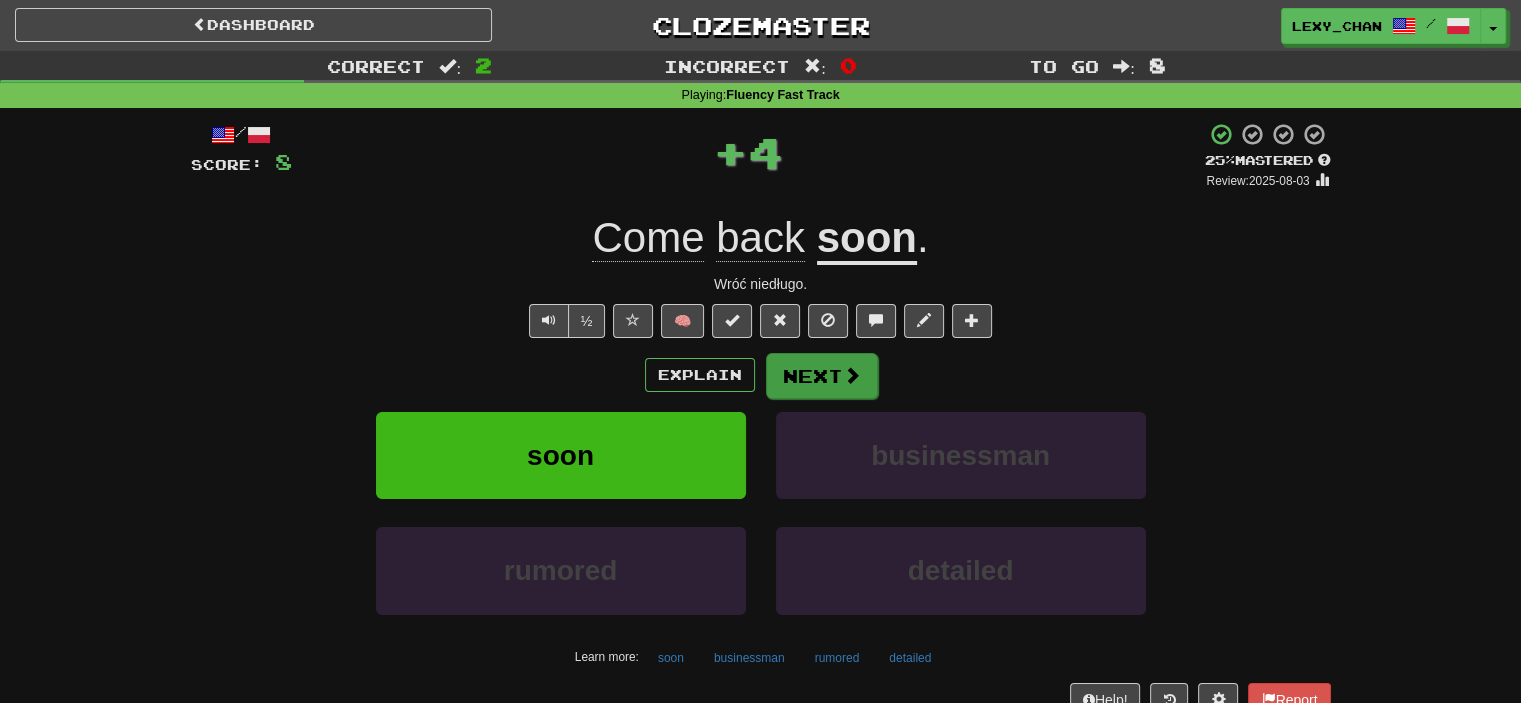 click on "/  Score:   8 + 4 25 %  Mastered Review:  2025-08-03 Come   back   soon . Wróć niedługo. ½ 🧠 Explain Next soon businessman rumored detailed Learn more: soon businessman rumored detailed  Help!  Report Sentence Source" at bounding box center [761, 435] 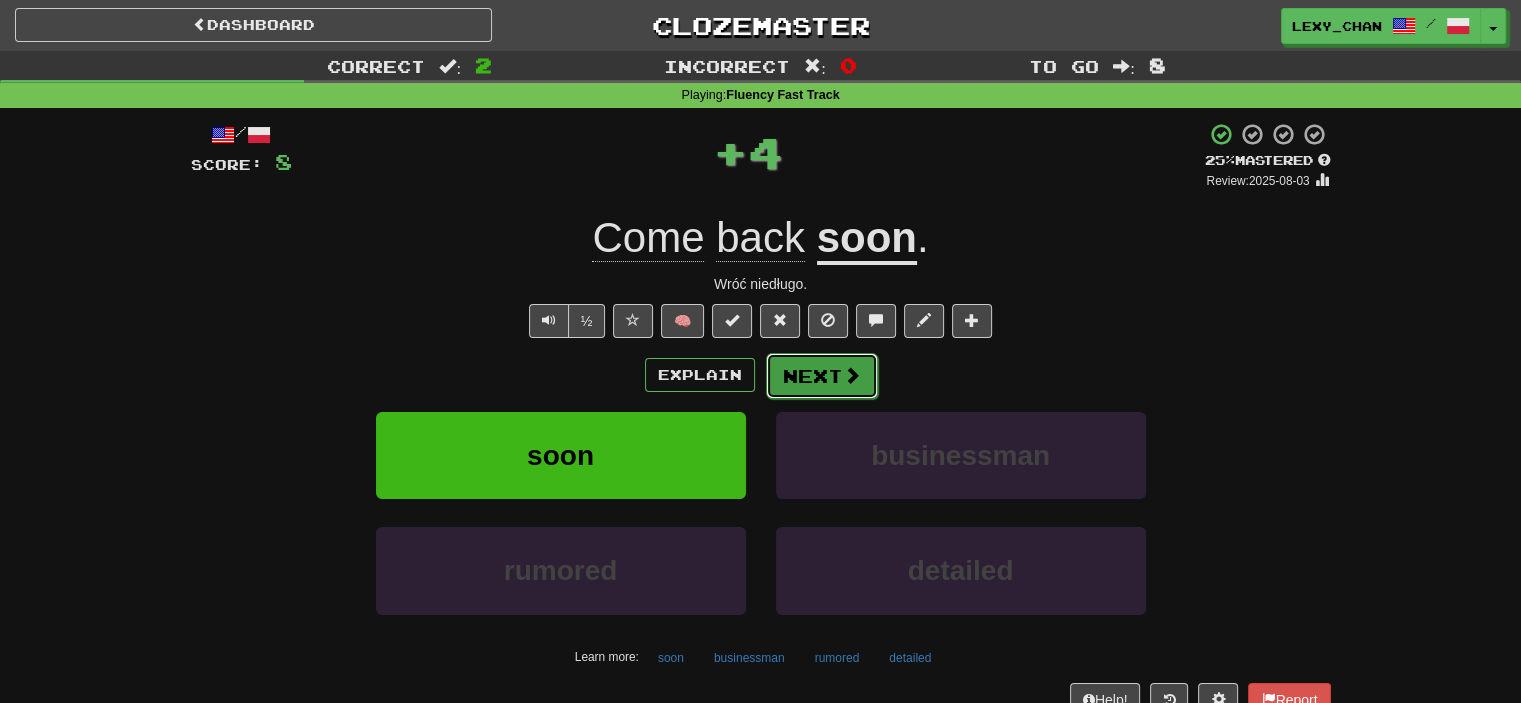click on "Next" at bounding box center [822, 376] 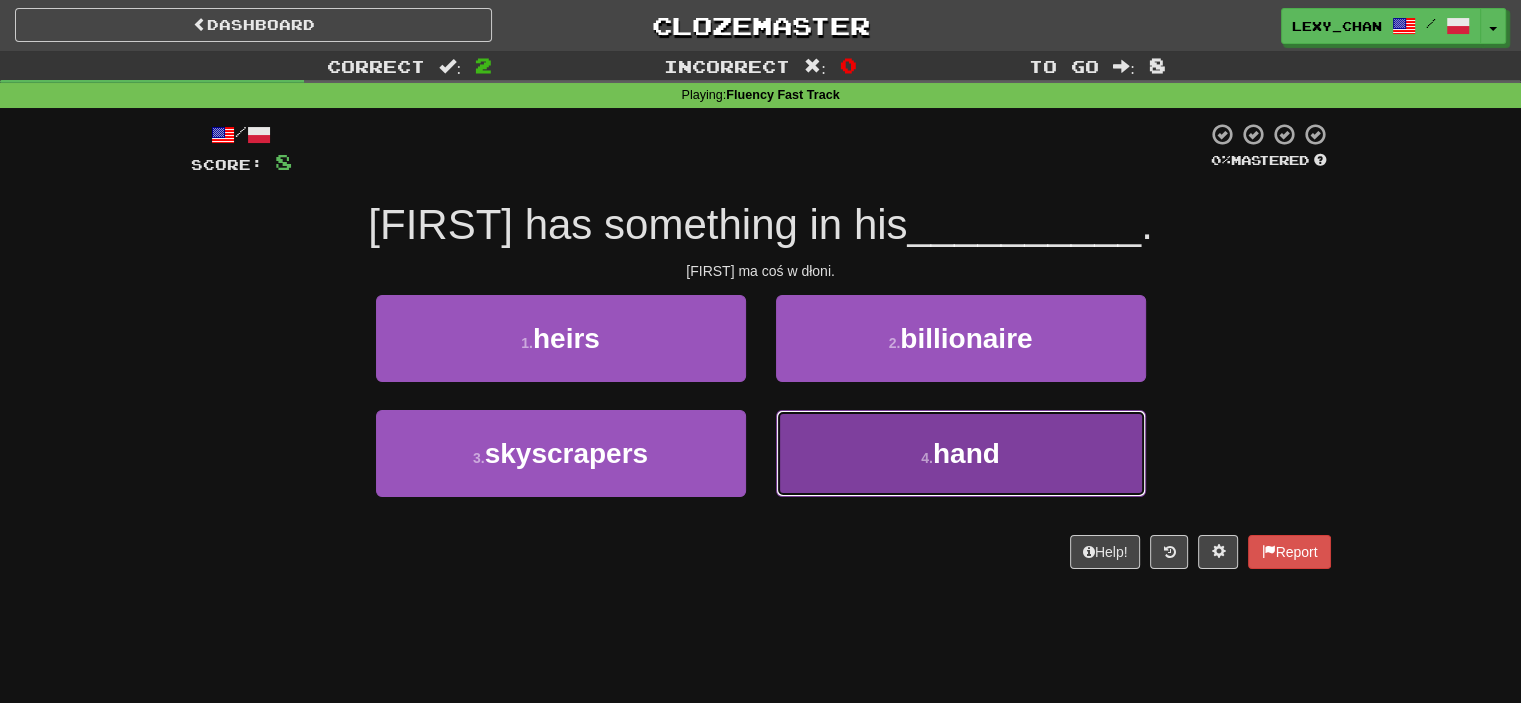 click on "4 .  hand" at bounding box center [961, 453] 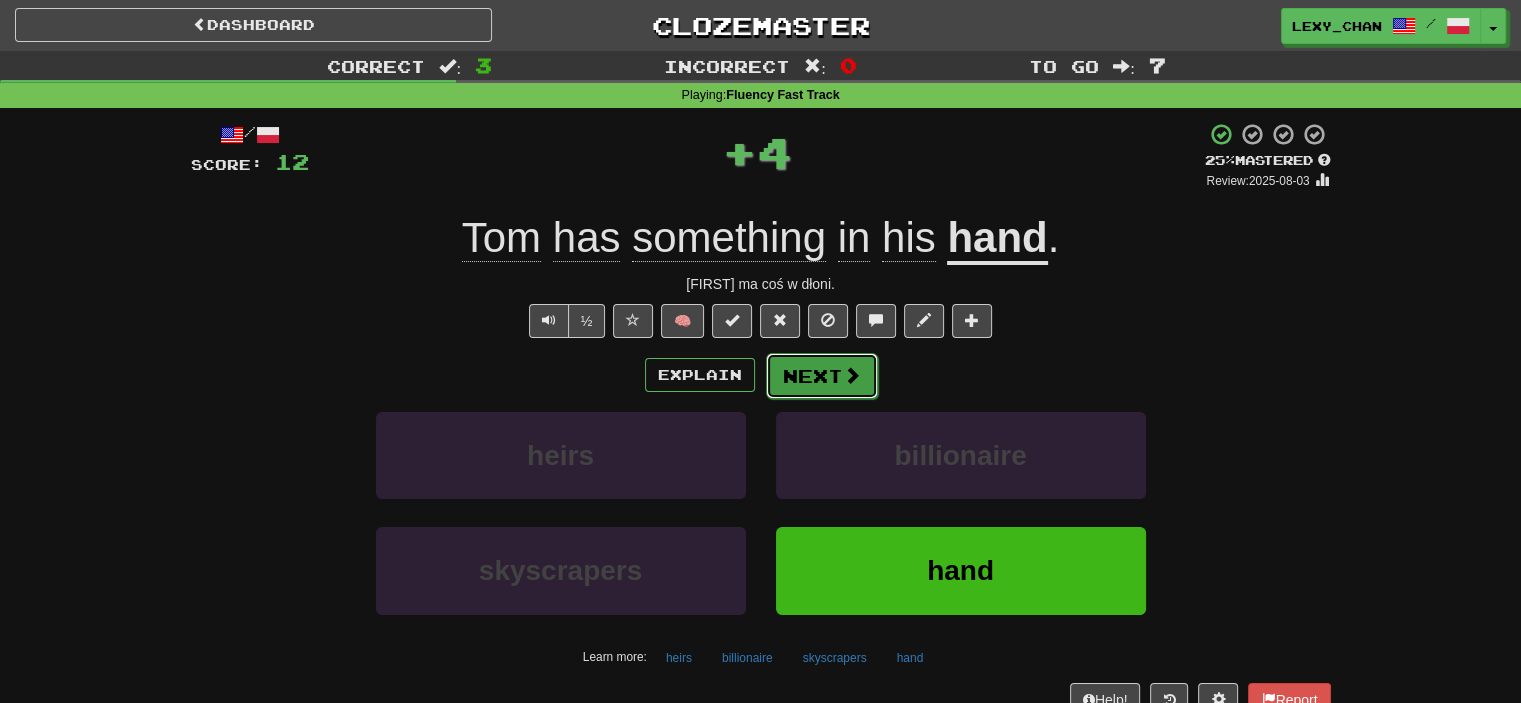 click on "Next" at bounding box center [822, 376] 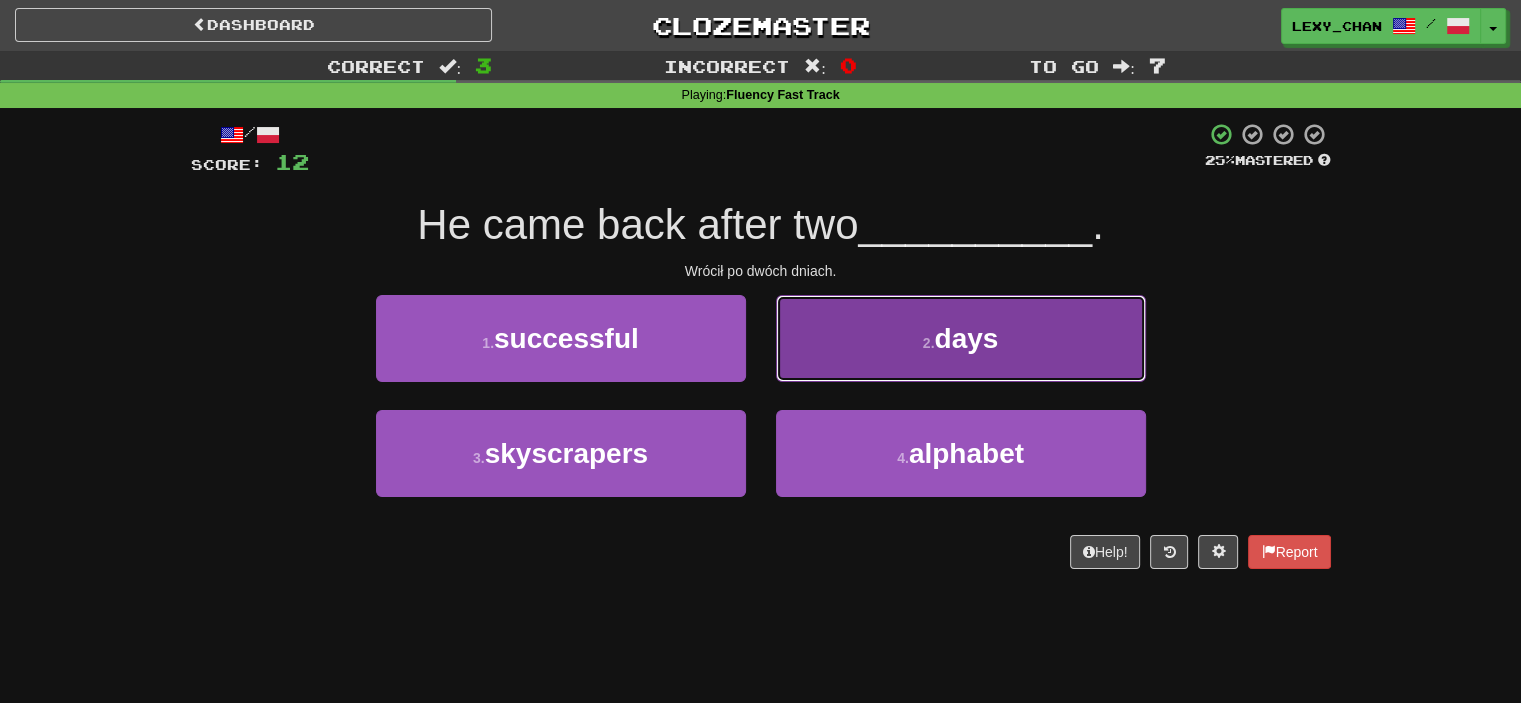 click on "2 .  days" at bounding box center [961, 338] 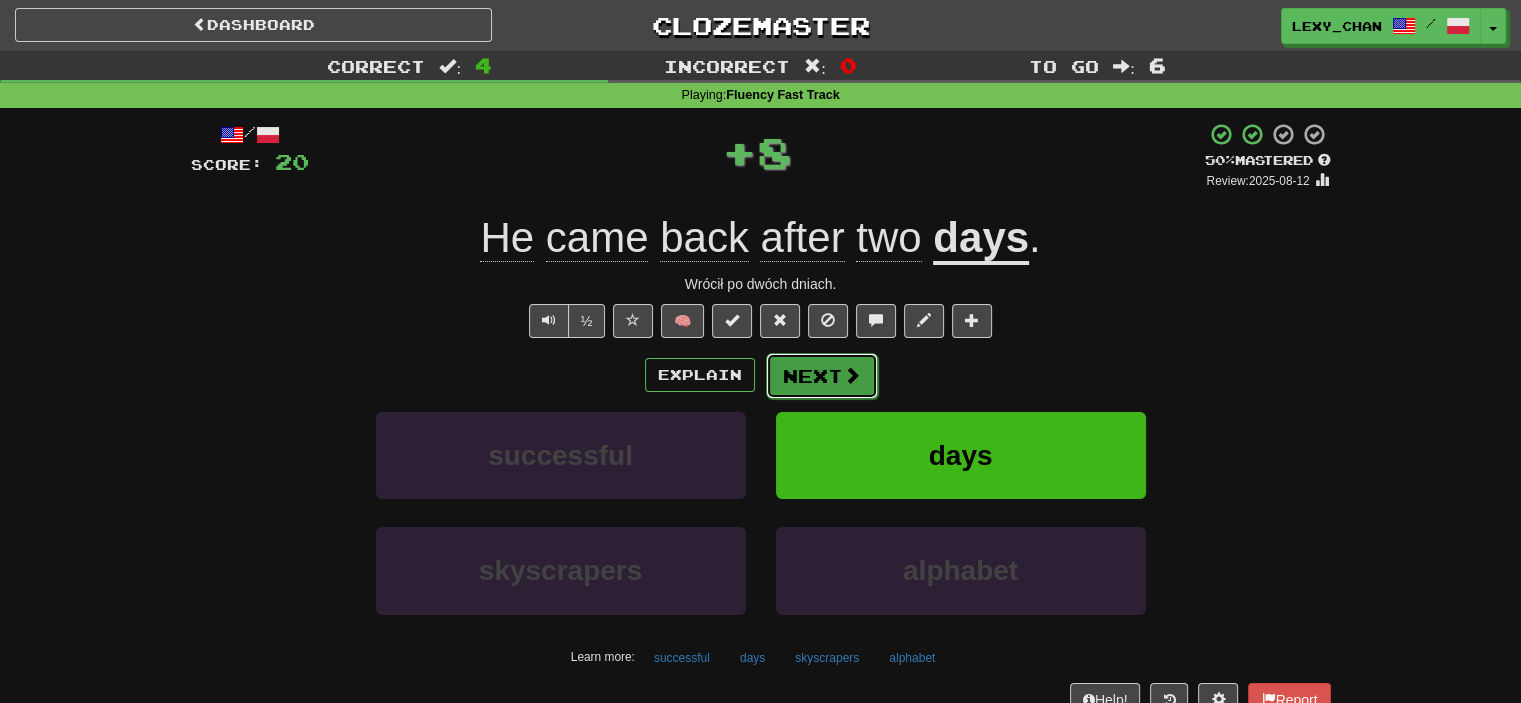 click on "Next" at bounding box center (822, 376) 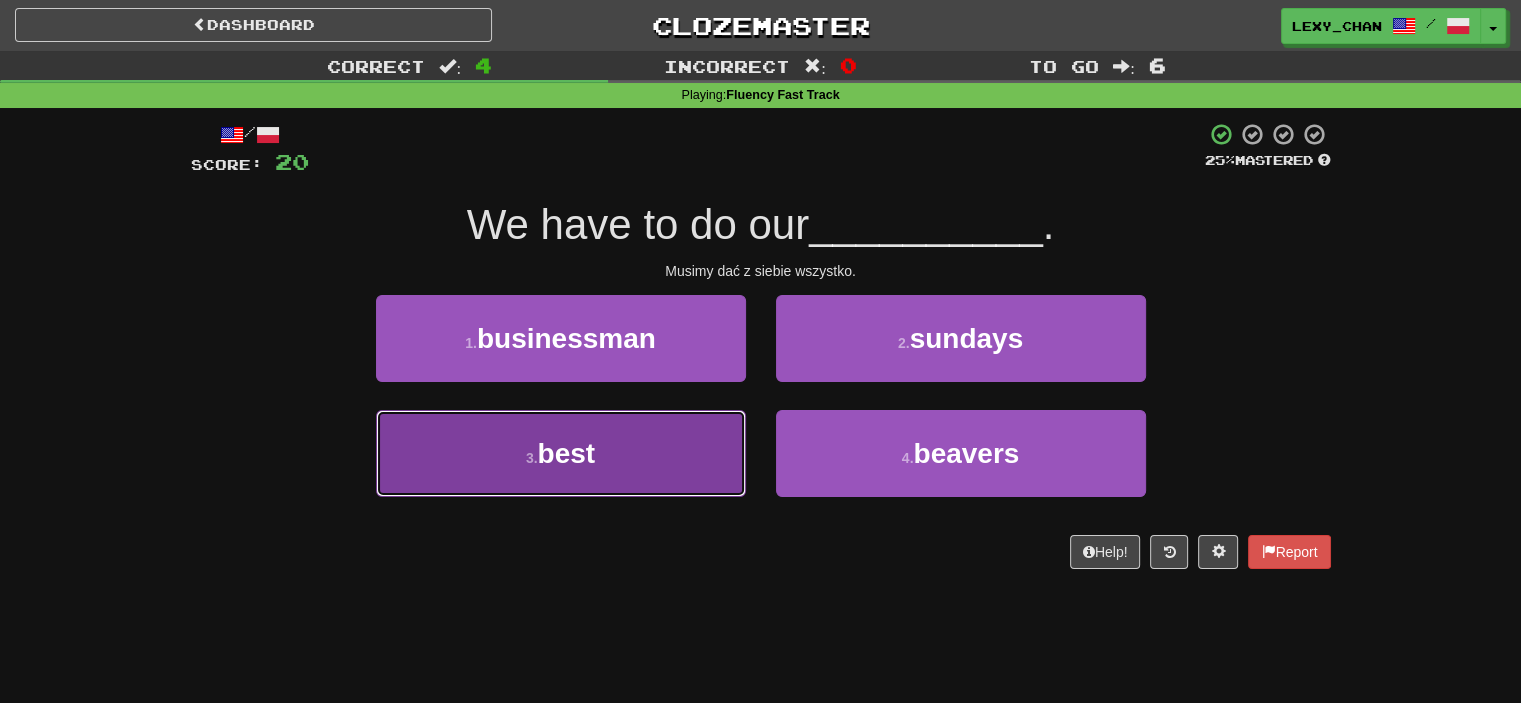 click on "3 .  best" at bounding box center (561, 453) 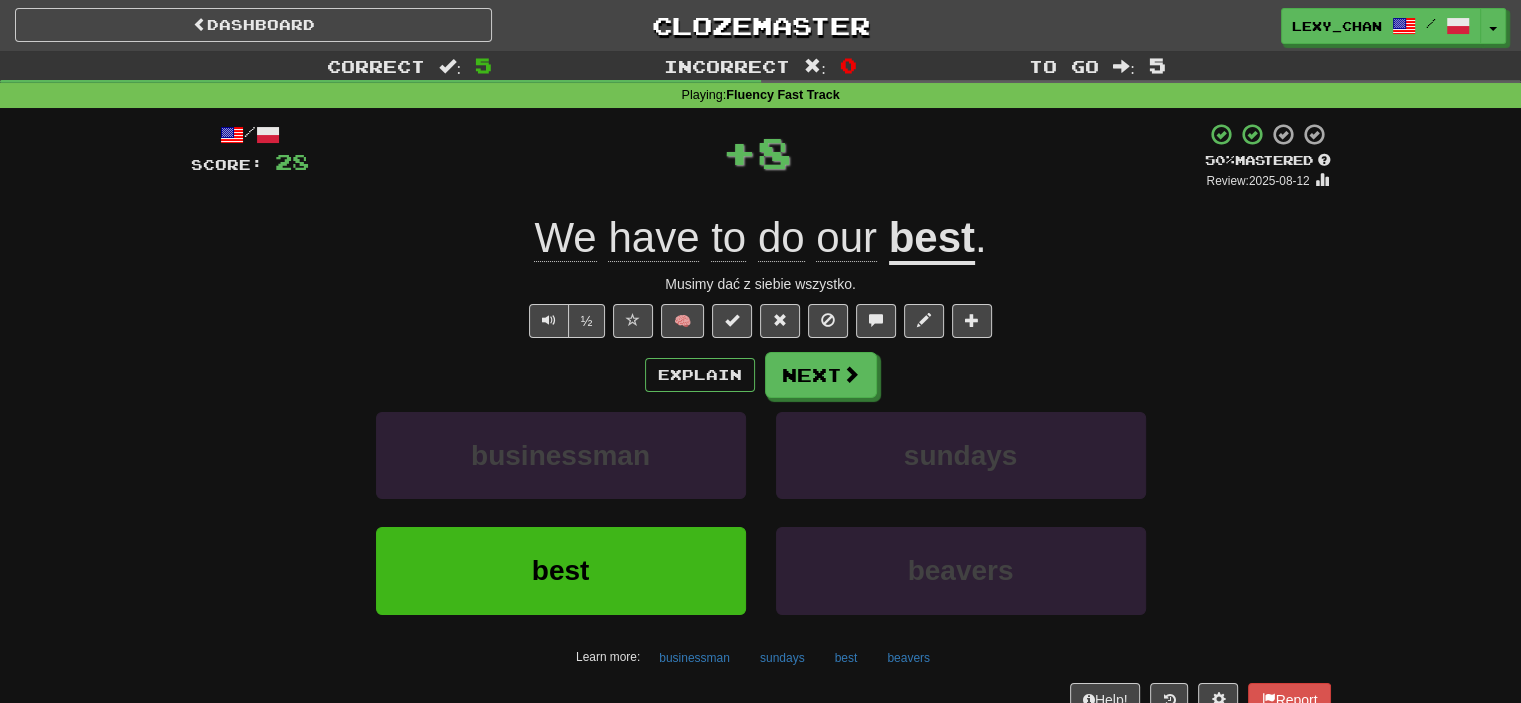 click on "Explain Next businessman sundays best beavers Learn more: businessman sundays best beavers" at bounding box center [761, 512] 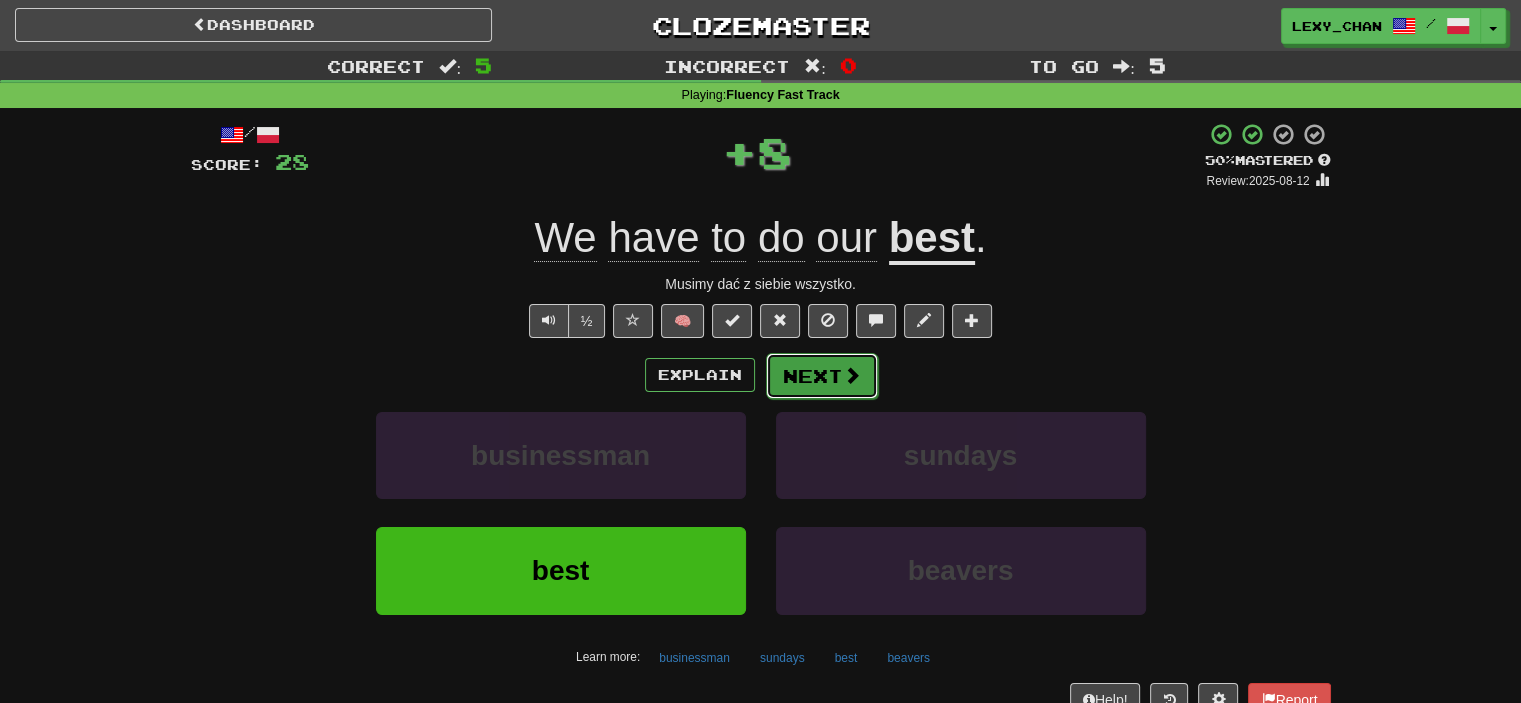 click on "Next" at bounding box center (822, 376) 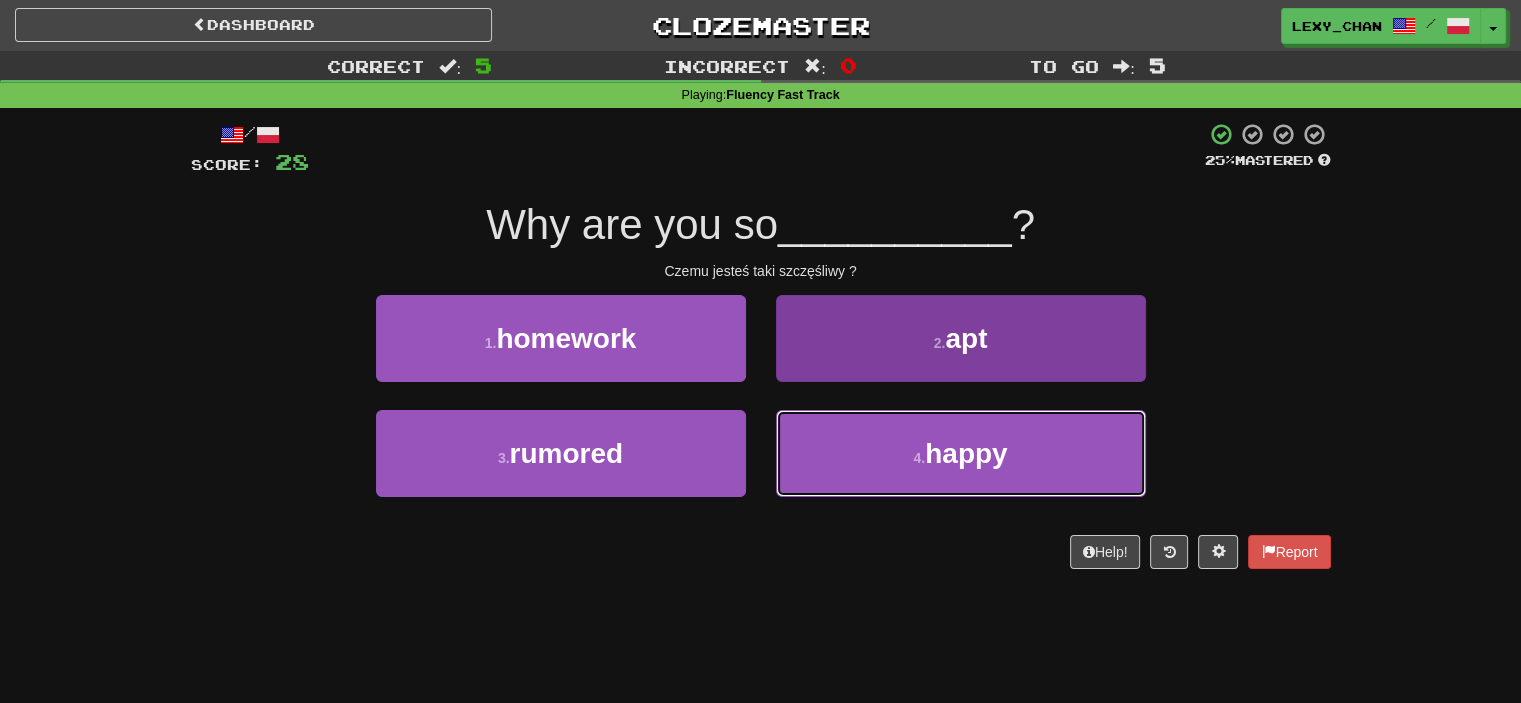 click on "4 .  happy" at bounding box center (961, 453) 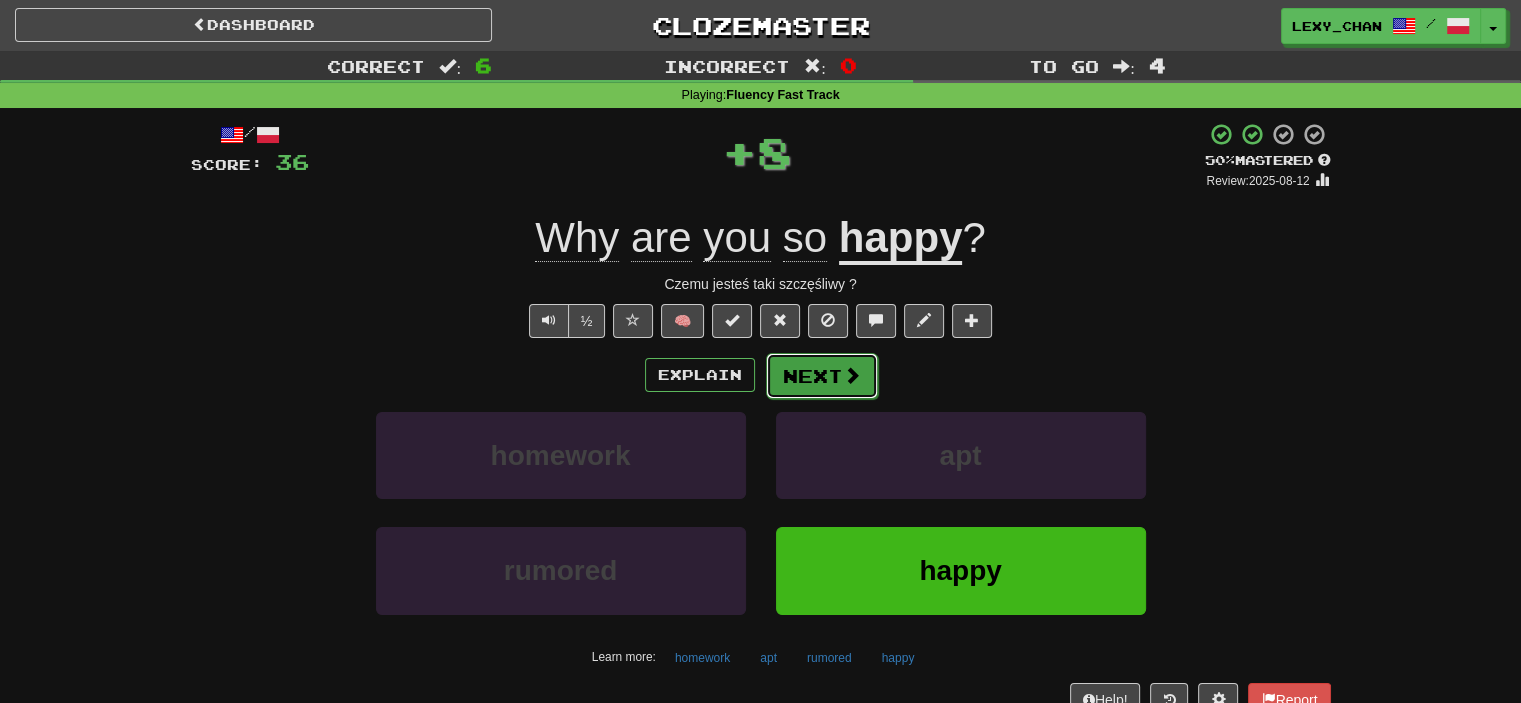 click on "Next" at bounding box center (822, 376) 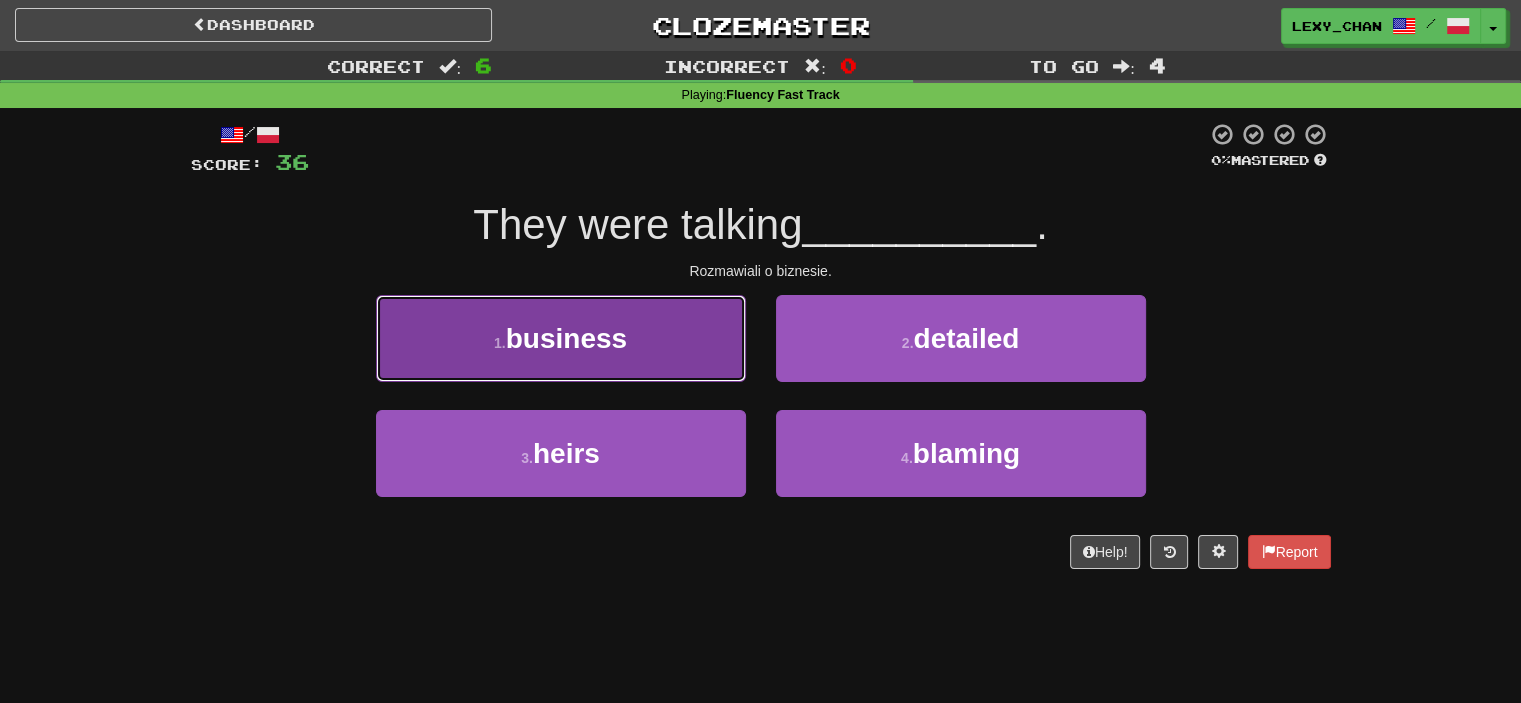 click on "1 .  business" at bounding box center [561, 338] 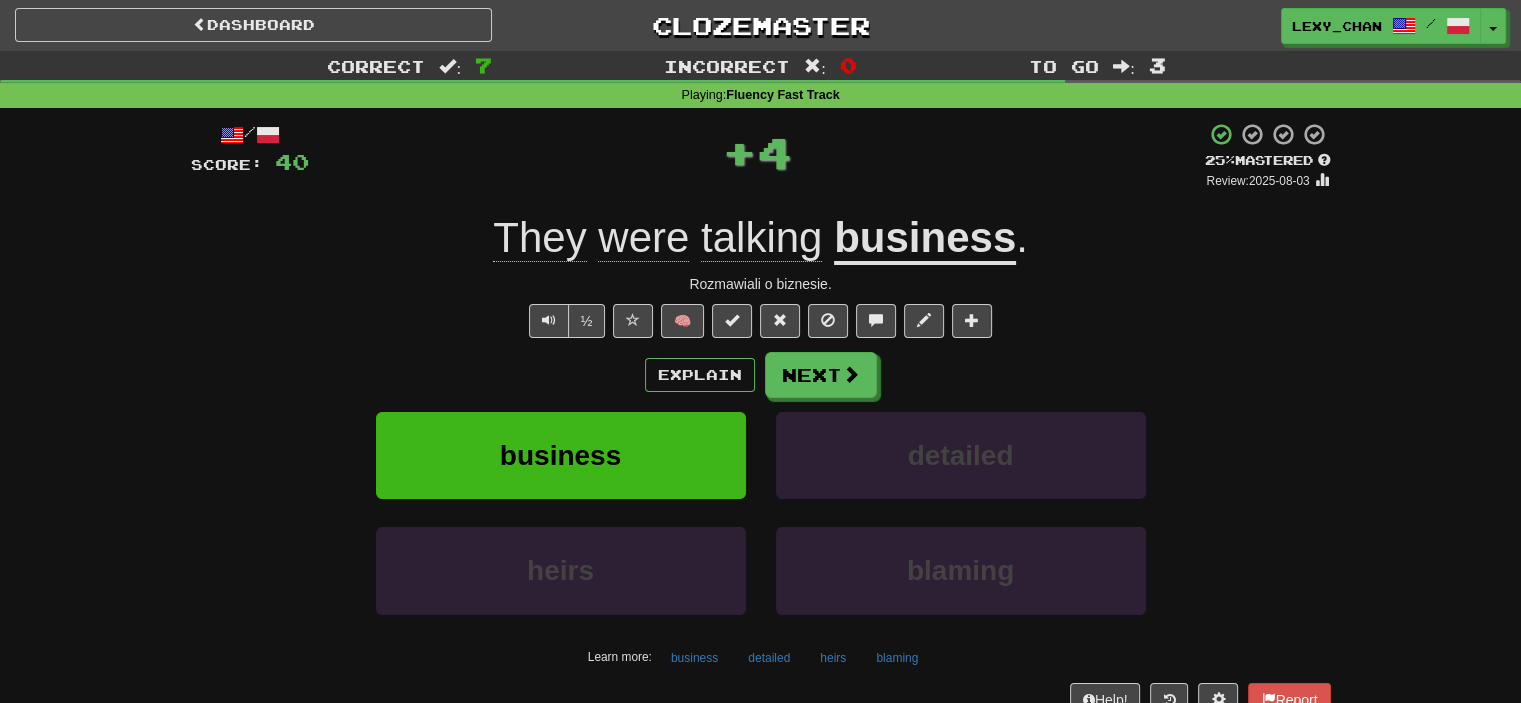 click on "Explain Next" at bounding box center (761, 375) 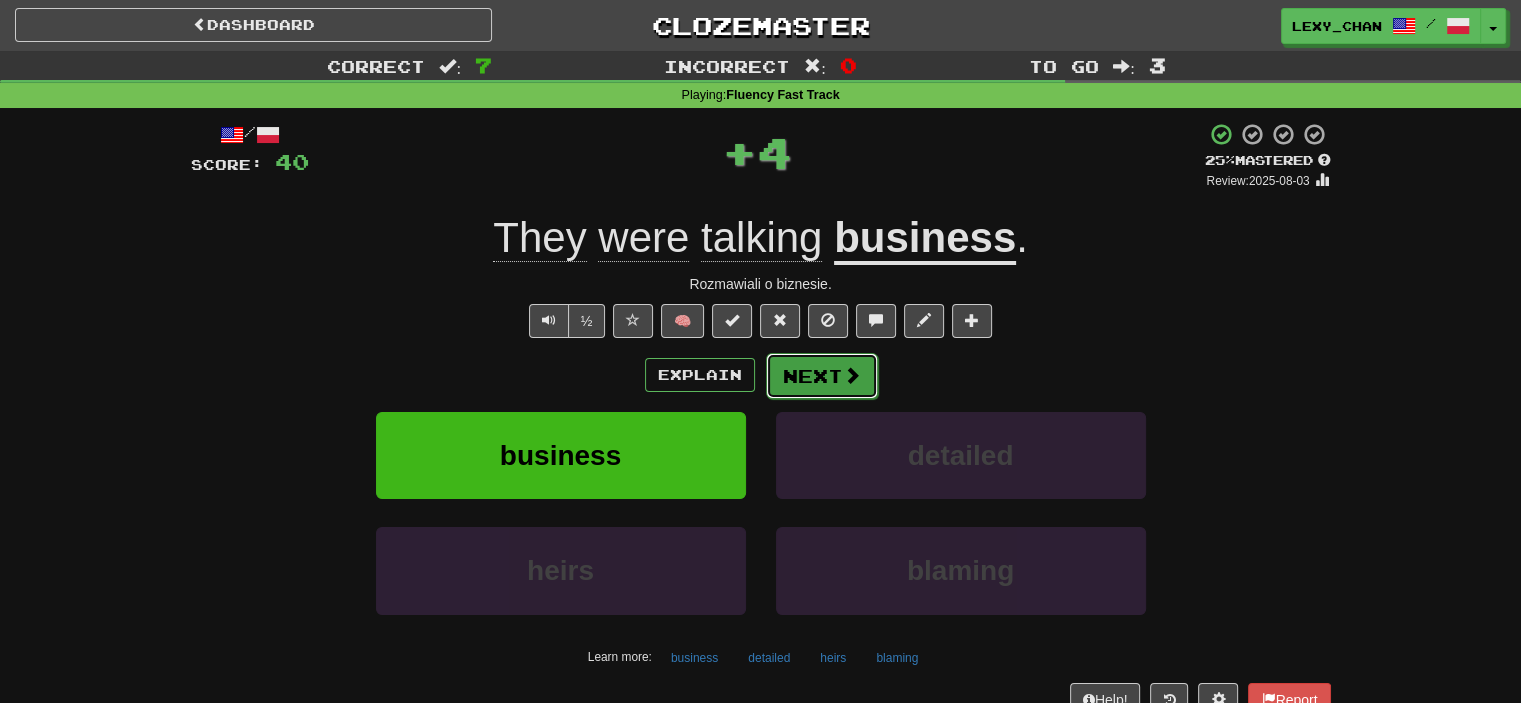 click on "Next" at bounding box center (822, 376) 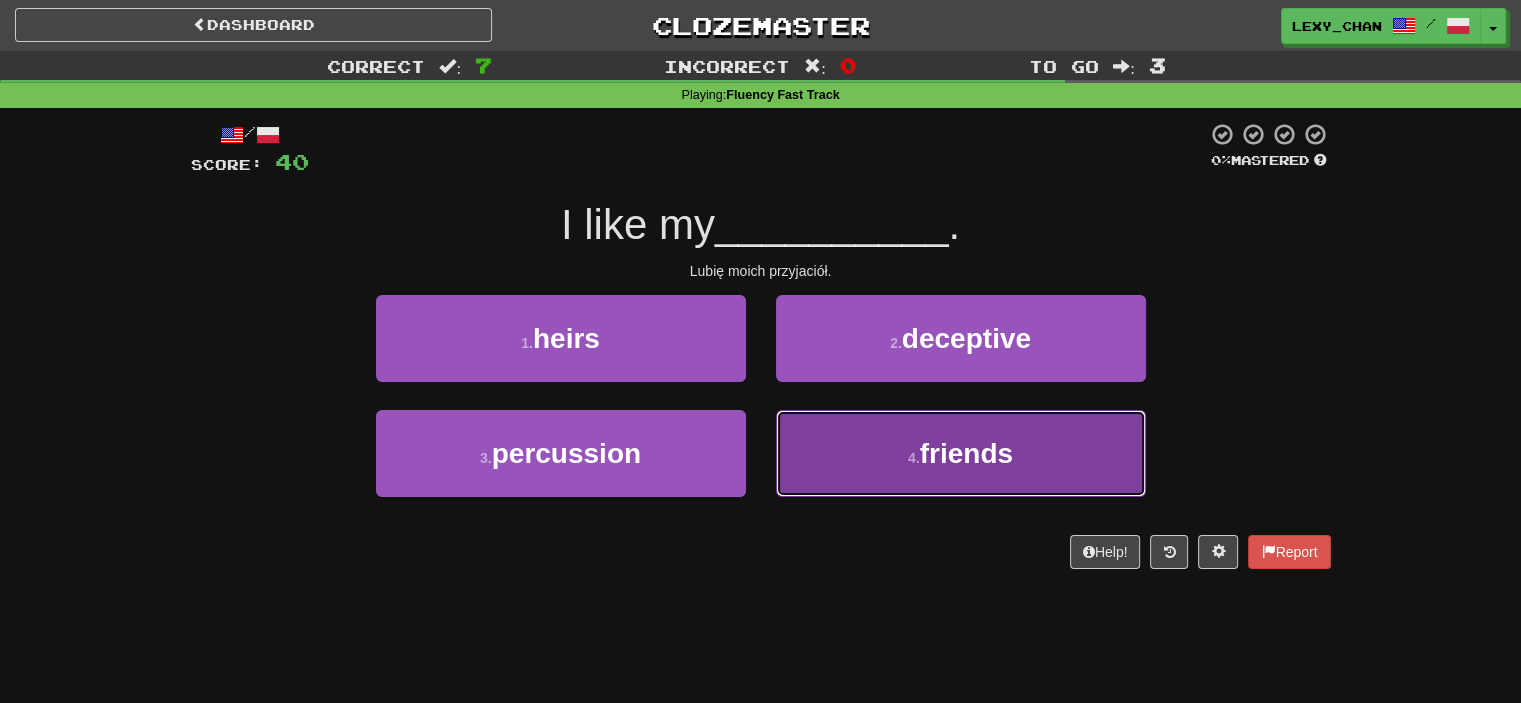 click on "4 .  friends" at bounding box center [961, 453] 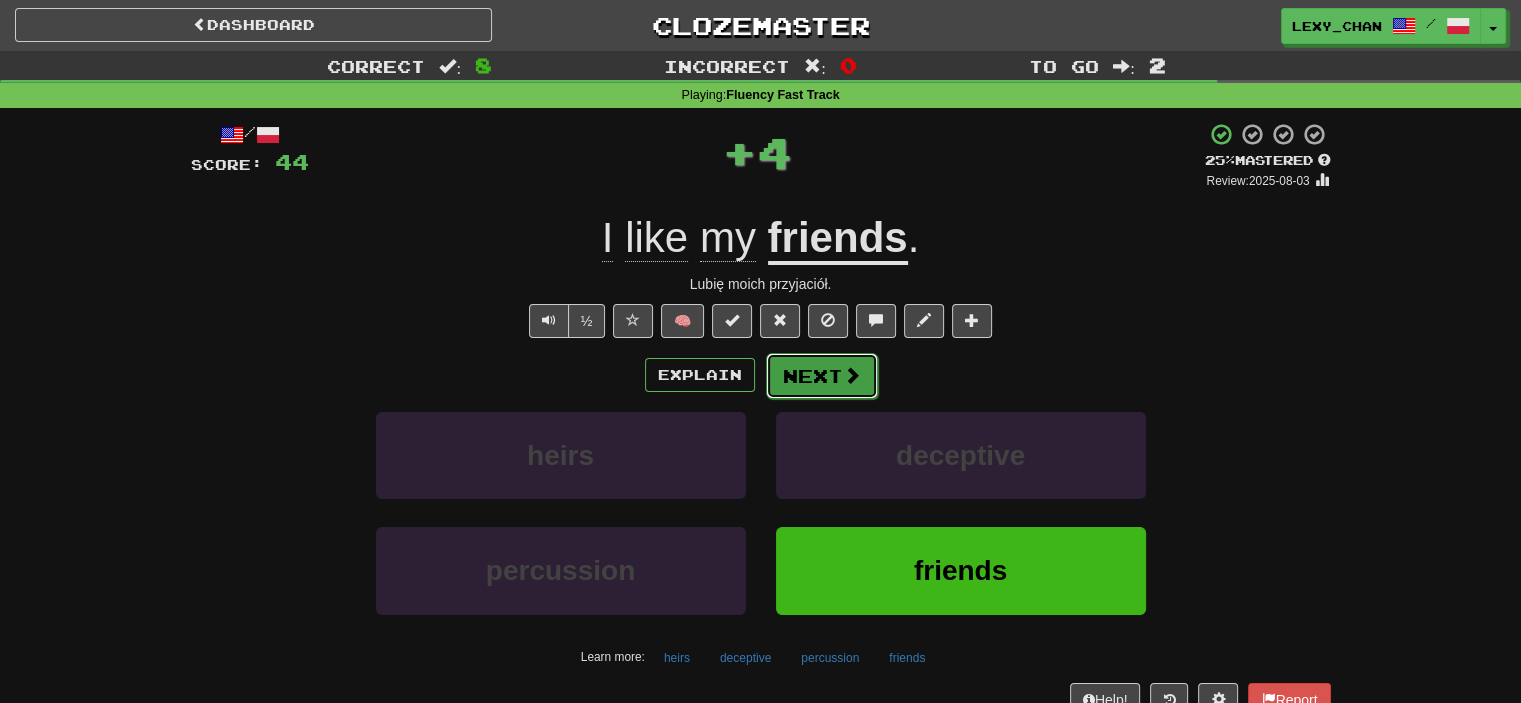 click on "Next" at bounding box center (822, 376) 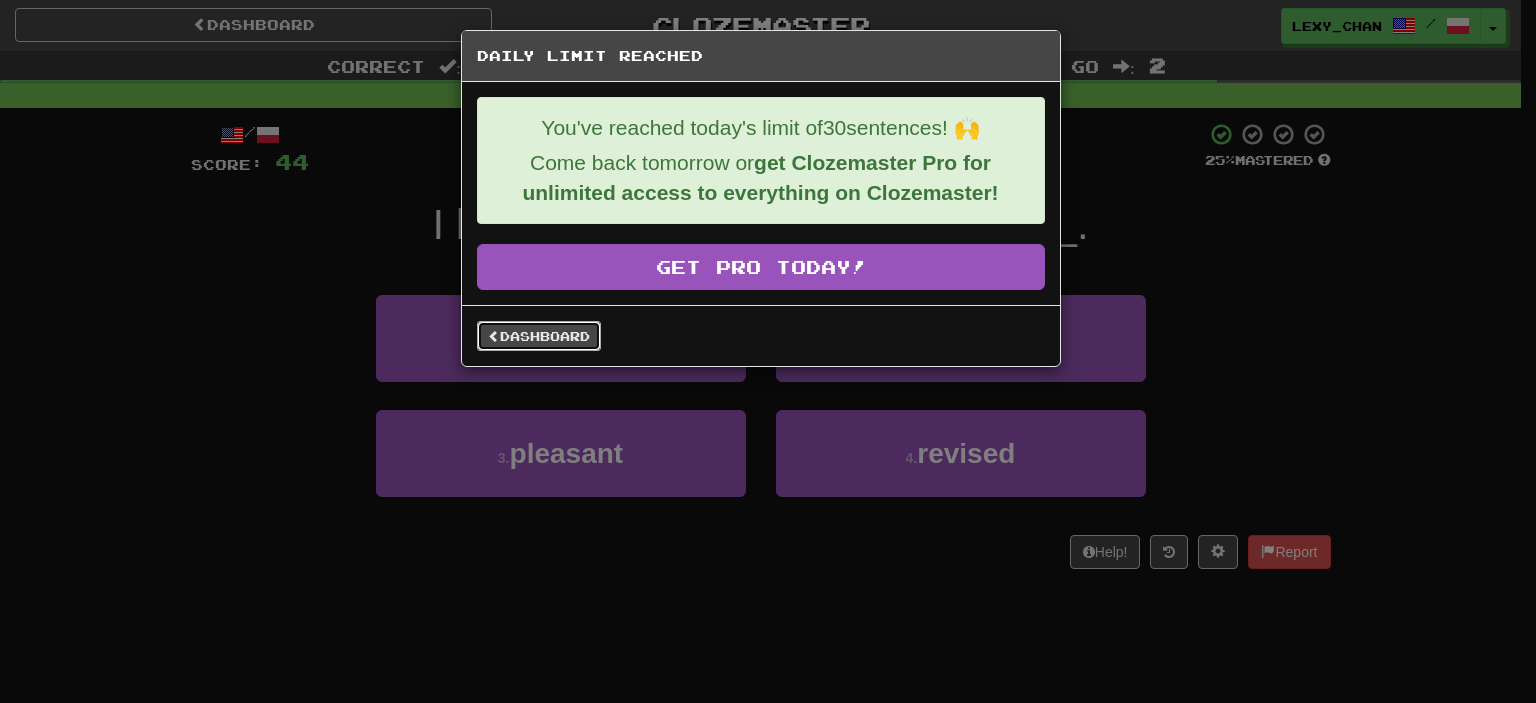 click on "Dashboard" at bounding box center [539, 336] 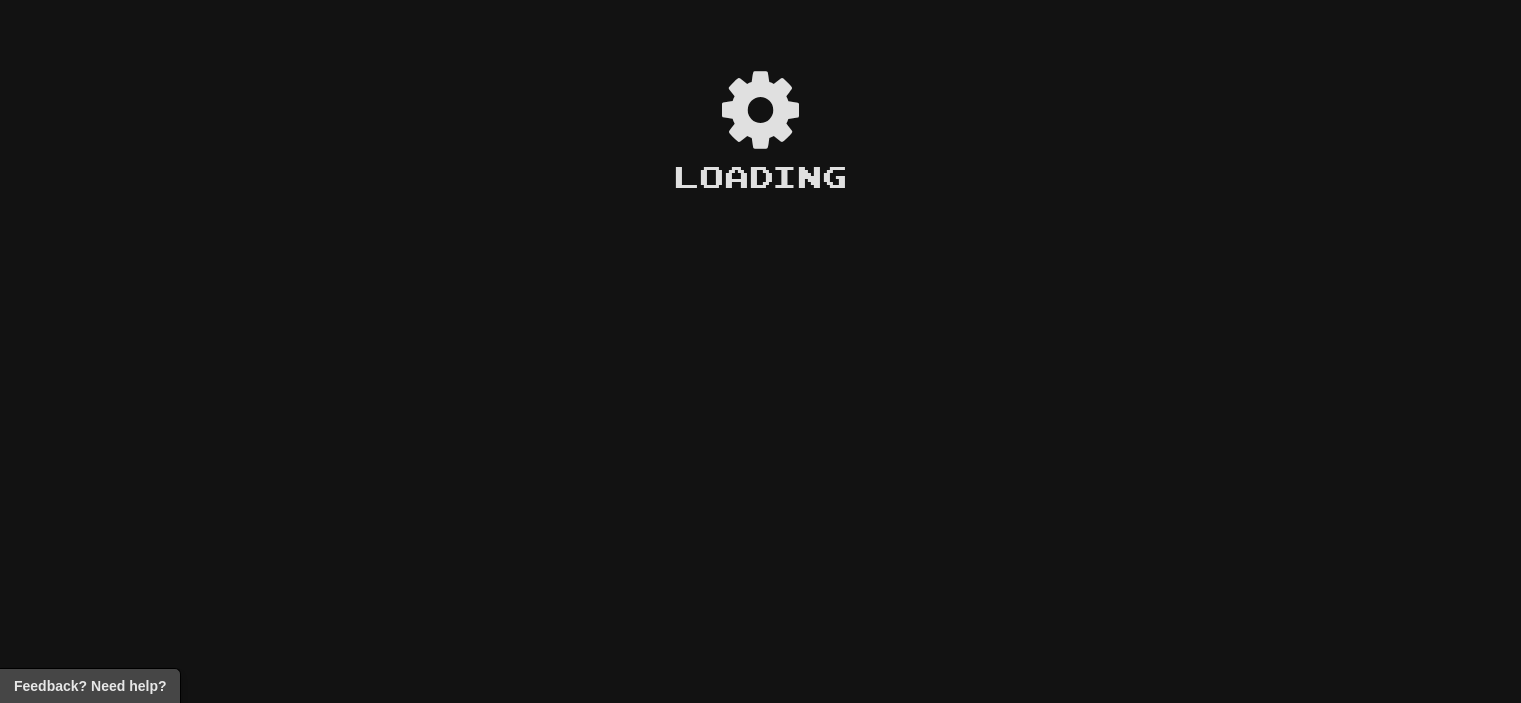 scroll, scrollTop: 0, scrollLeft: 0, axis: both 